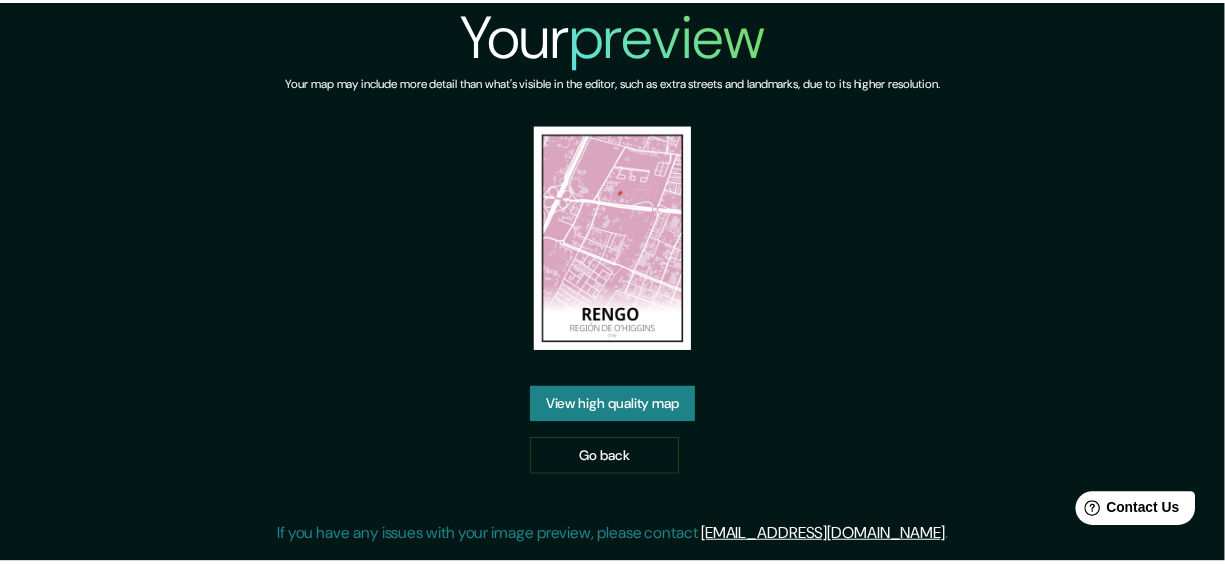 scroll, scrollTop: 0, scrollLeft: 0, axis: both 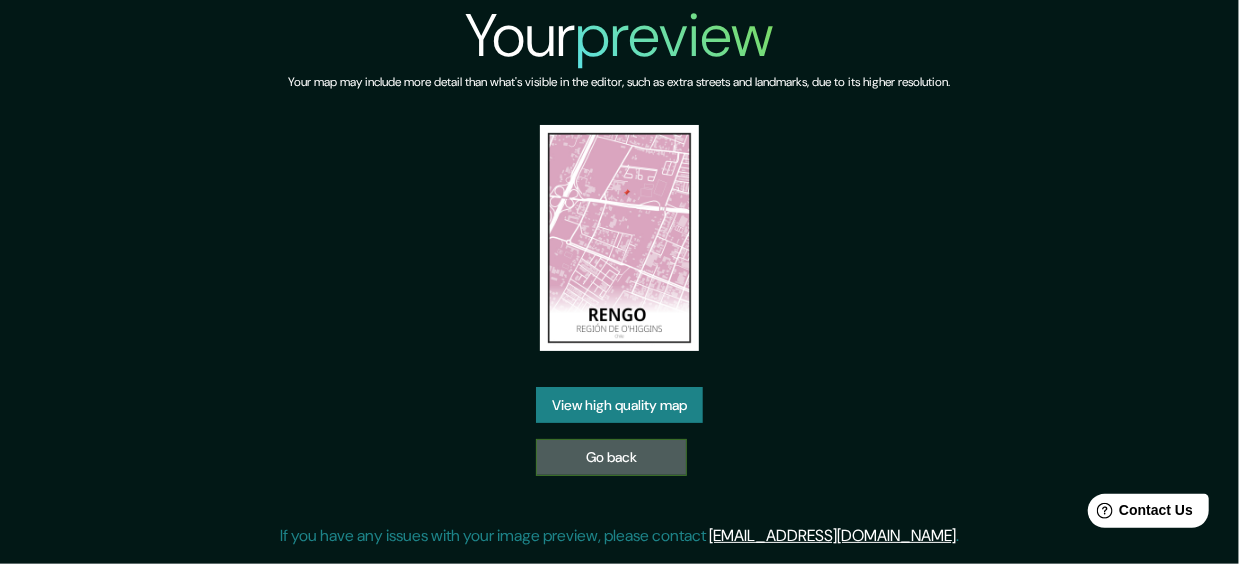 click on "Go back" at bounding box center (611, 457) 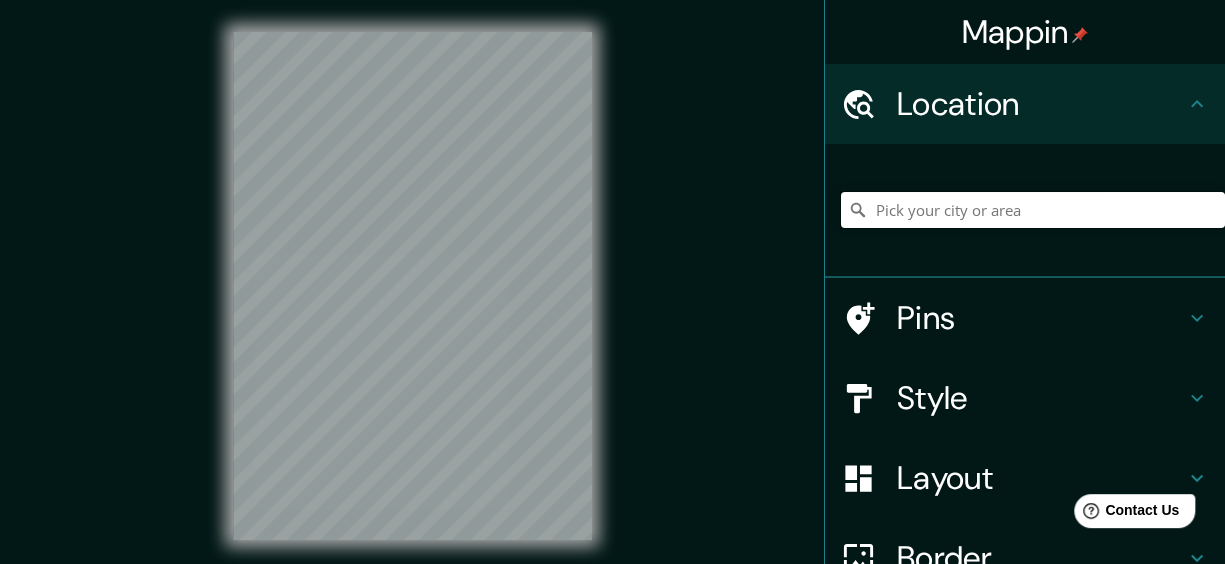 click at bounding box center [1033, 210] 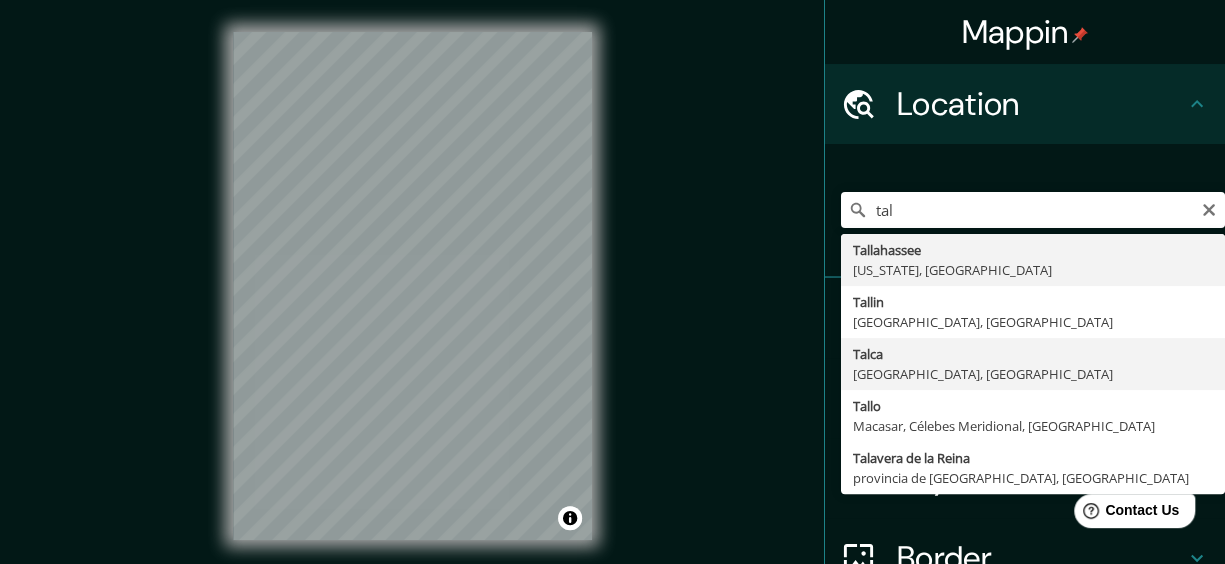 type on "[GEOGRAPHIC_DATA], [GEOGRAPHIC_DATA], [GEOGRAPHIC_DATA]" 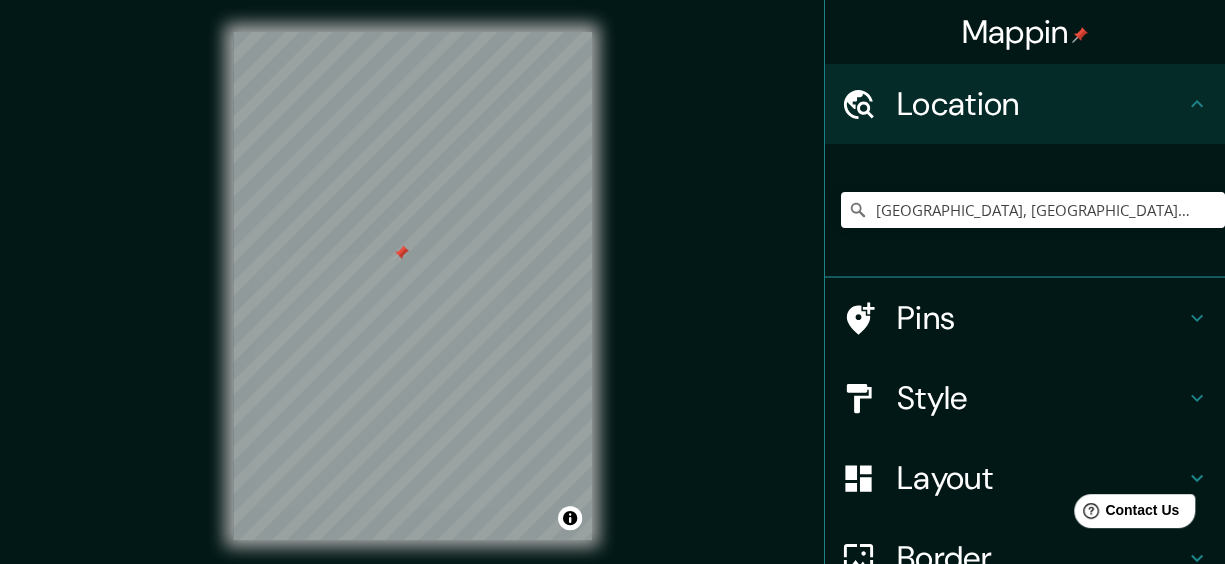 click on "Pins" at bounding box center (1041, 318) 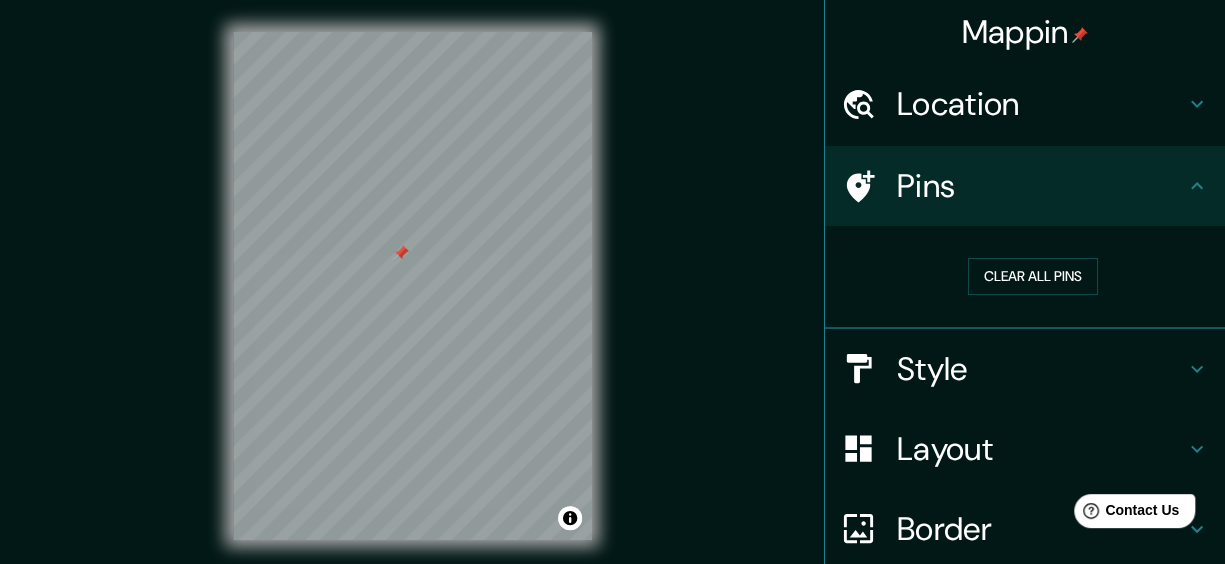 click on "Style" at bounding box center [1041, 369] 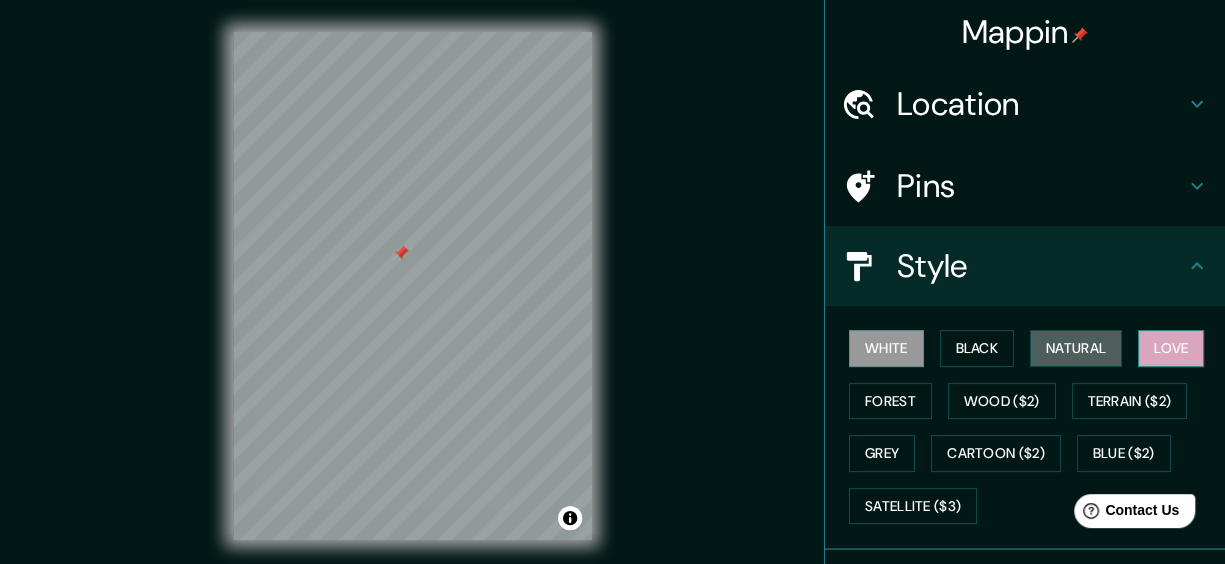 drag, startPoint x: 1060, startPoint y: 350, endPoint x: 1151, endPoint y: 338, distance: 91.787796 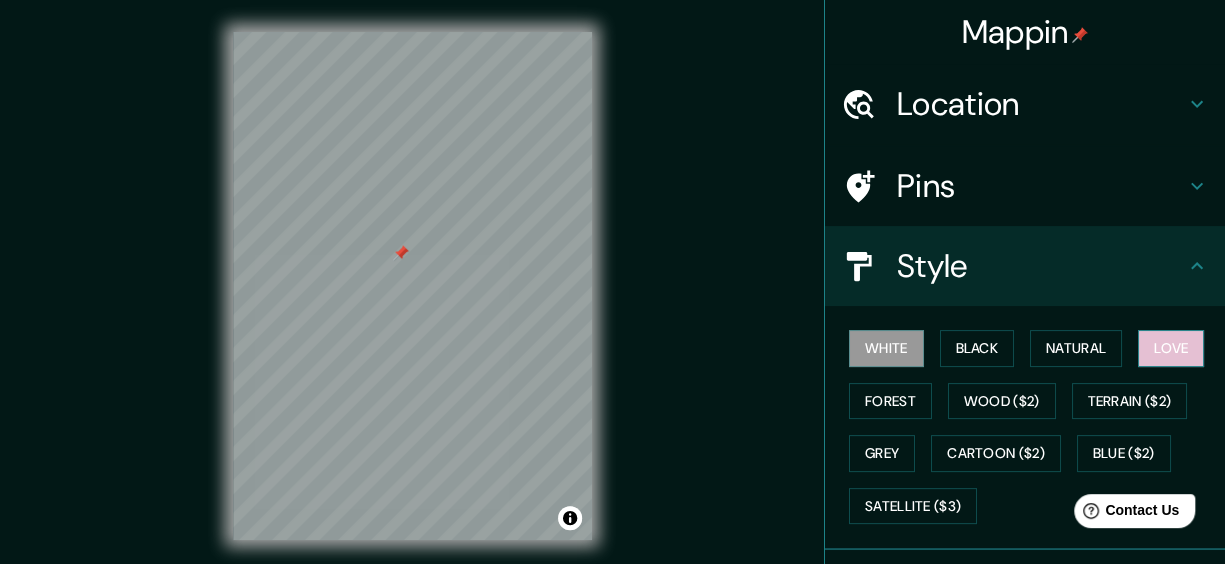 click on "Love" at bounding box center [1171, 348] 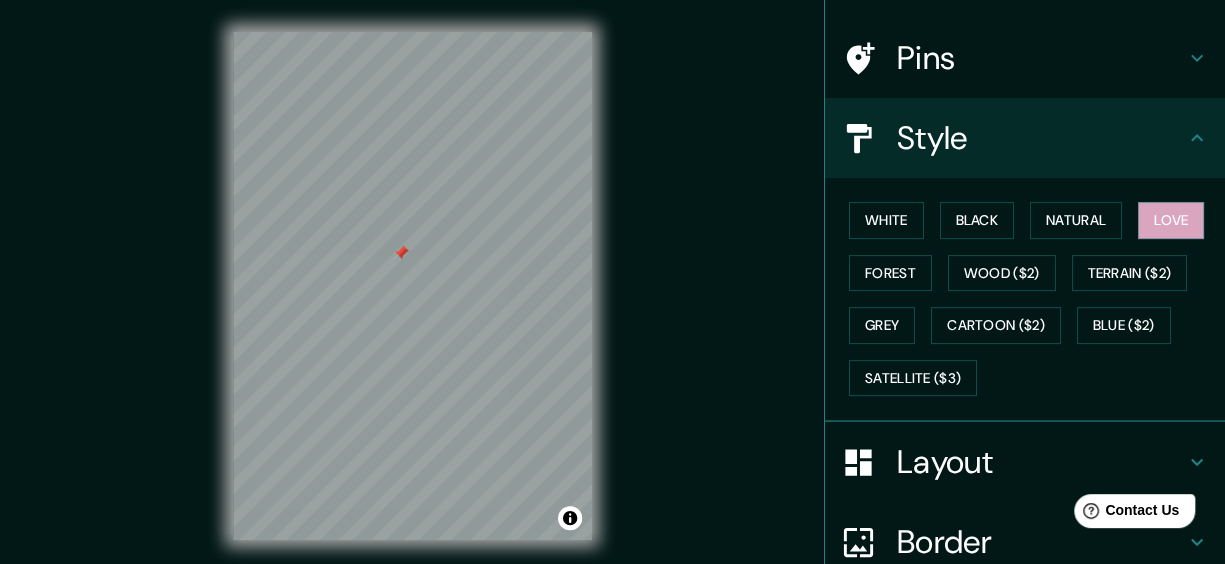 scroll, scrollTop: 200, scrollLeft: 0, axis: vertical 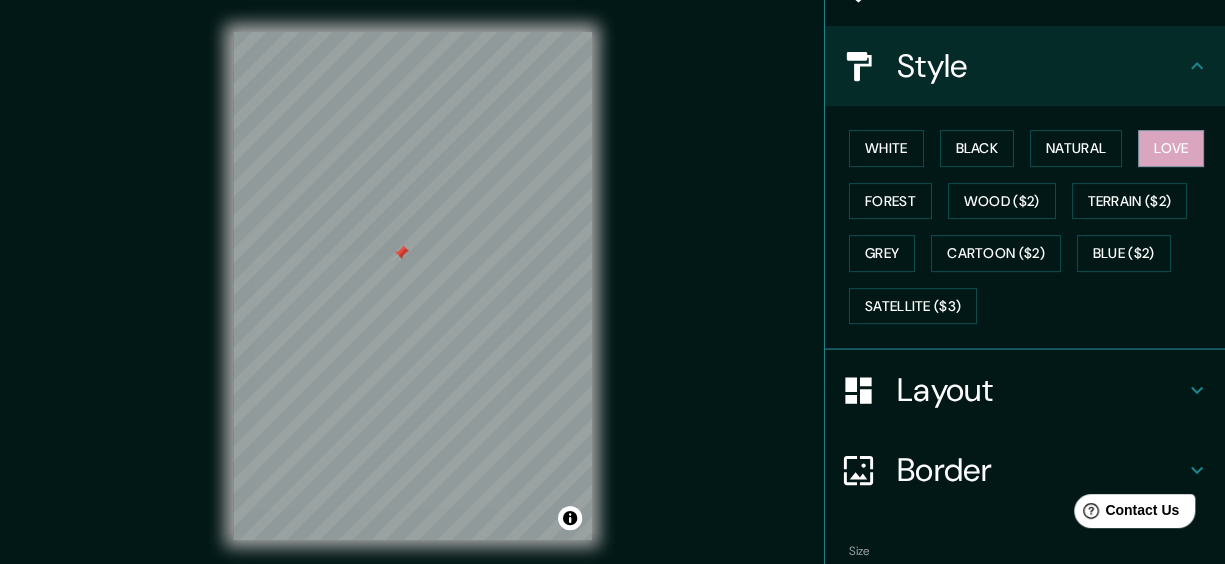 click on "Layout" at bounding box center (1041, 390) 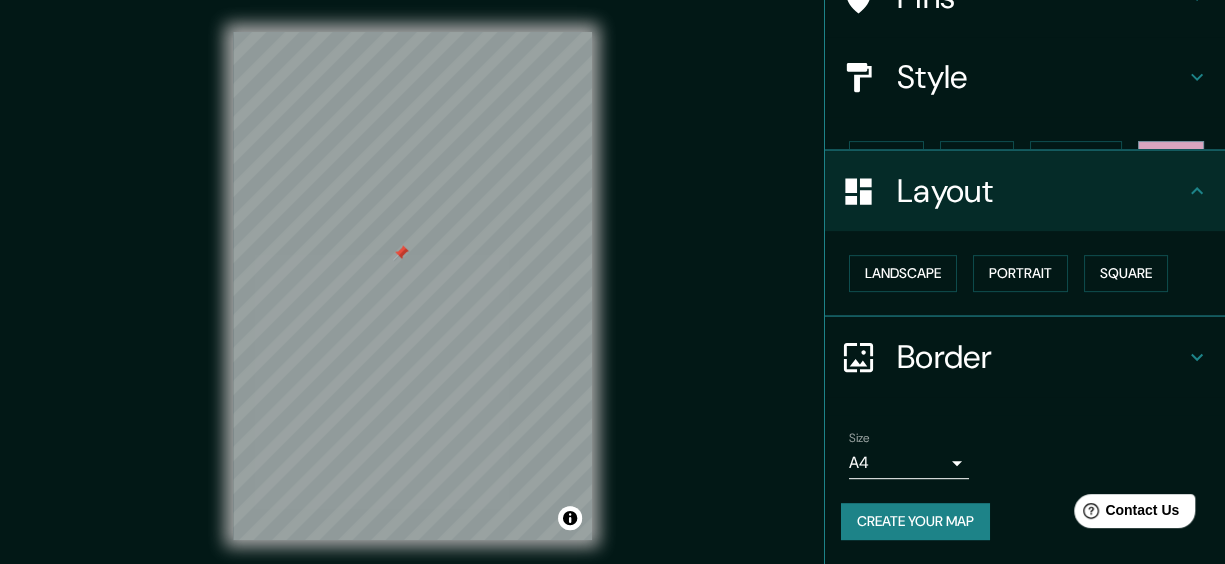 scroll, scrollTop: 154, scrollLeft: 0, axis: vertical 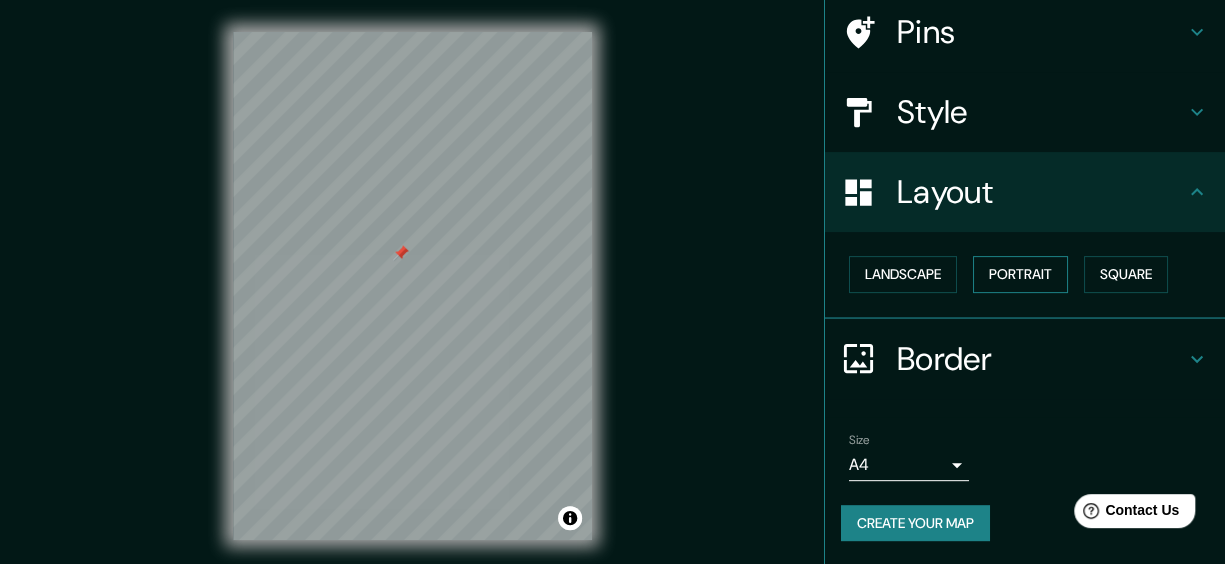 click on "Portrait" at bounding box center [1020, 274] 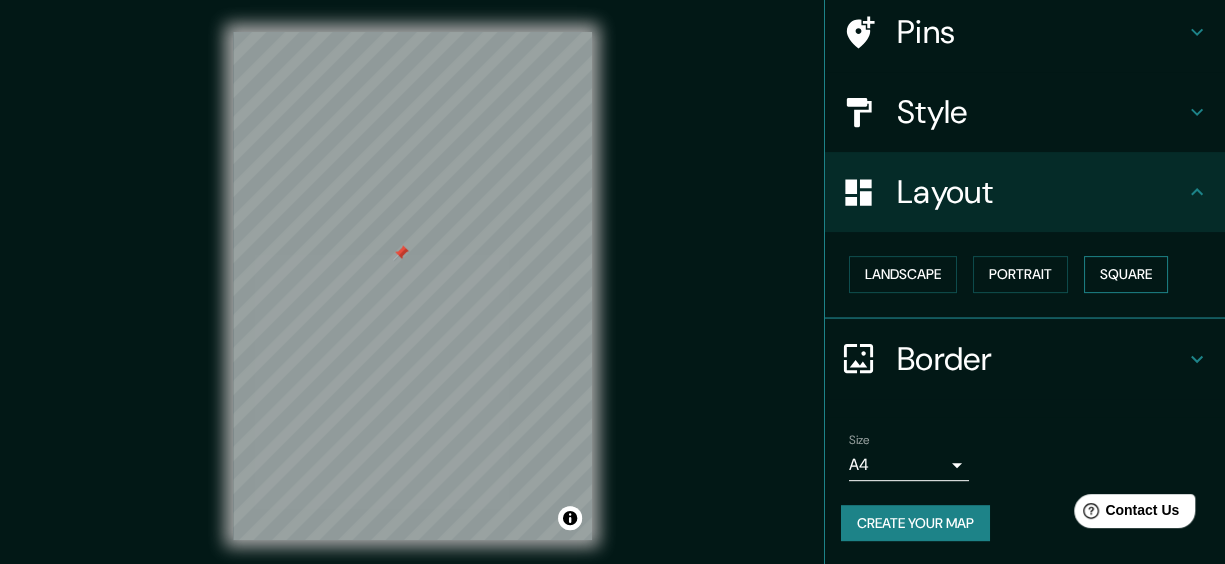 click on "Square" at bounding box center [1126, 274] 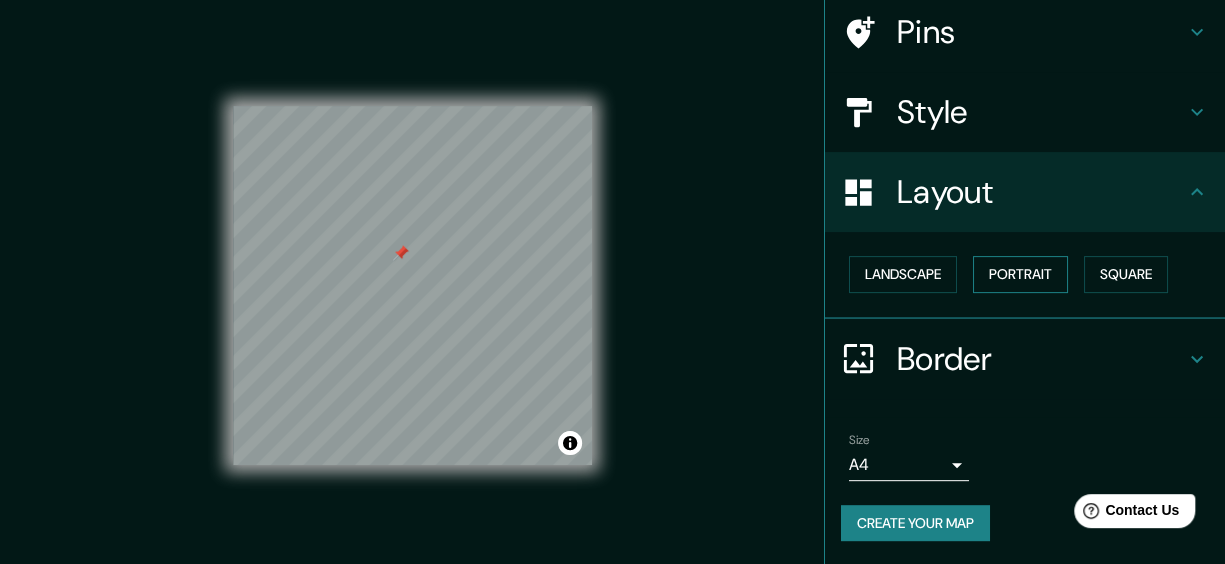 click on "Portrait" at bounding box center [1020, 274] 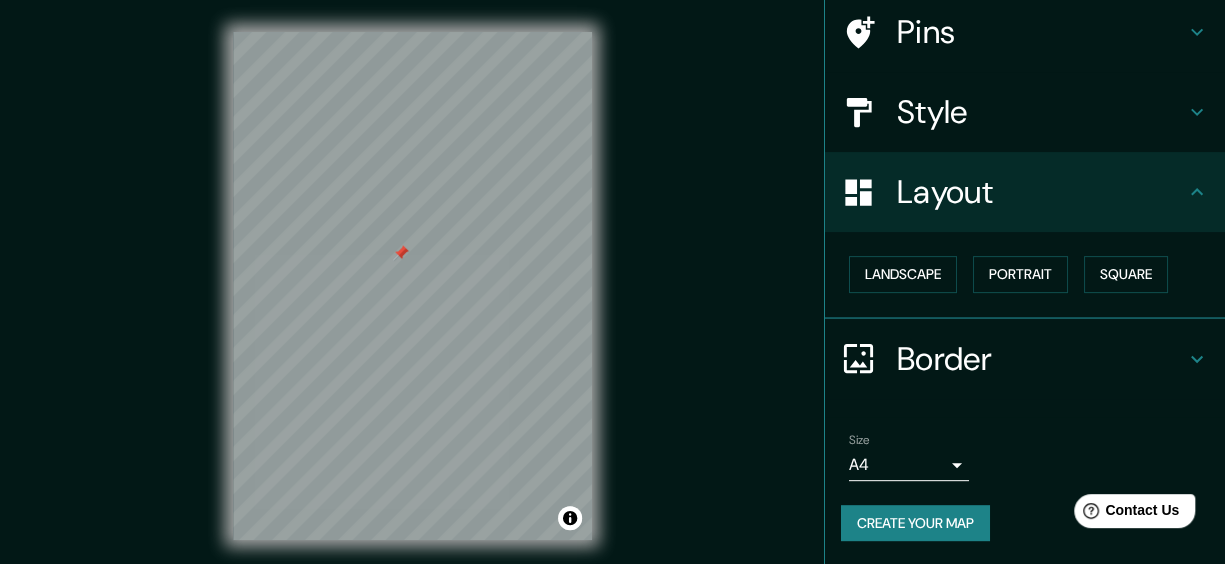 click on "Layout" at bounding box center [1025, 192] 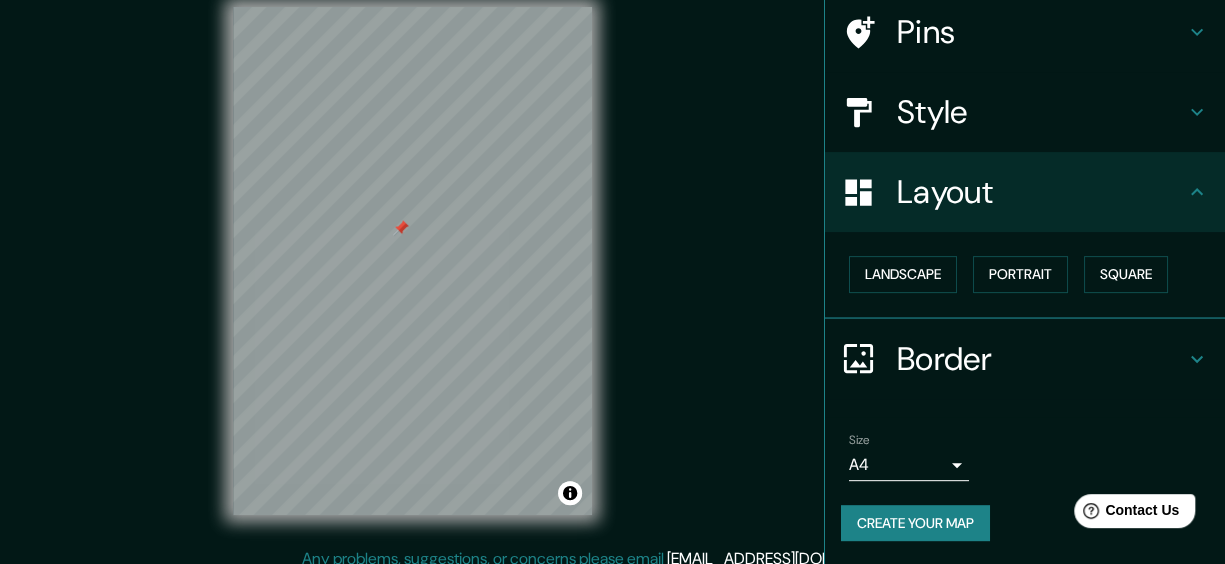 scroll, scrollTop: 39, scrollLeft: 0, axis: vertical 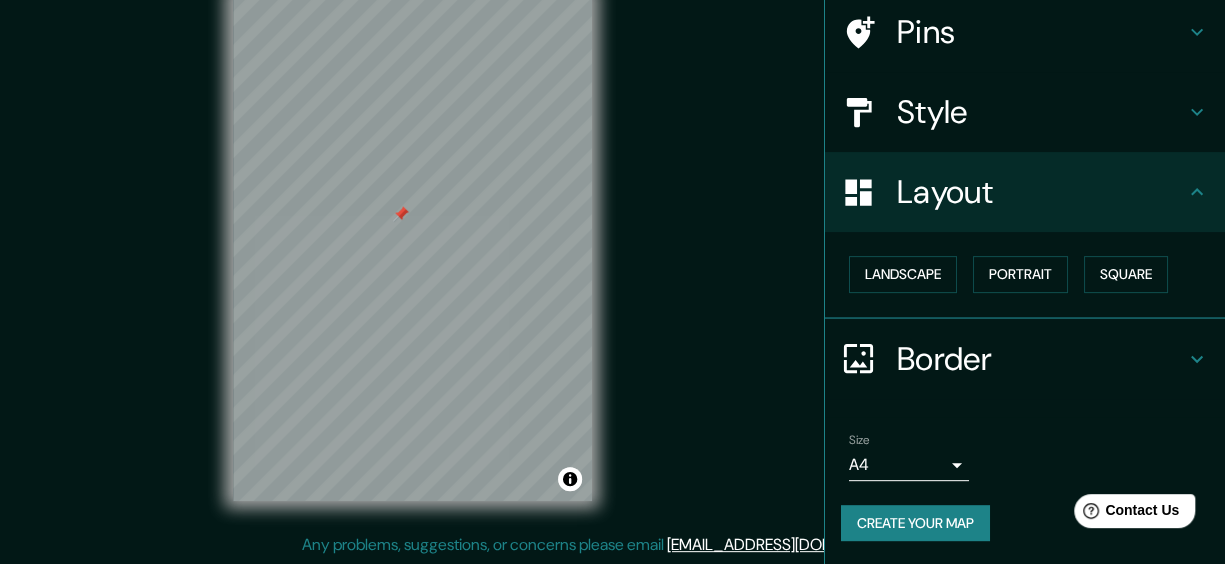 click on "Border" at bounding box center [1025, 359] 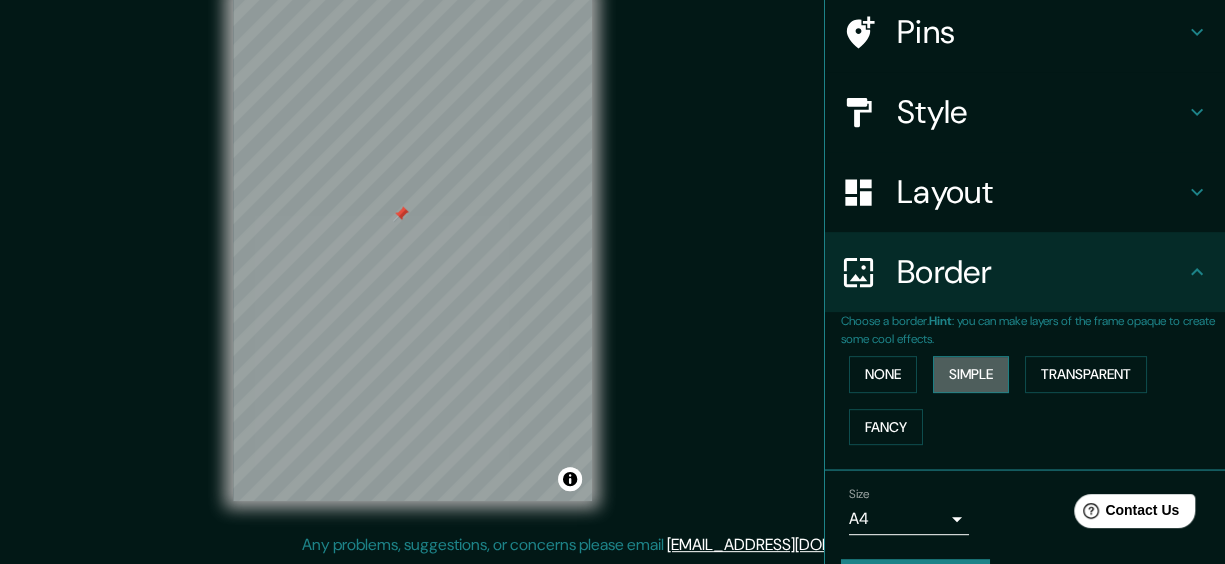click on "Simple" at bounding box center (971, 374) 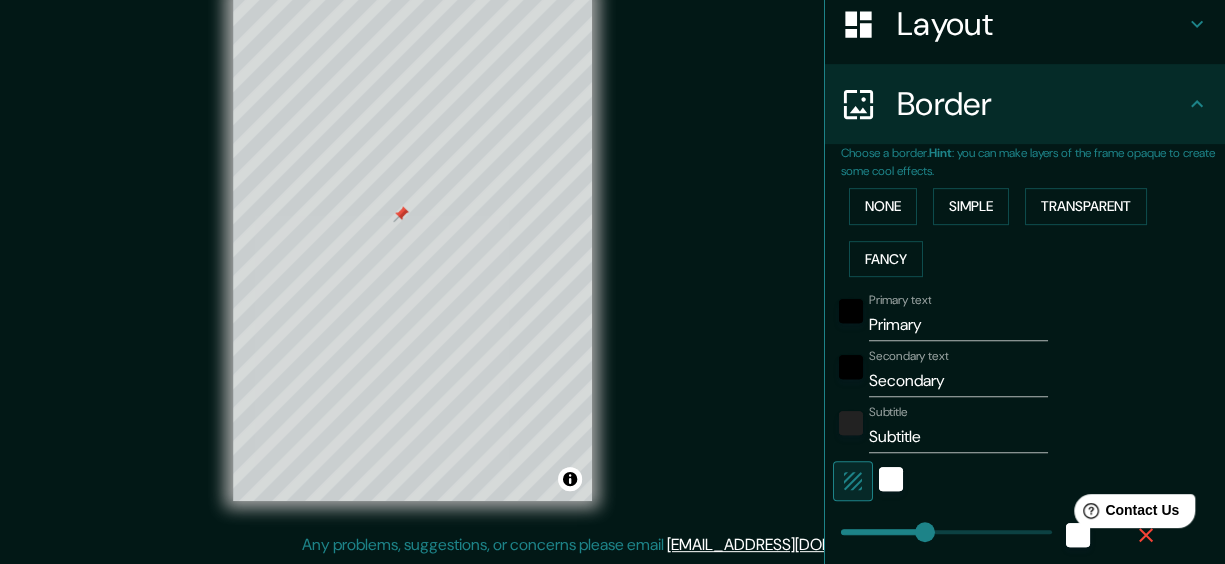 scroll, scrollTop: 354, scrollLeft: 0, axis: vertical 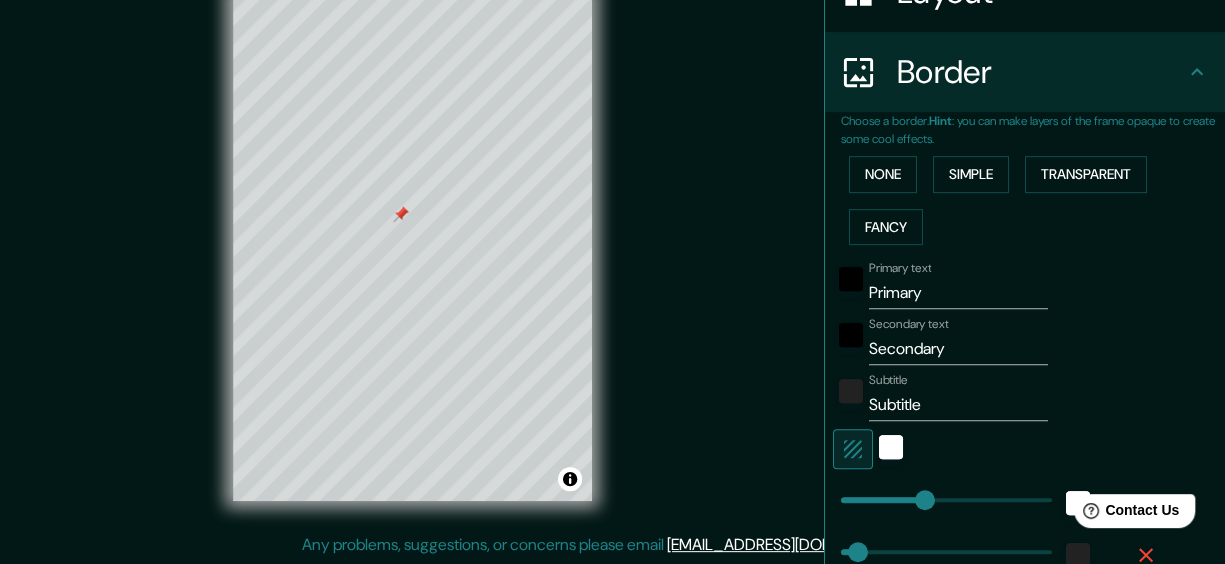 click on "Primary" at bounding box center [958, 293] 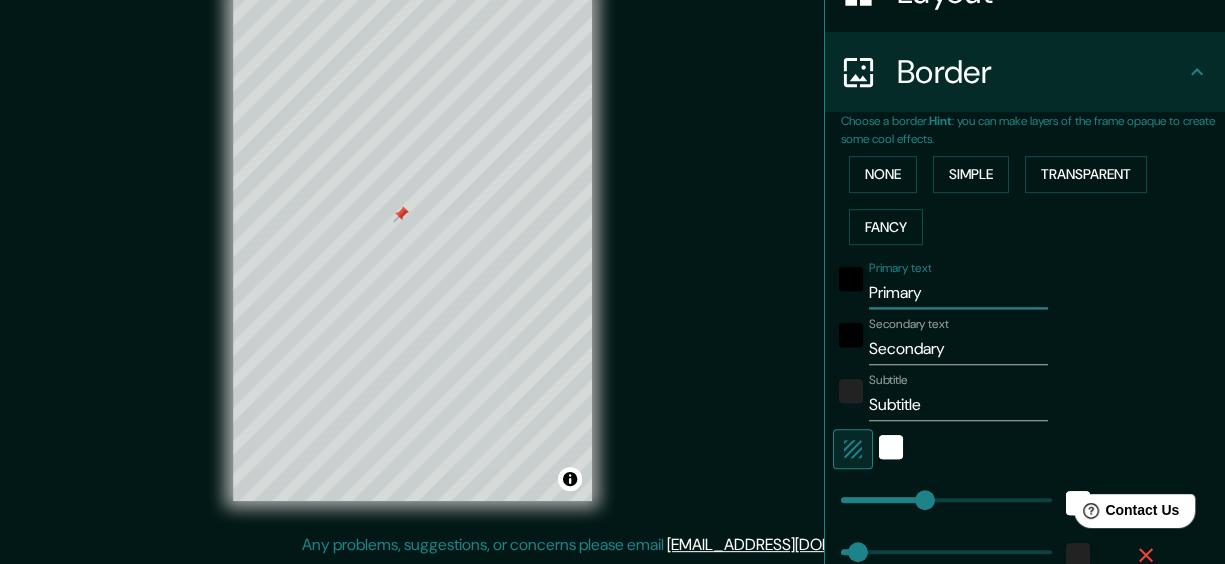 click on "Primary" at bounding box center (958, 293) 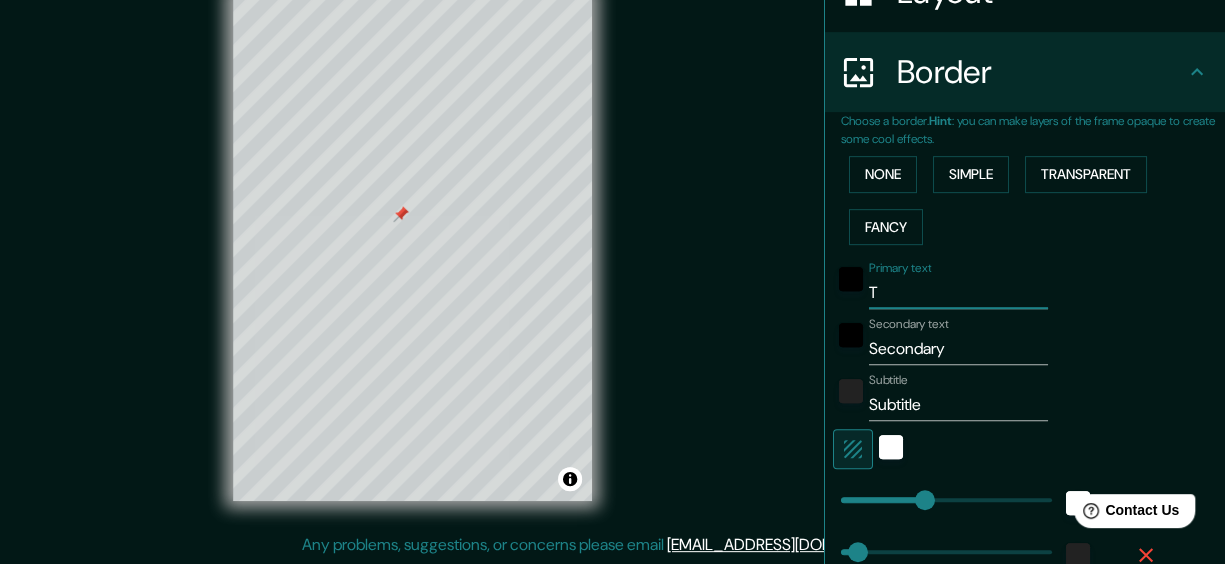 type on "144" 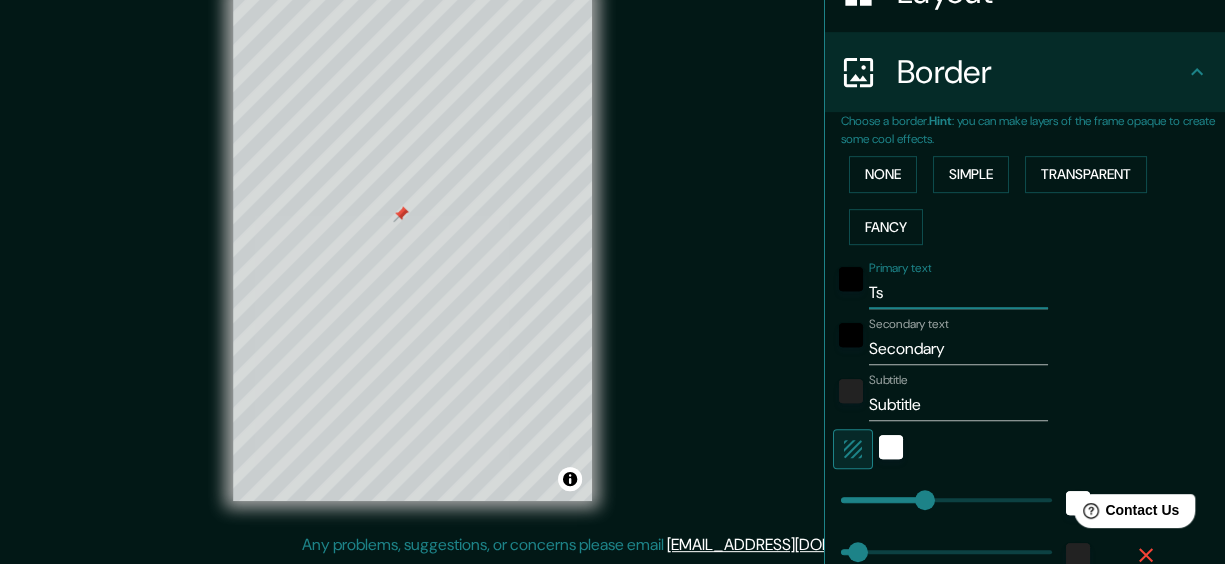 type on "144" 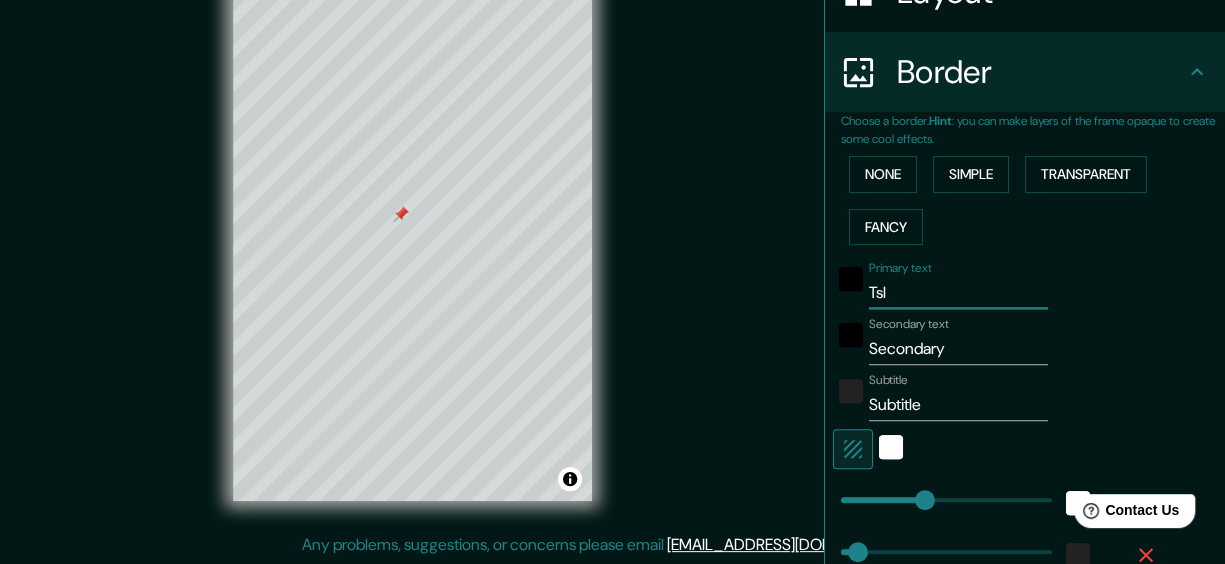 type on "144" 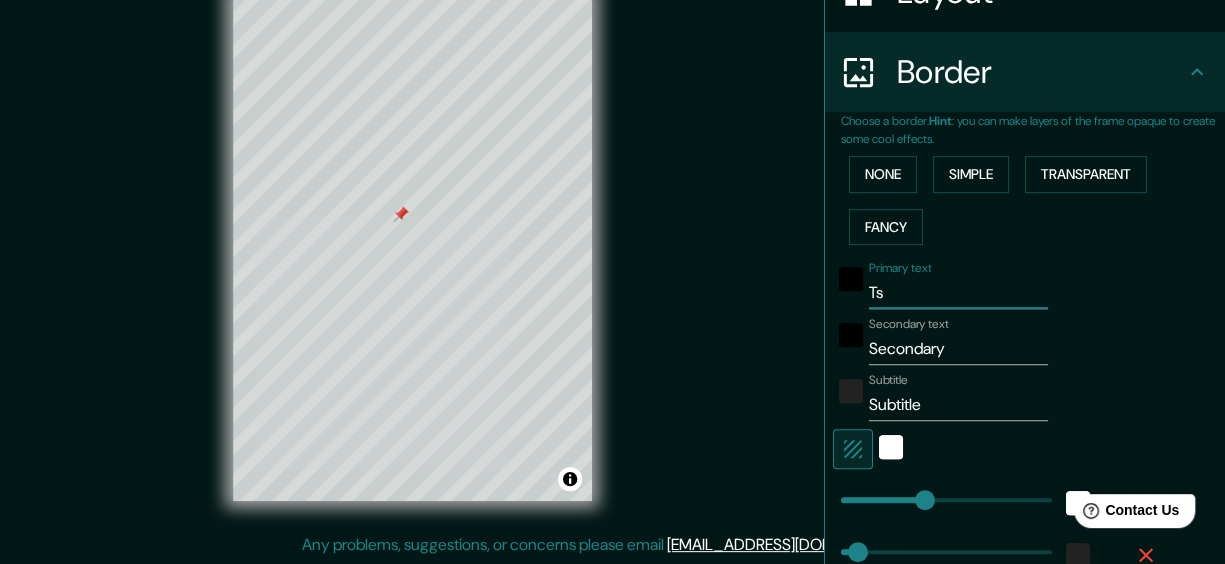 type on "144" 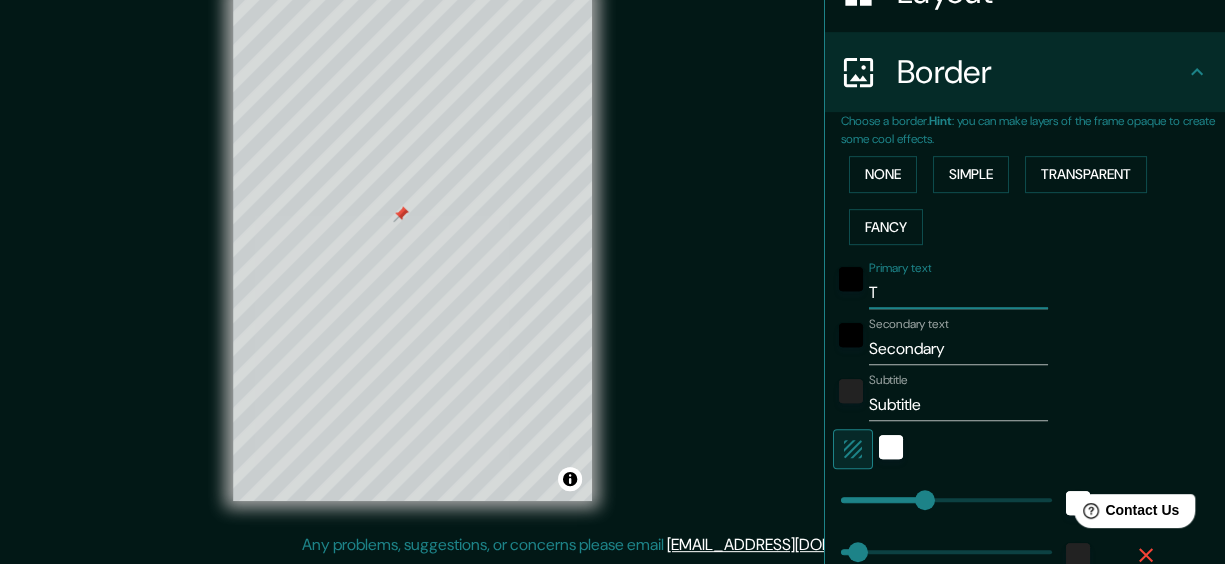 type 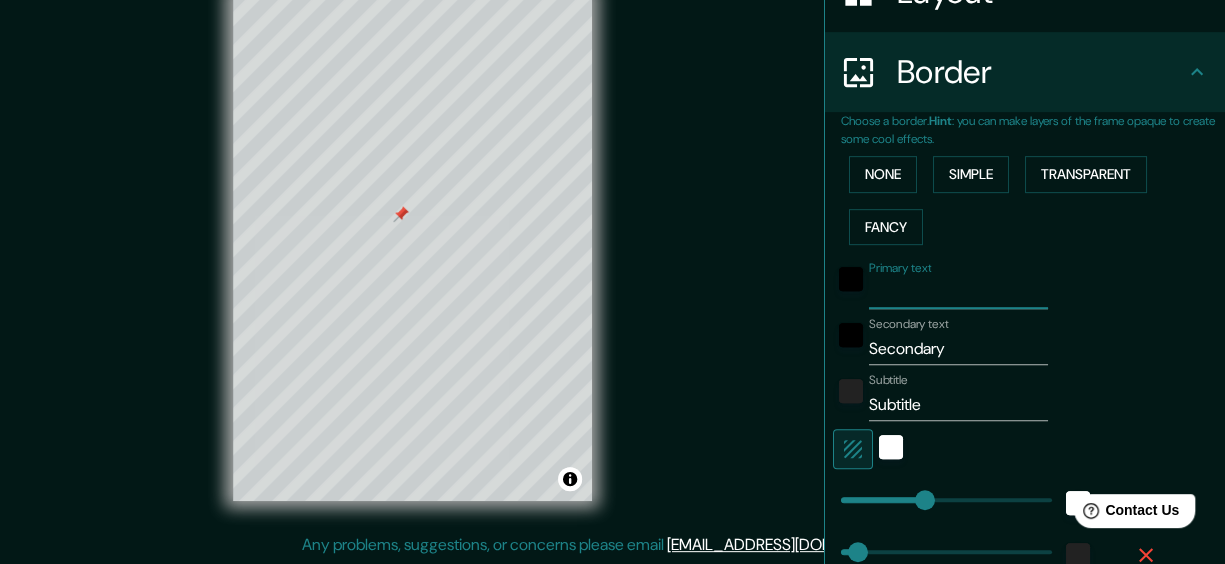 type on "P" 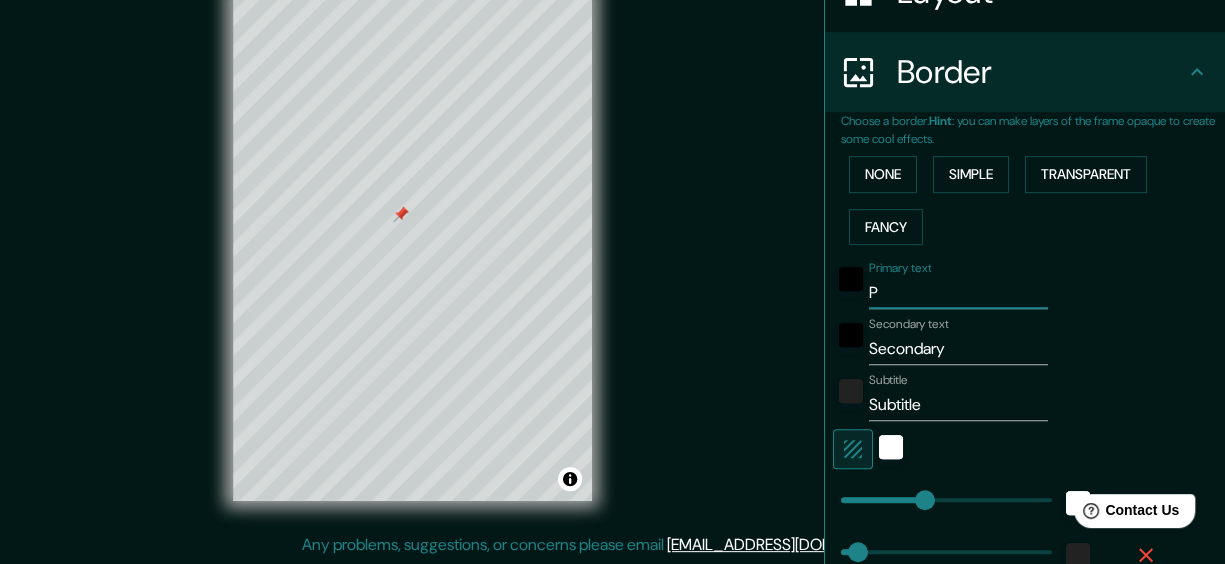 type on "144" 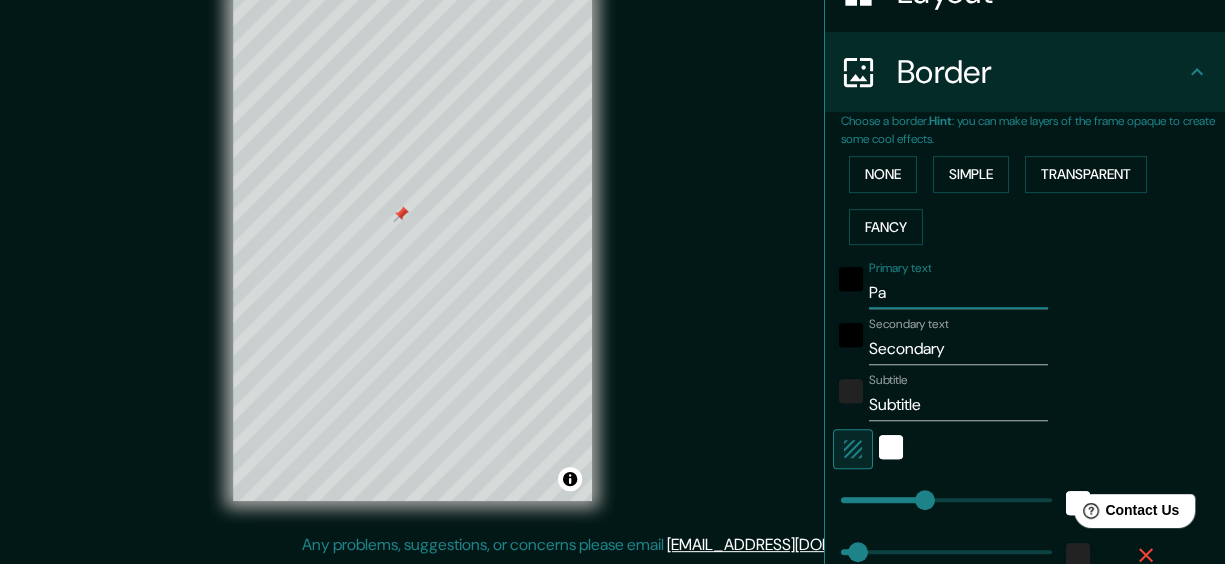type on "144" 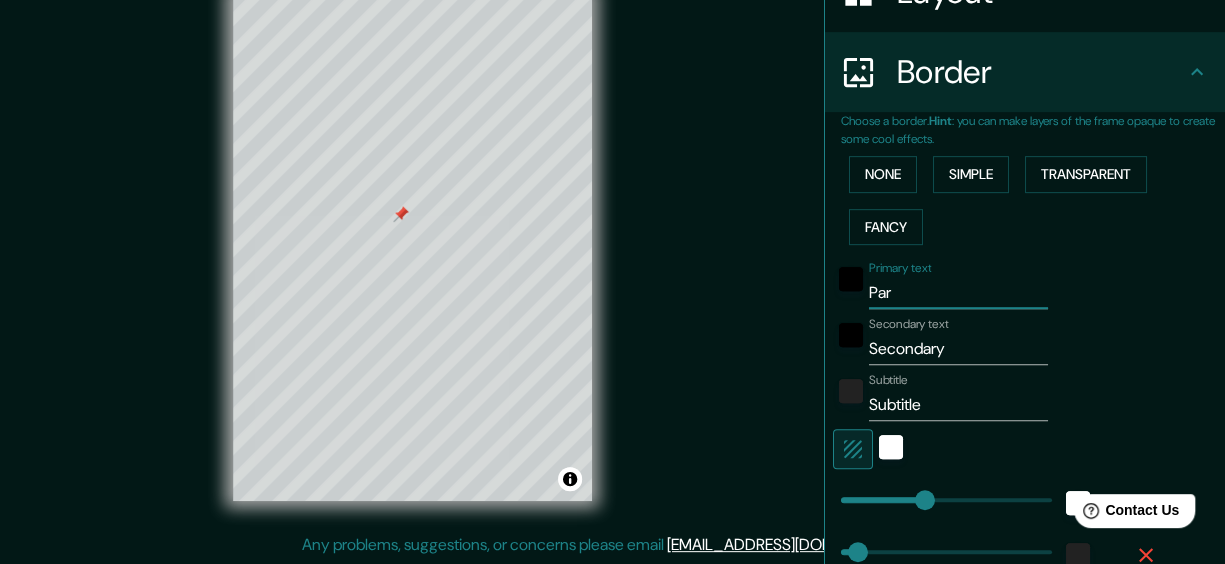 type on "144" 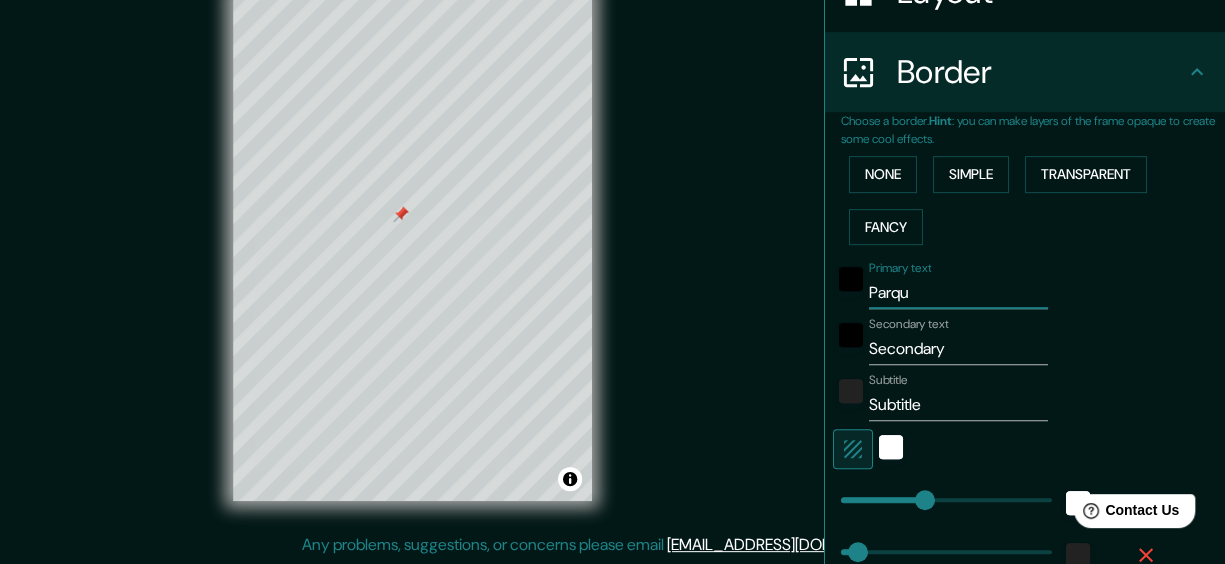 type on "Parque" 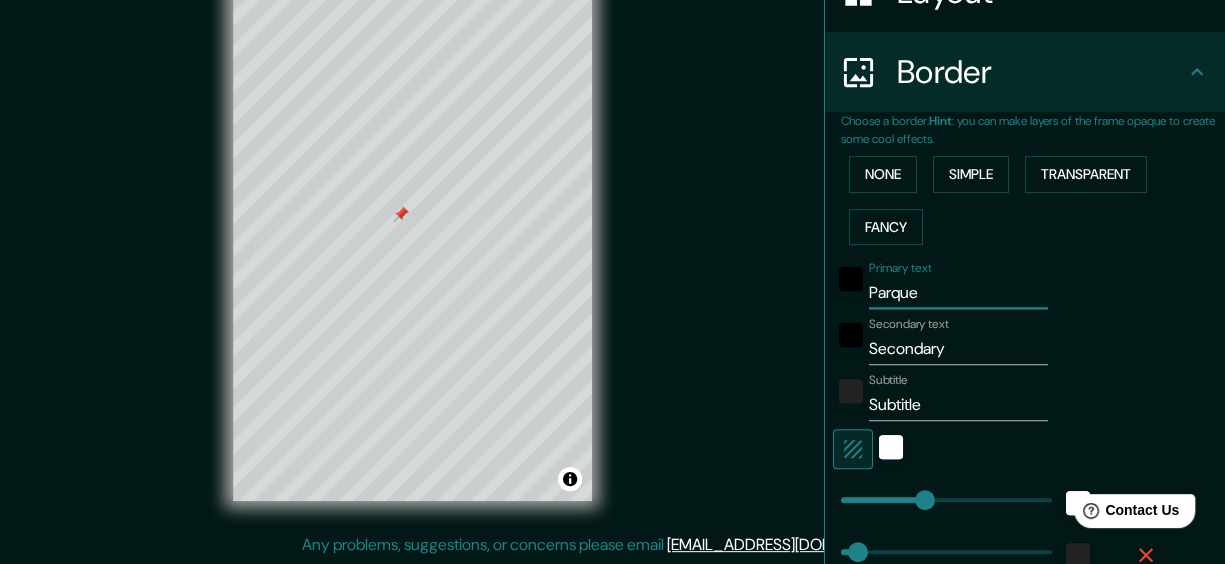 type on "Parque" 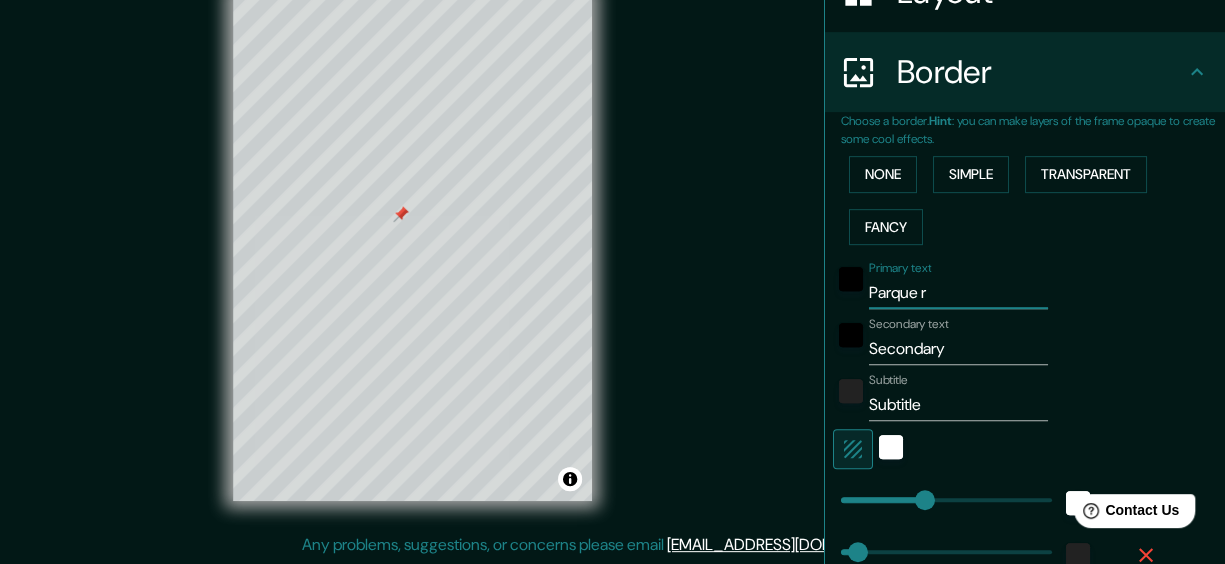 type on "Parque rí" 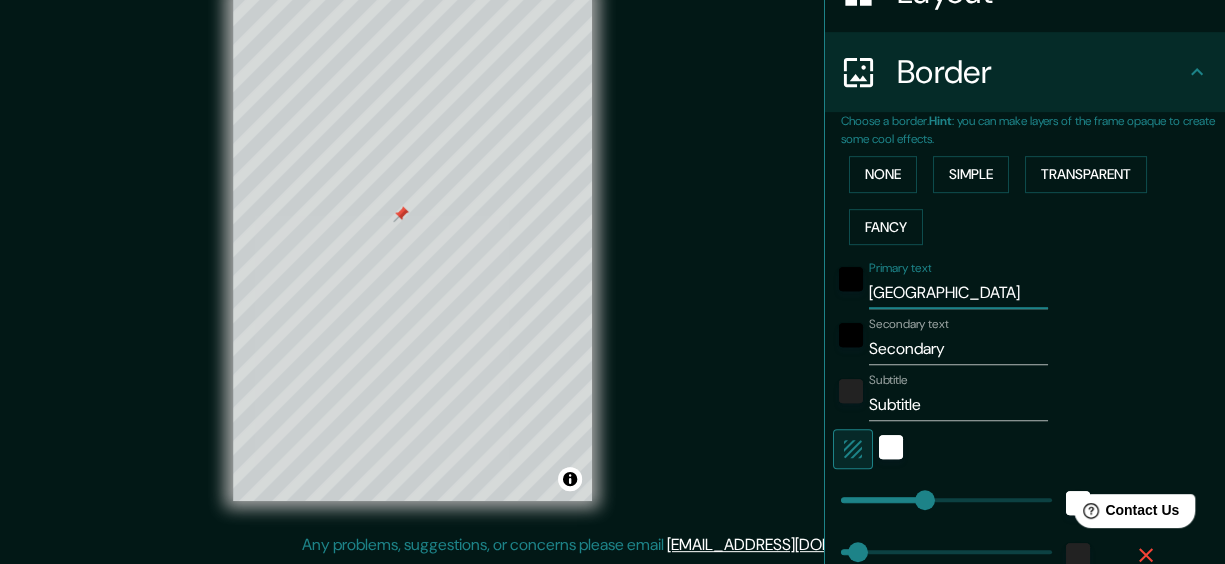 type on "144" 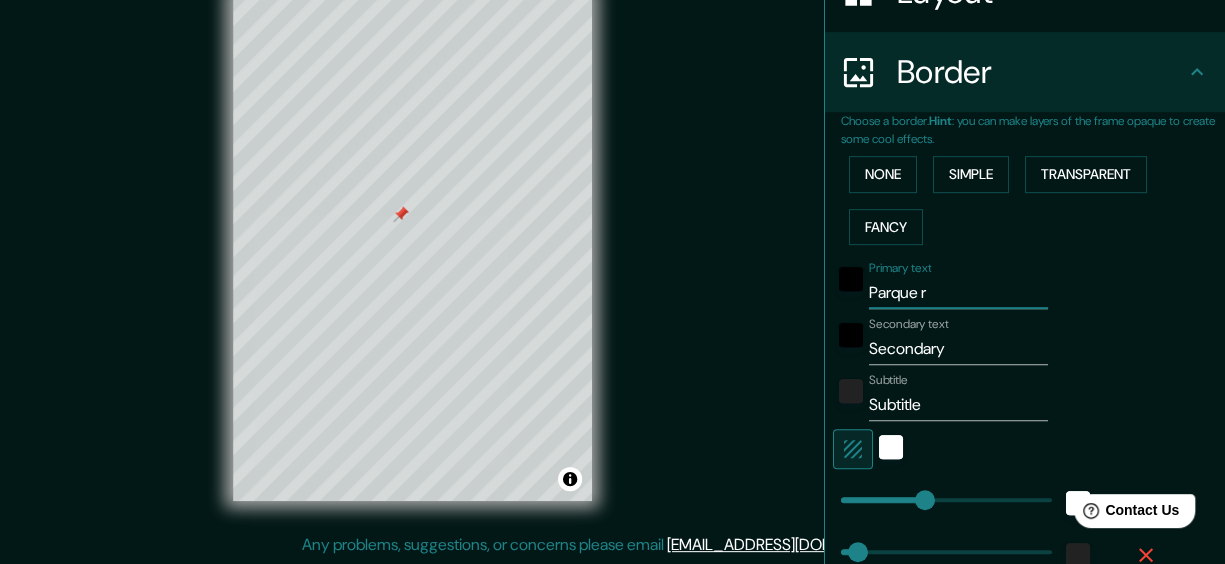 type on "144" 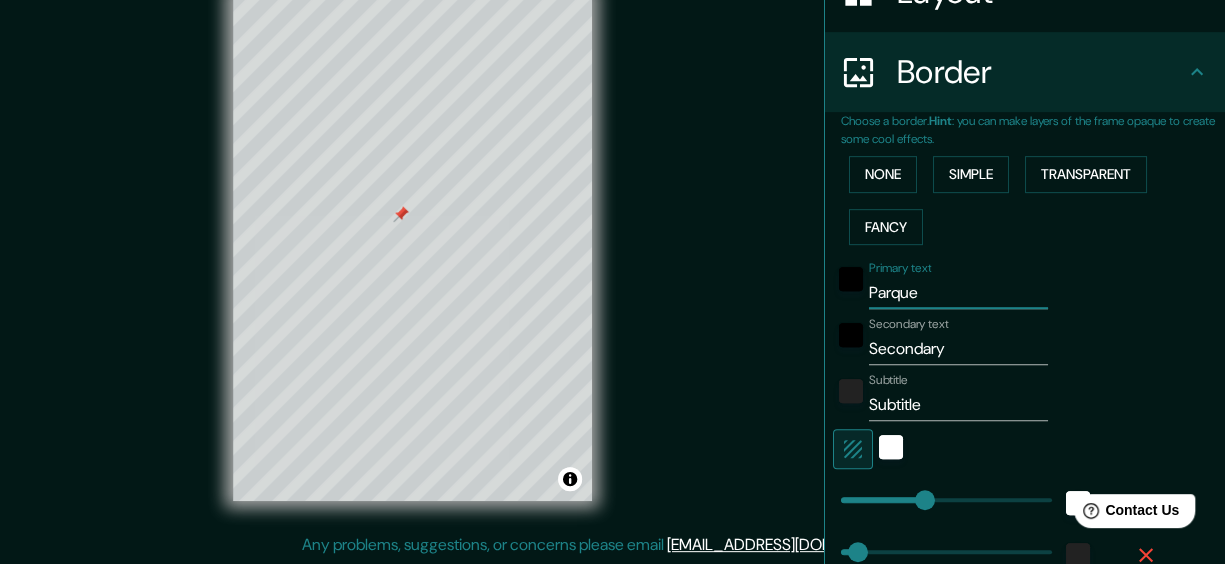 type on "144" 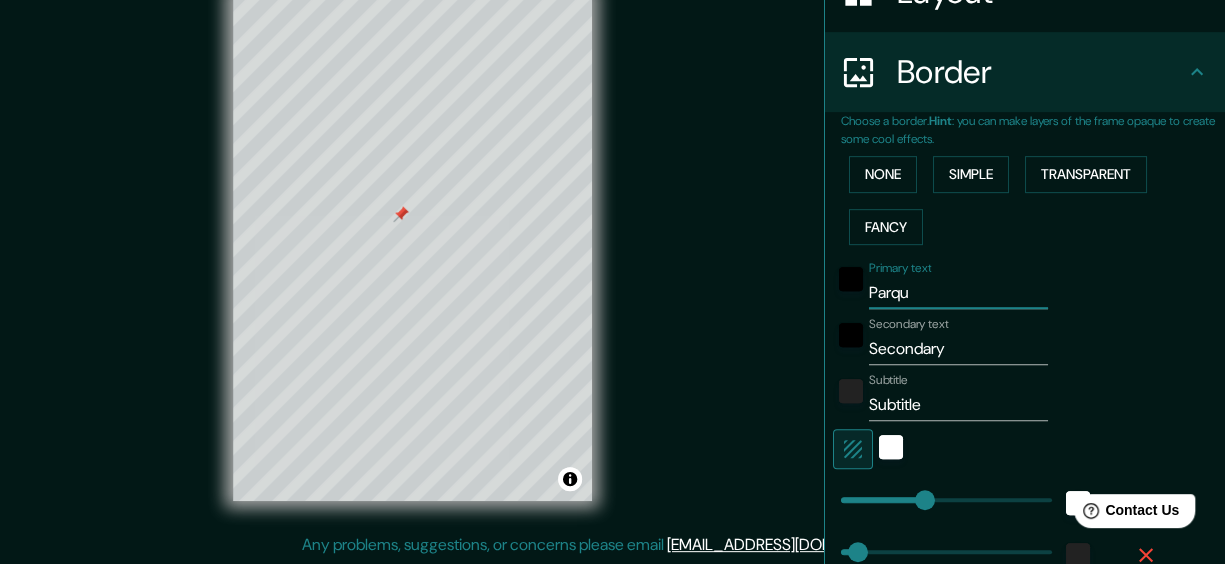 type on "144" 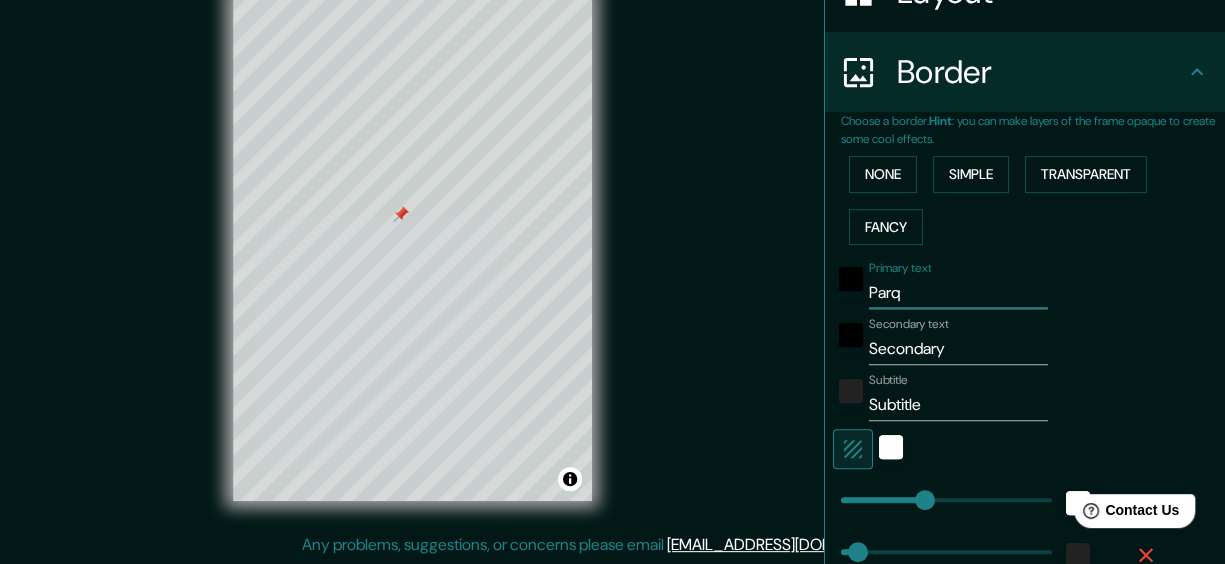 type on "144" 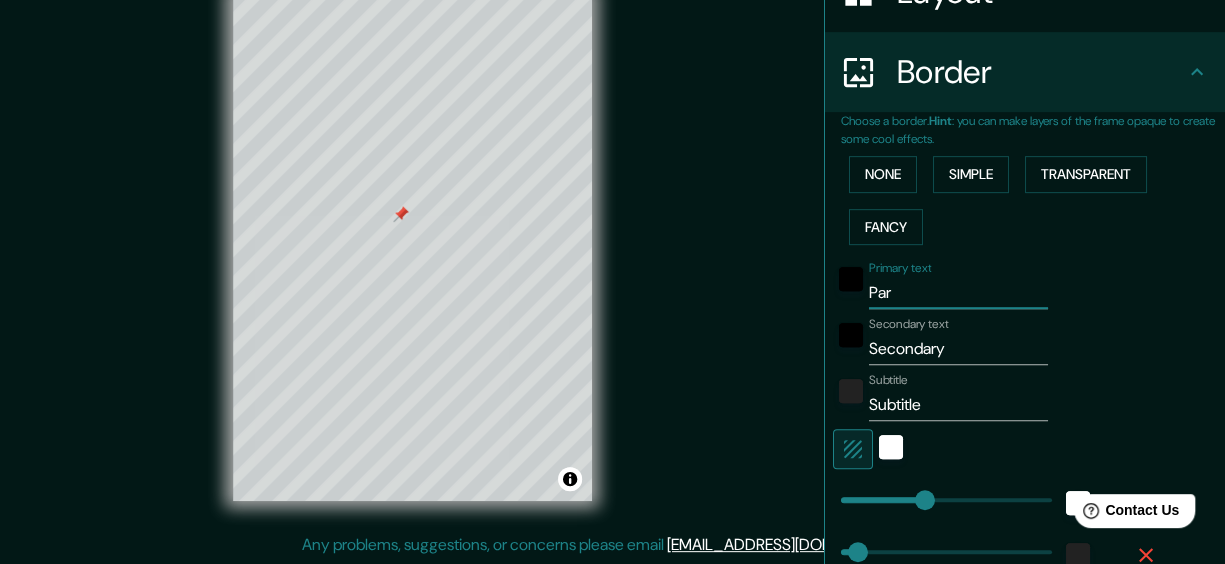 type on "144" 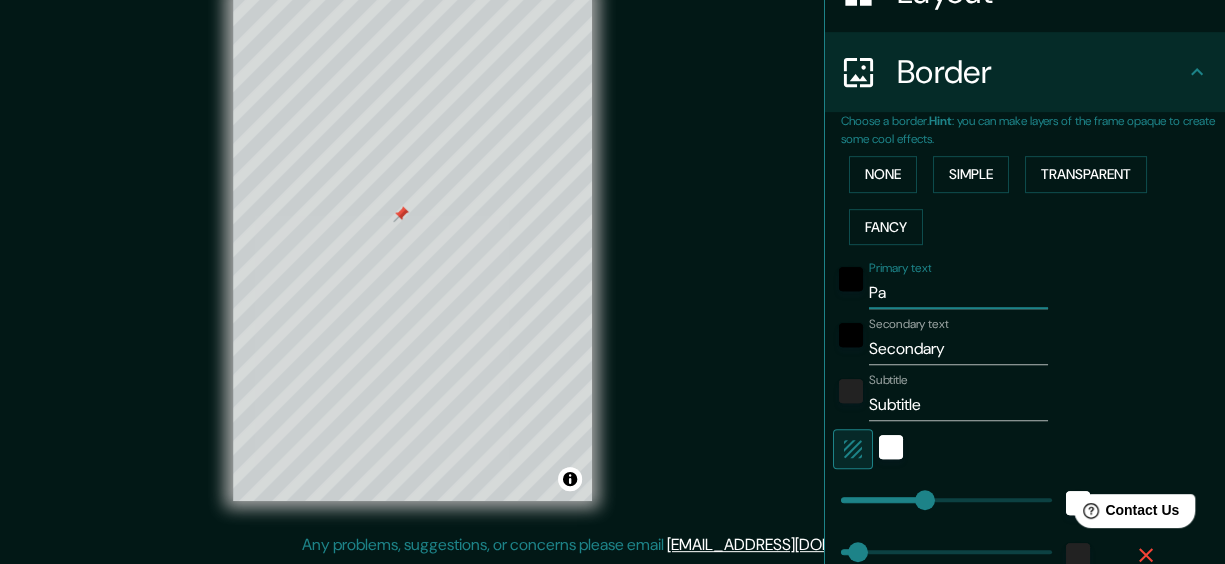 type on "P" 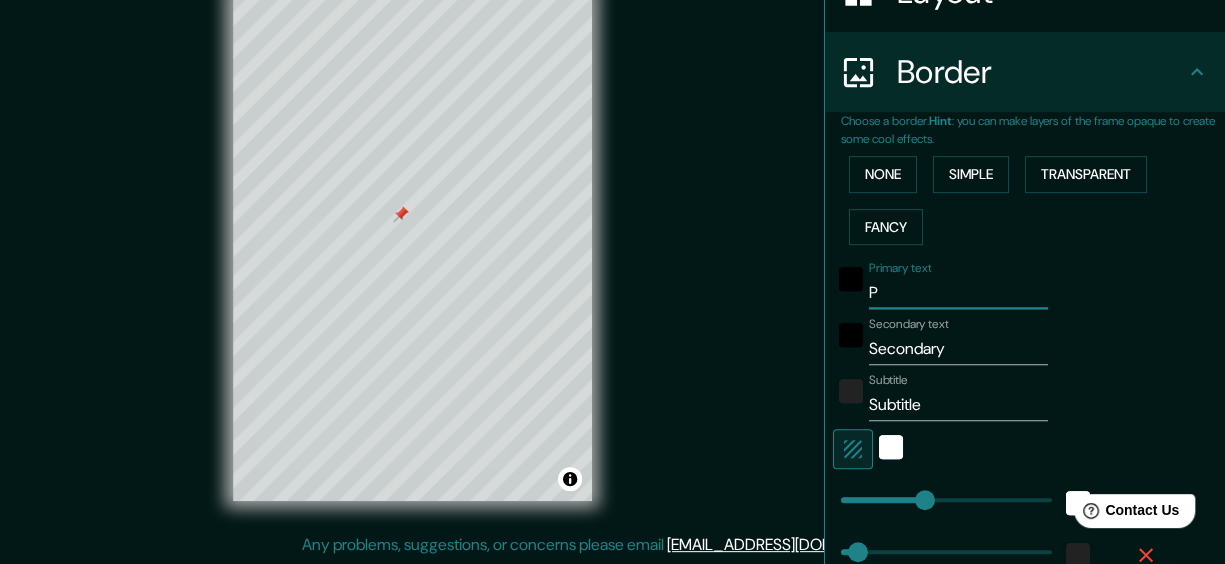 type 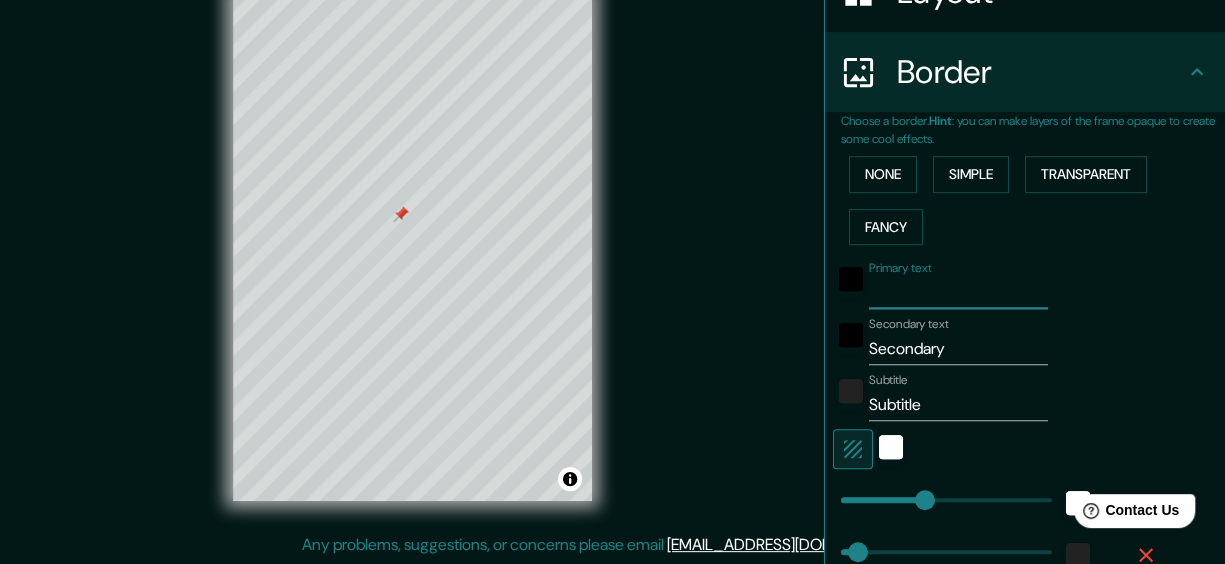 type on "T" 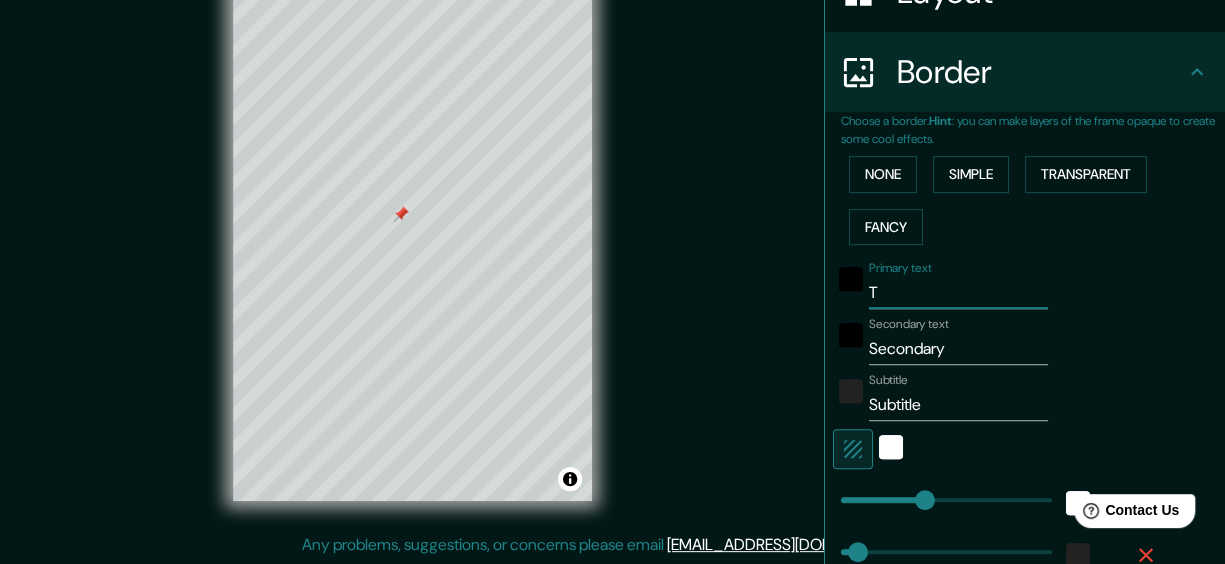 type on "144" 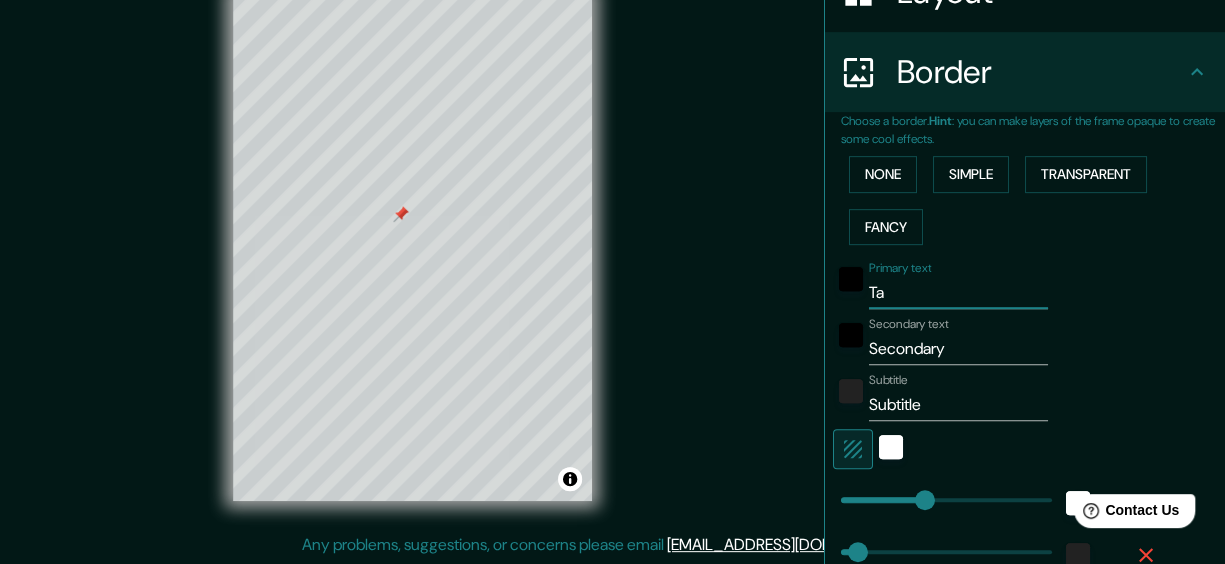 type on "Tal" 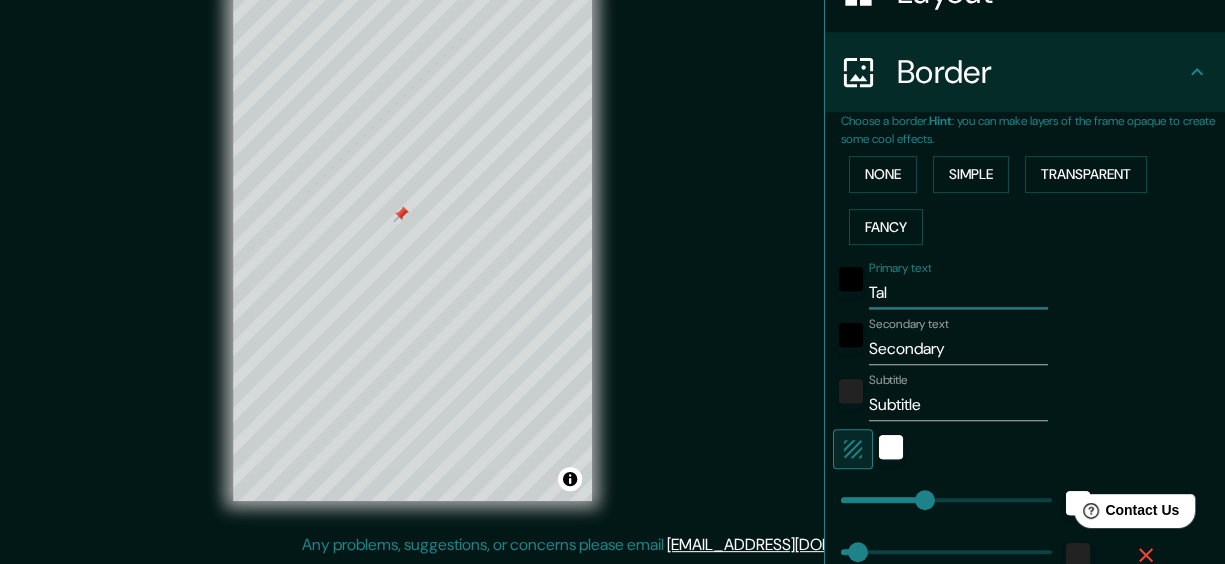 type on "Talc" 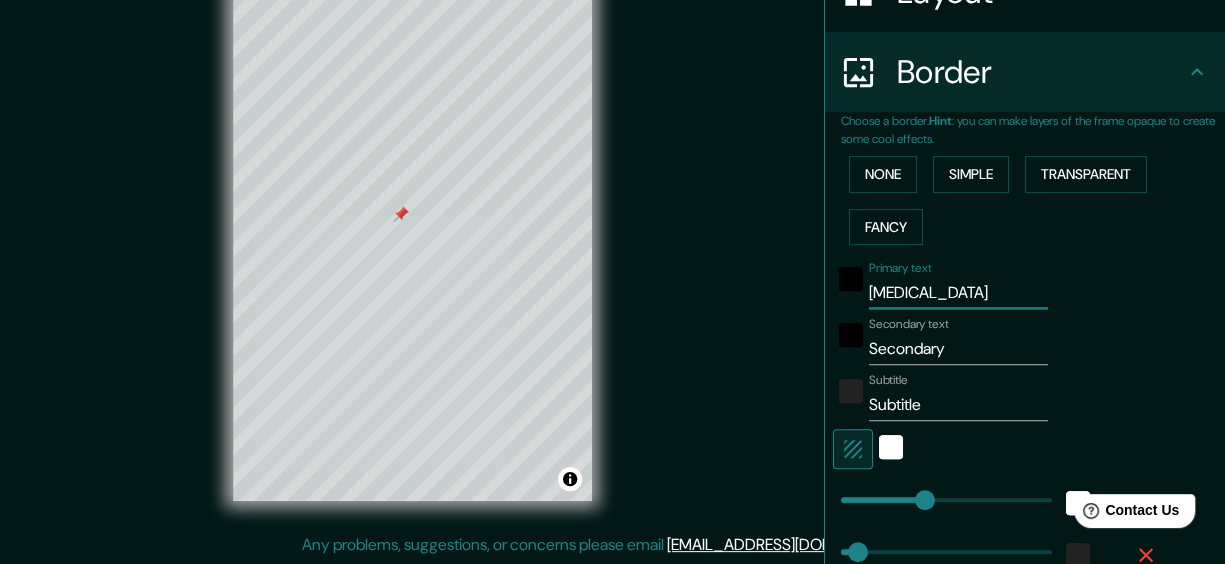 type on "144" 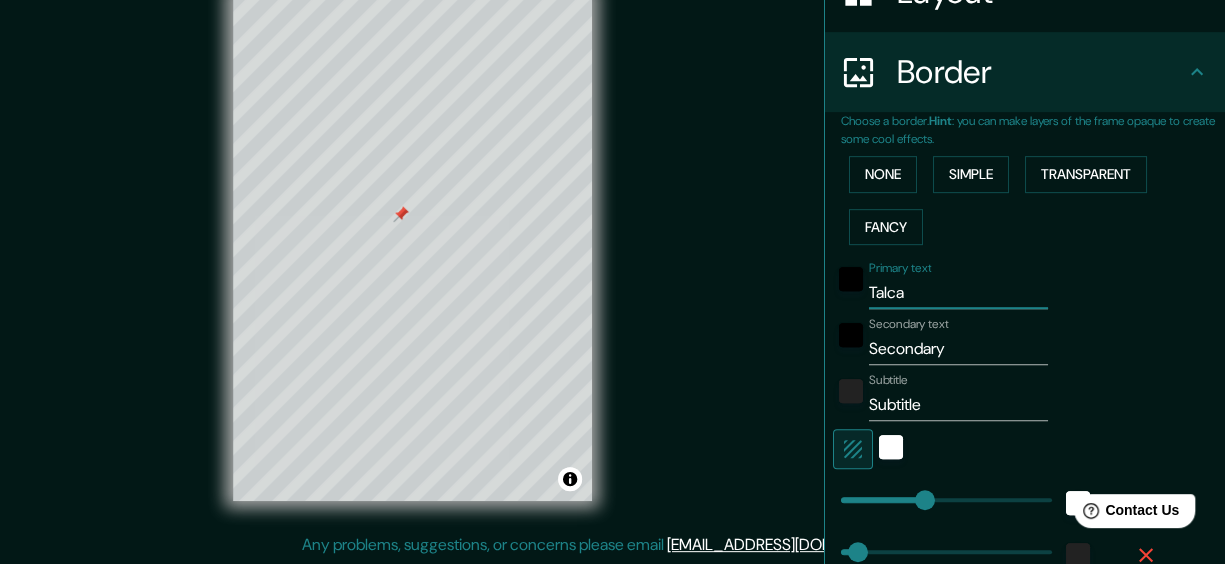 type on "144" 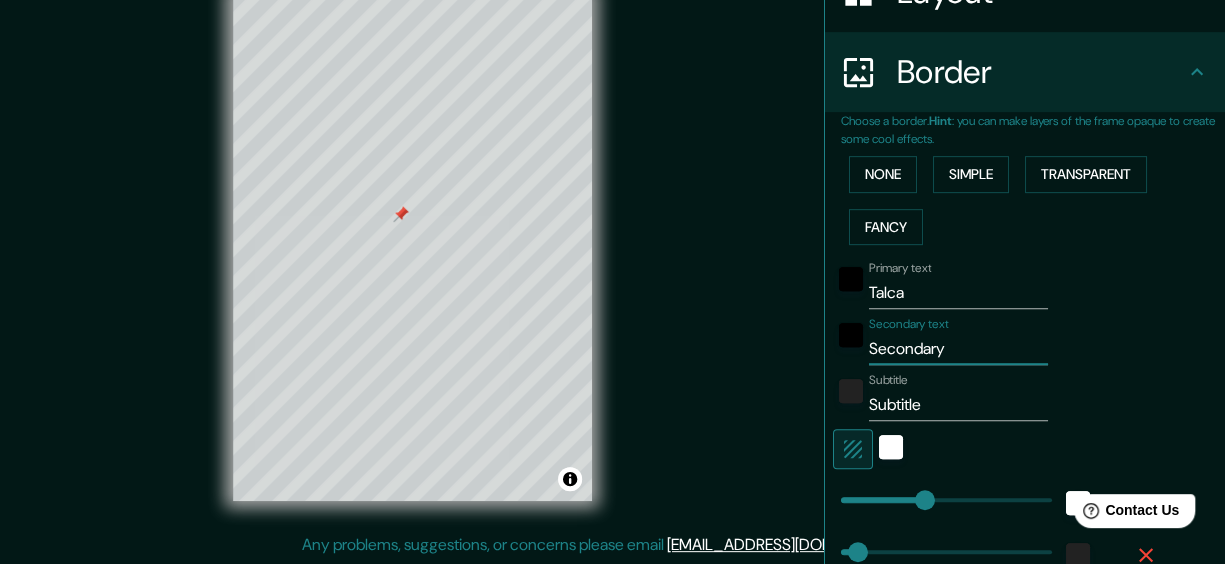 click on "Secondary" at bounding box center (958, 349) 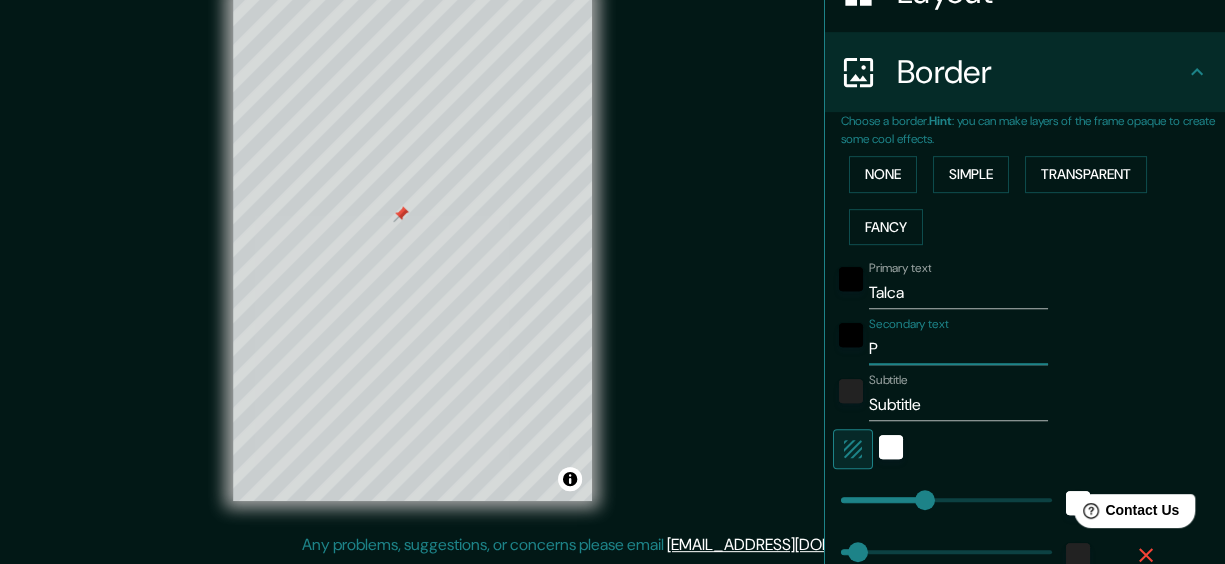 type on "144" 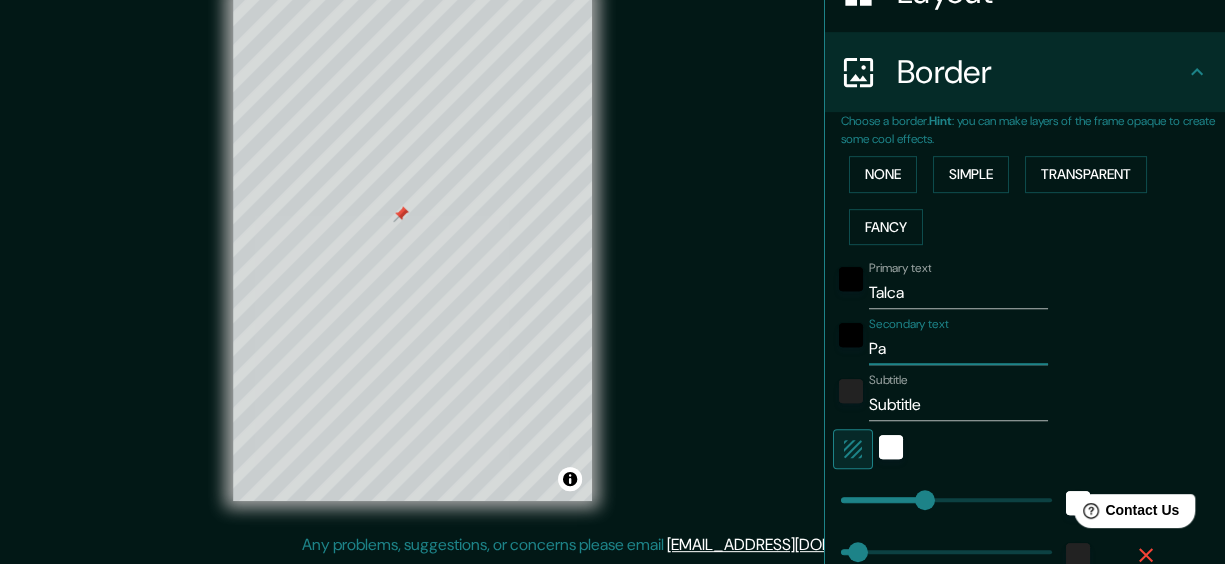 type on "144" 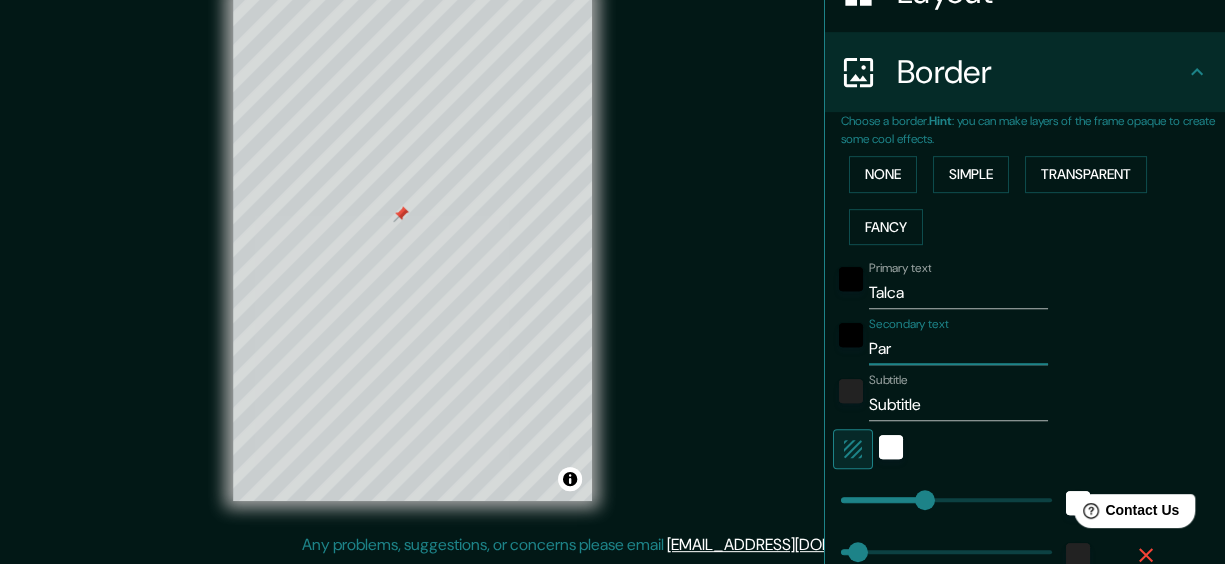 type on "144" 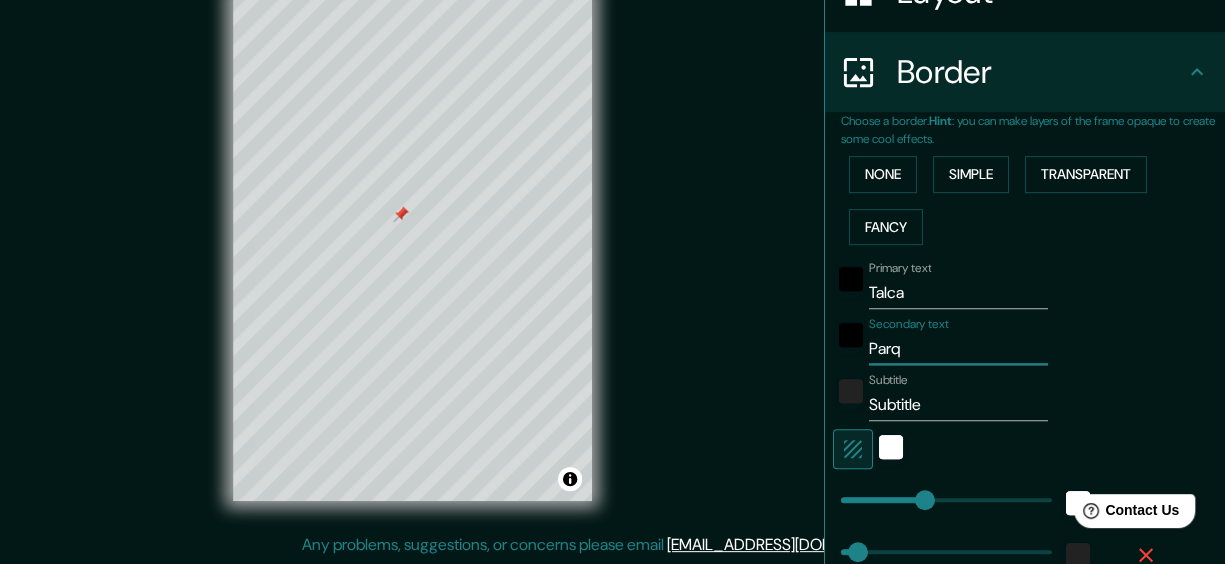 type on "144" 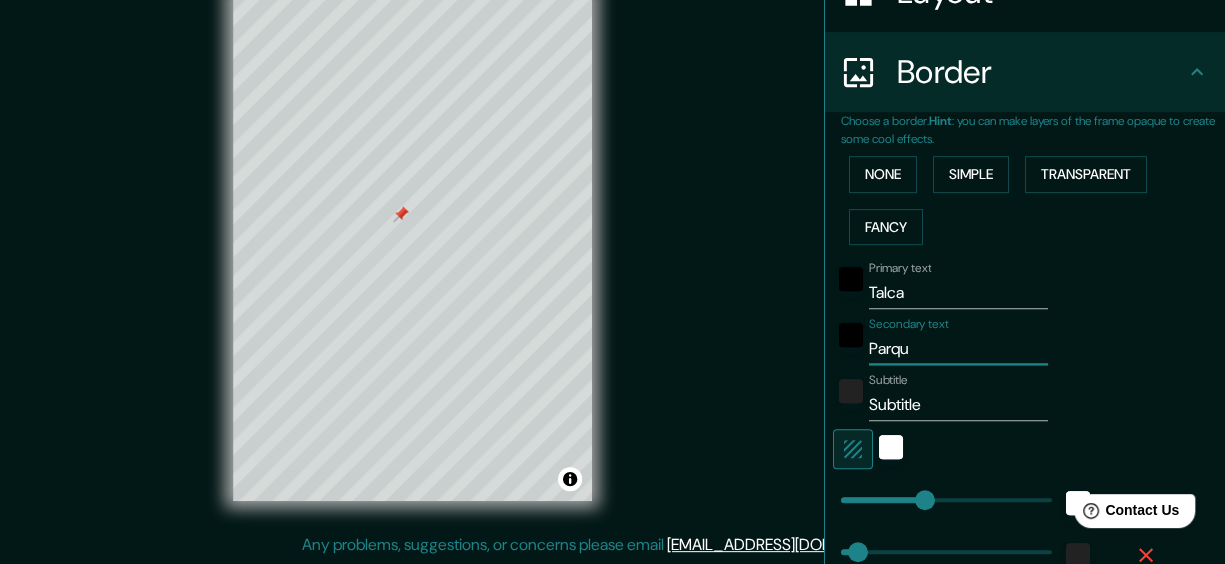 type on "Parque" 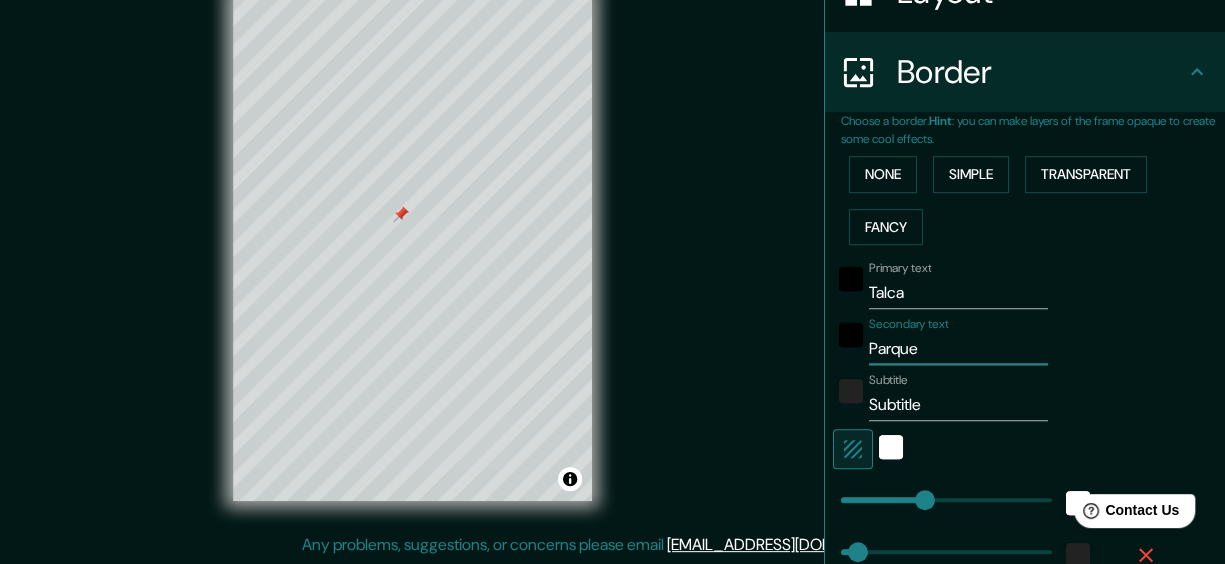 type on "Parque" 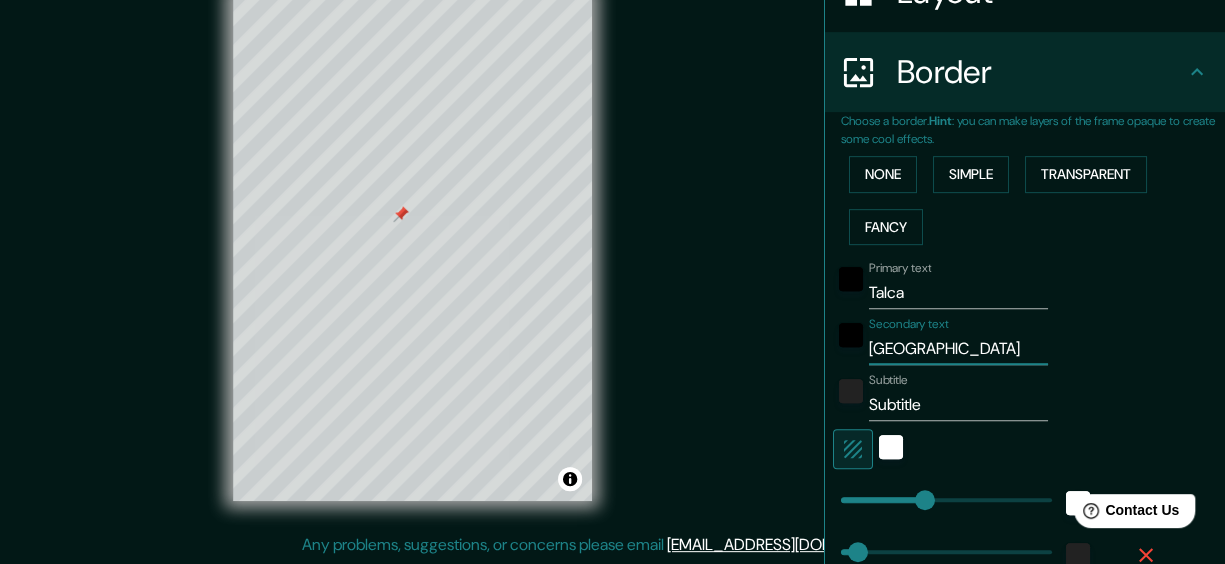 type on "144" 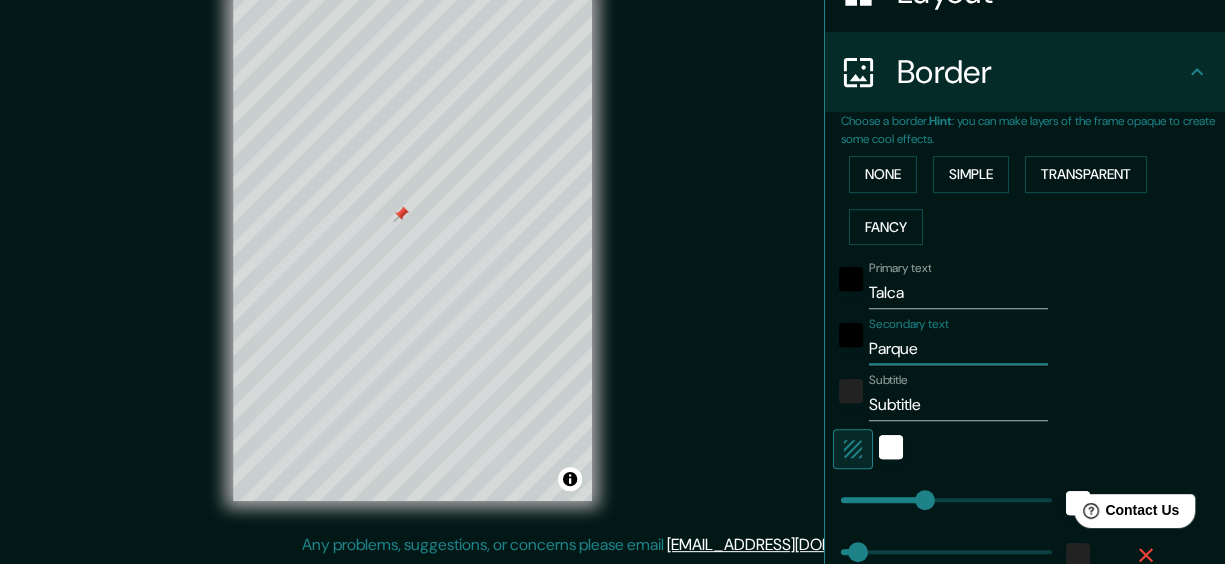 type on "Parque" 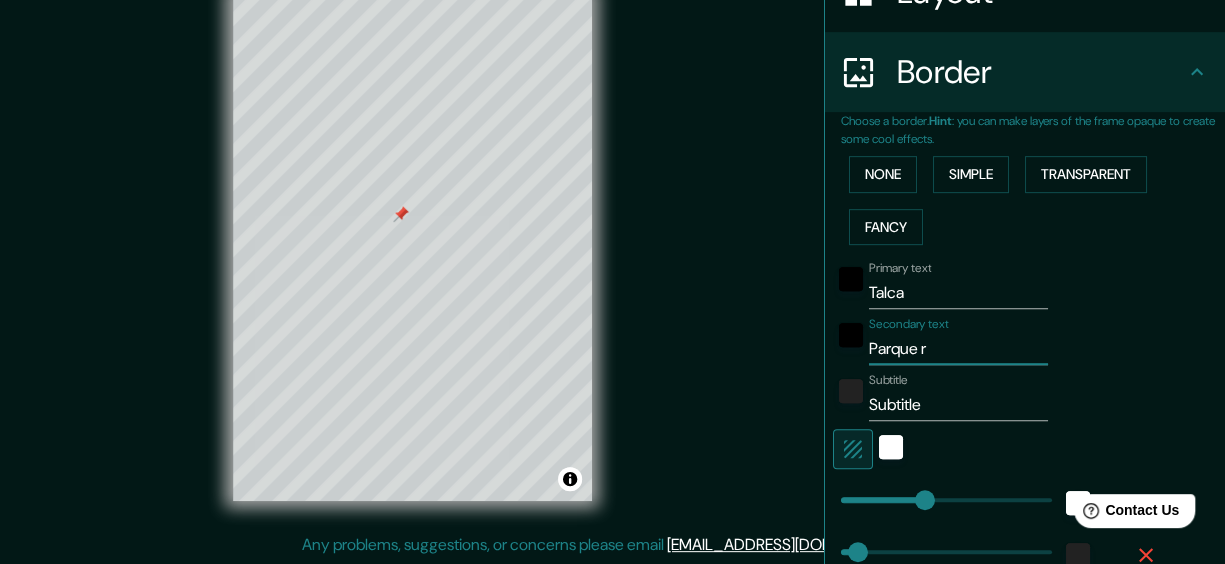 type on "144" 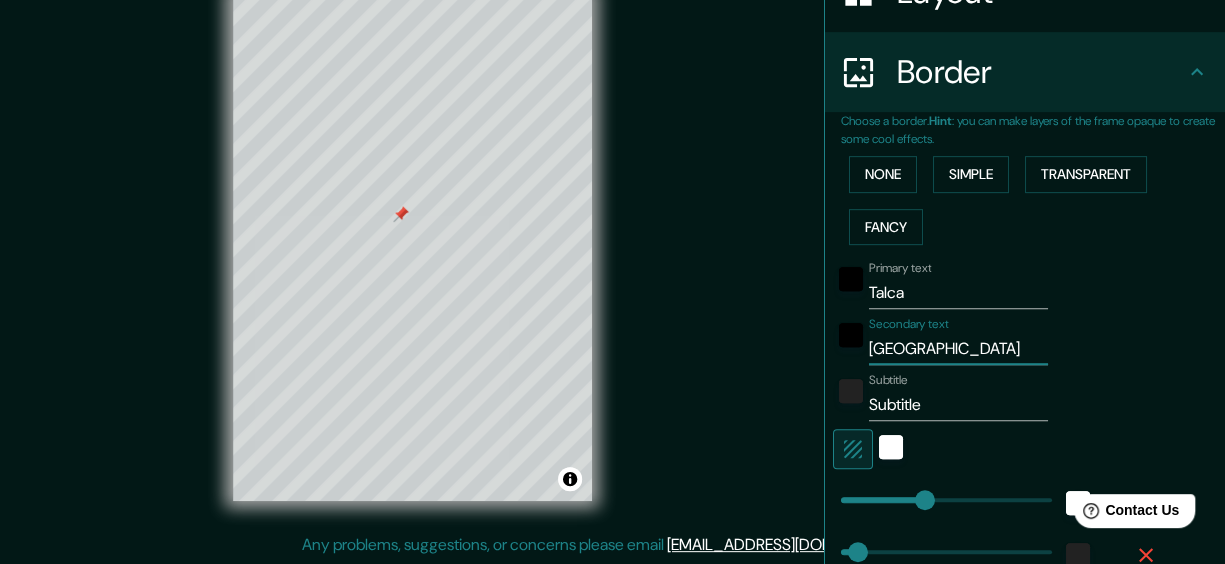 type on "Parque río" 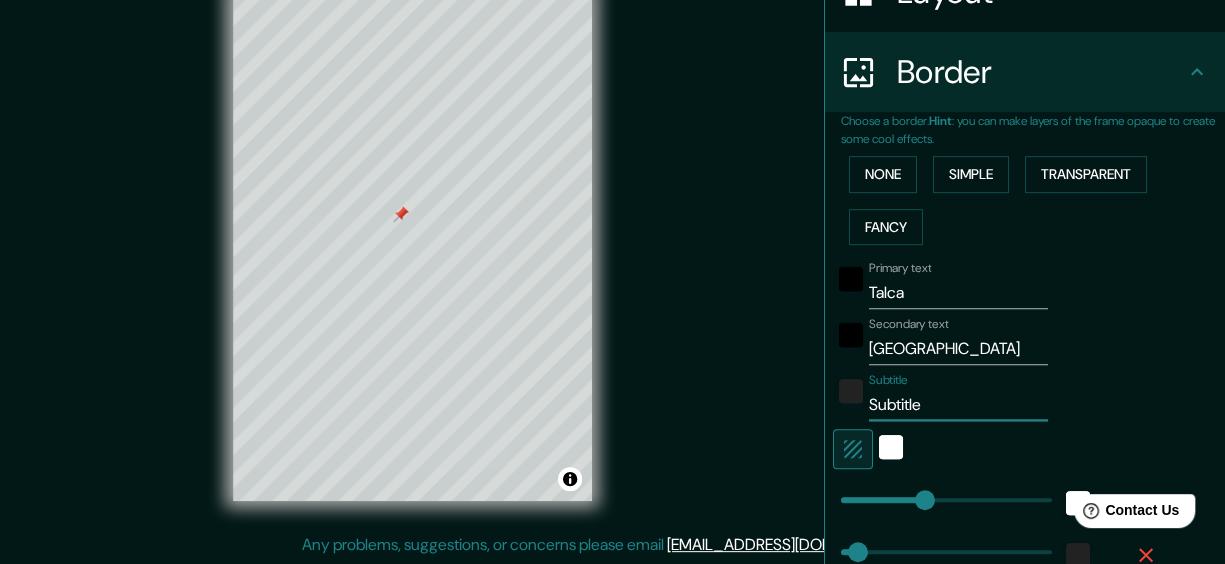 click on "Subtitle" at bounding box center [958, 405] 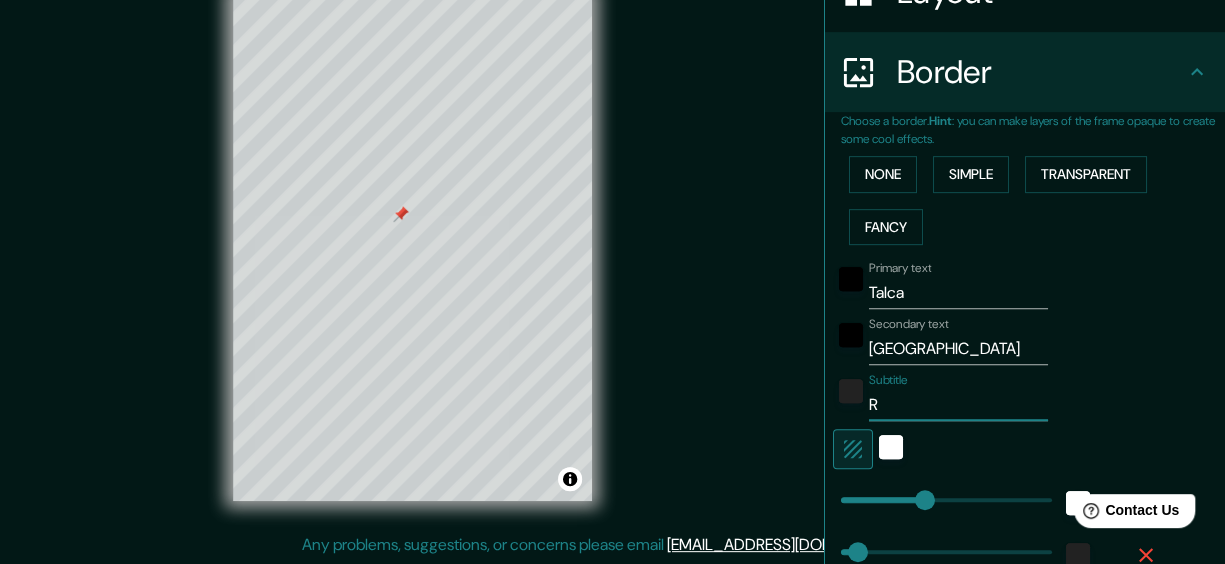 type on "144" 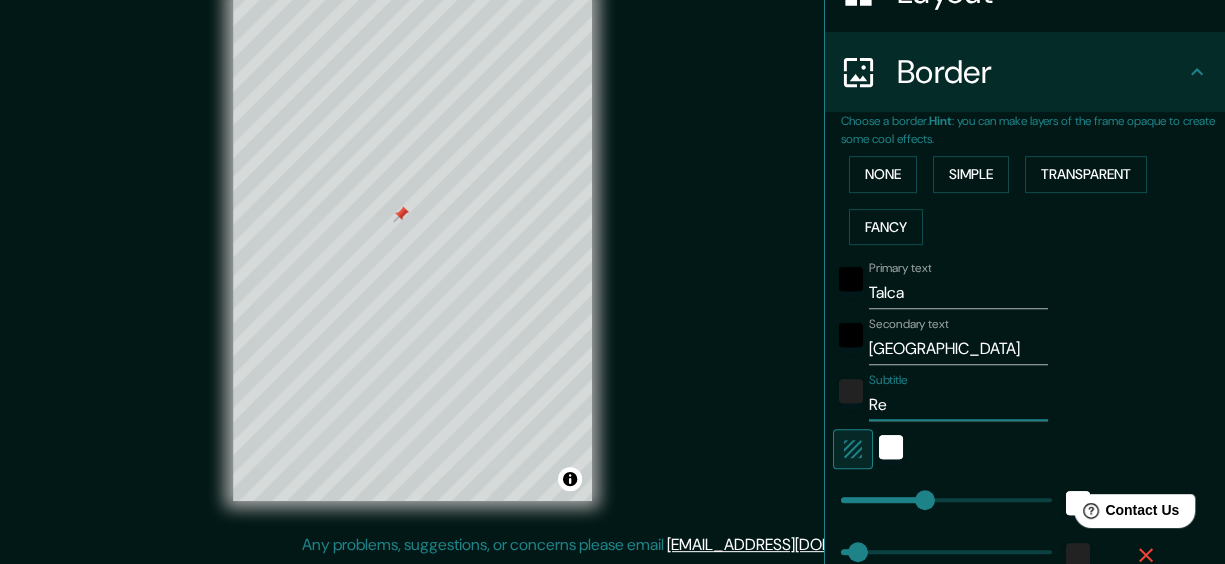 type on "144" 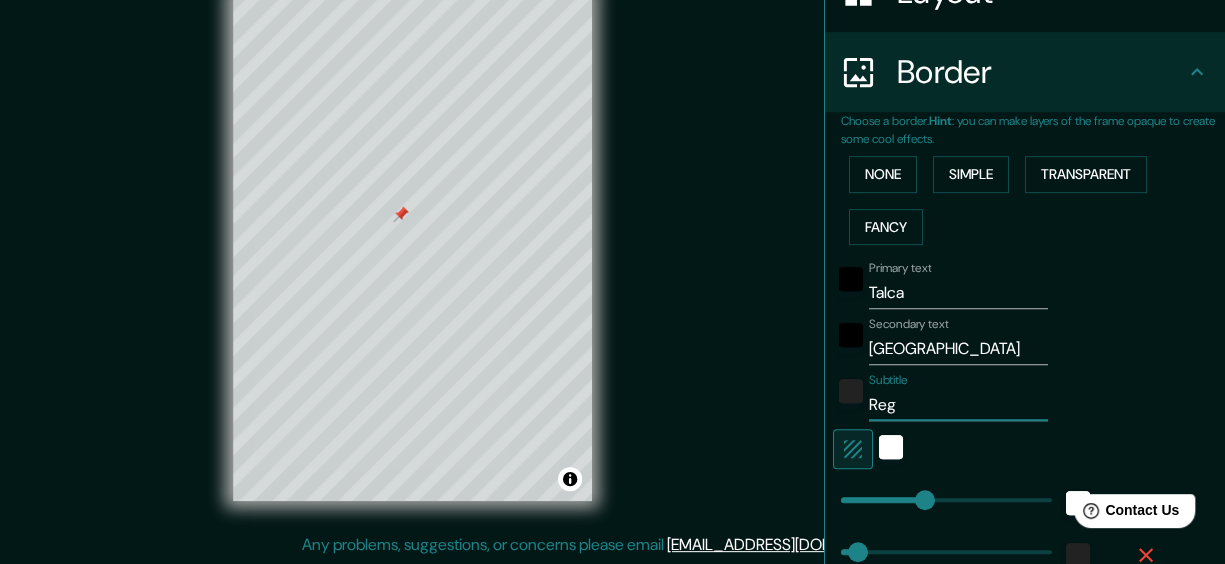 type on "144" 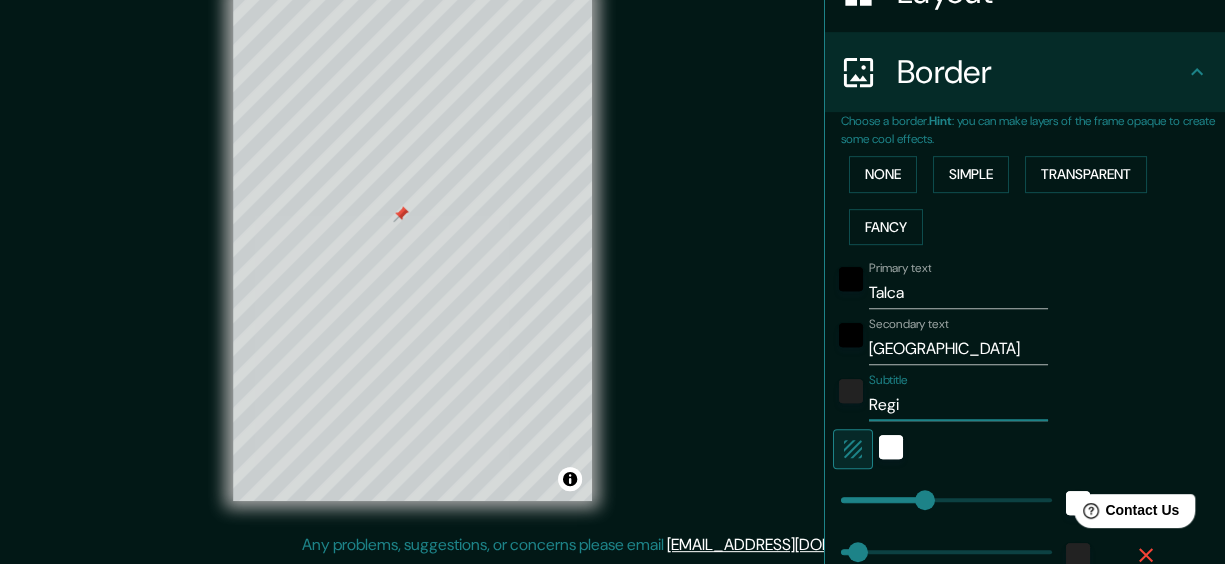 type on "144" 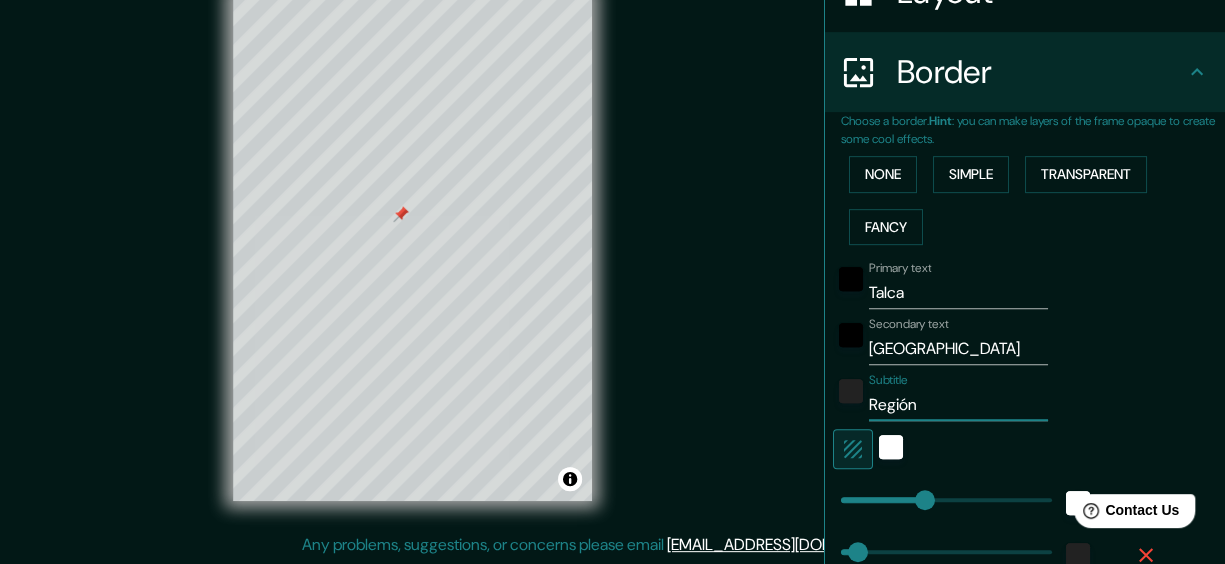 type on "Región" 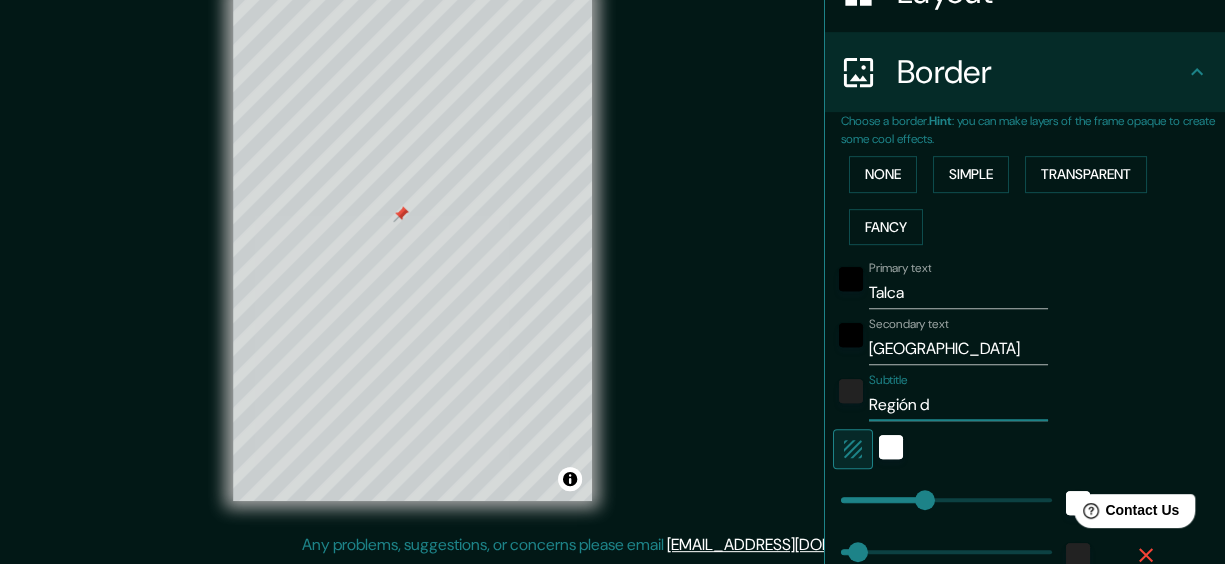 type on "144" 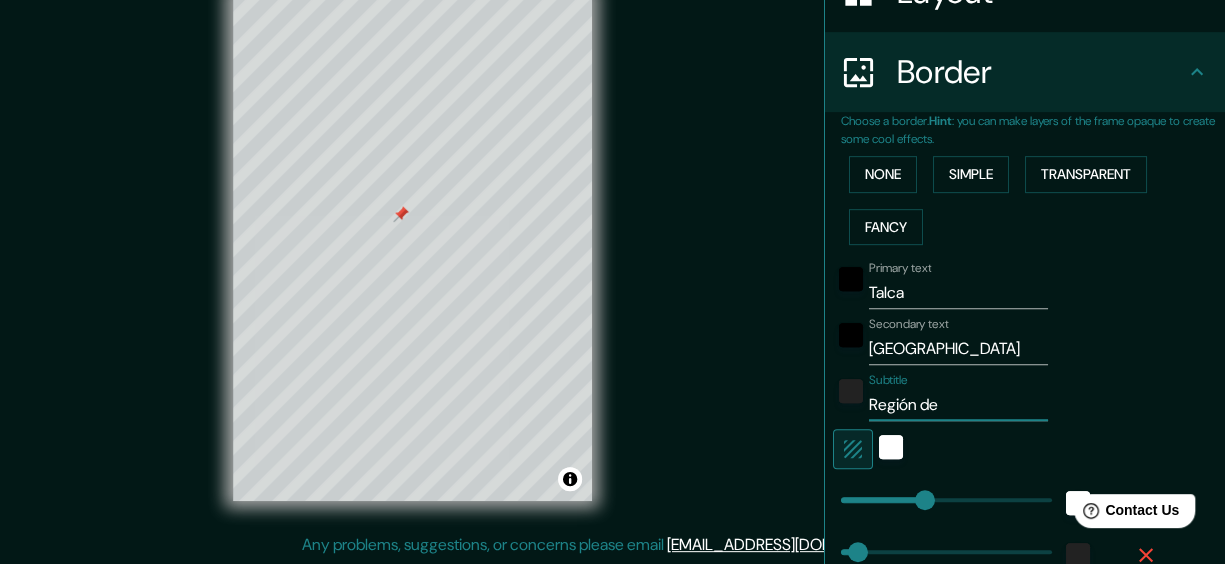type on "144" 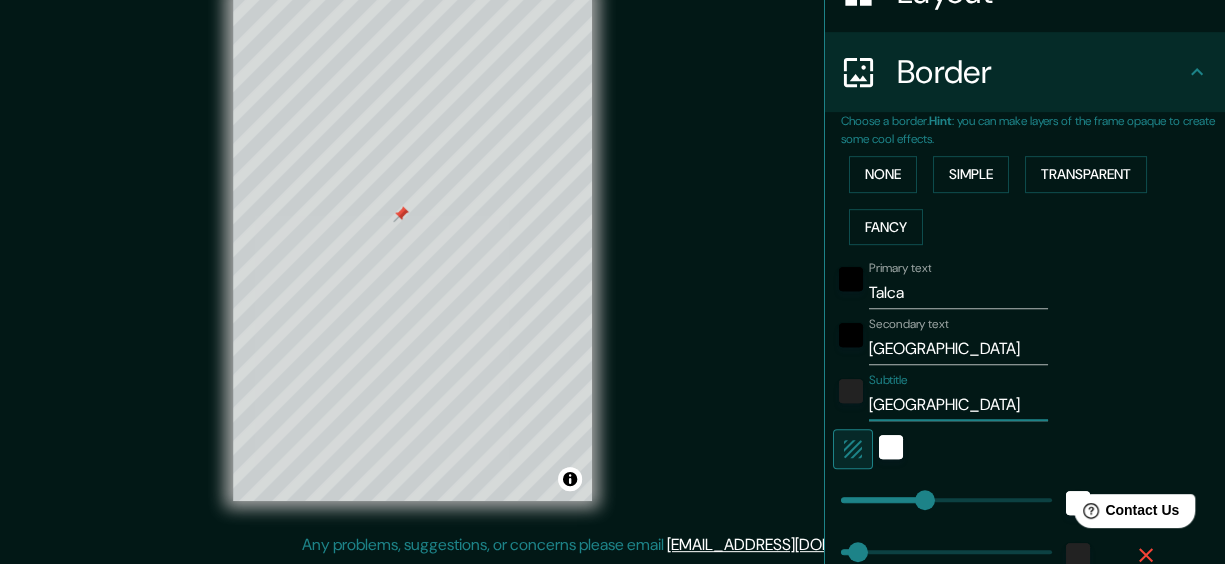 type on "144" 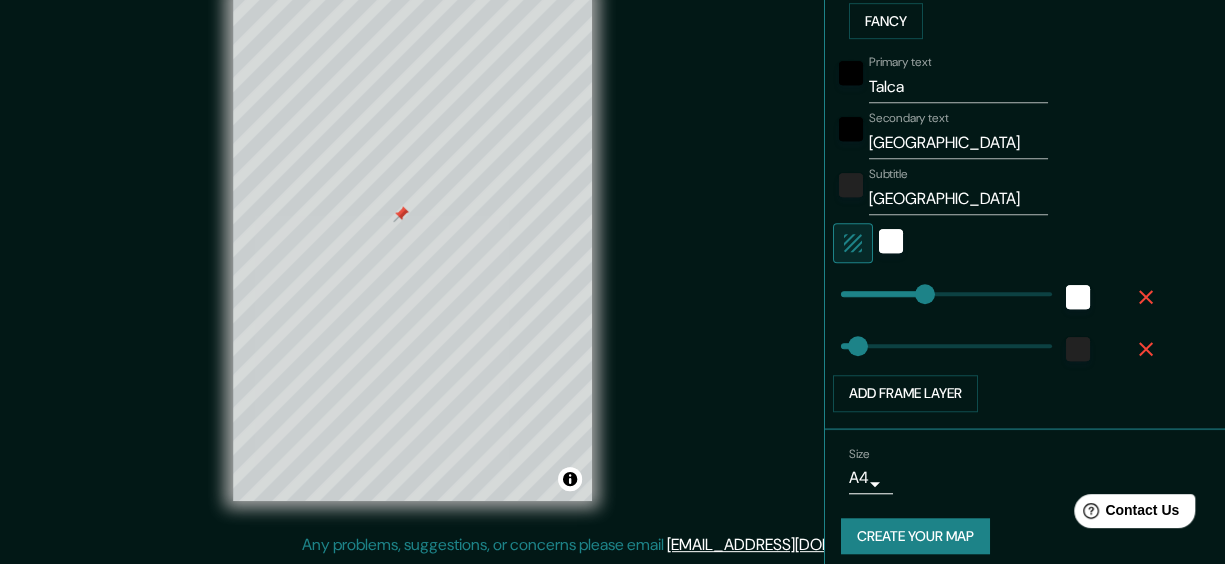 scroll, scrollTop: 571, scrollLeft: 0, axis: vertical 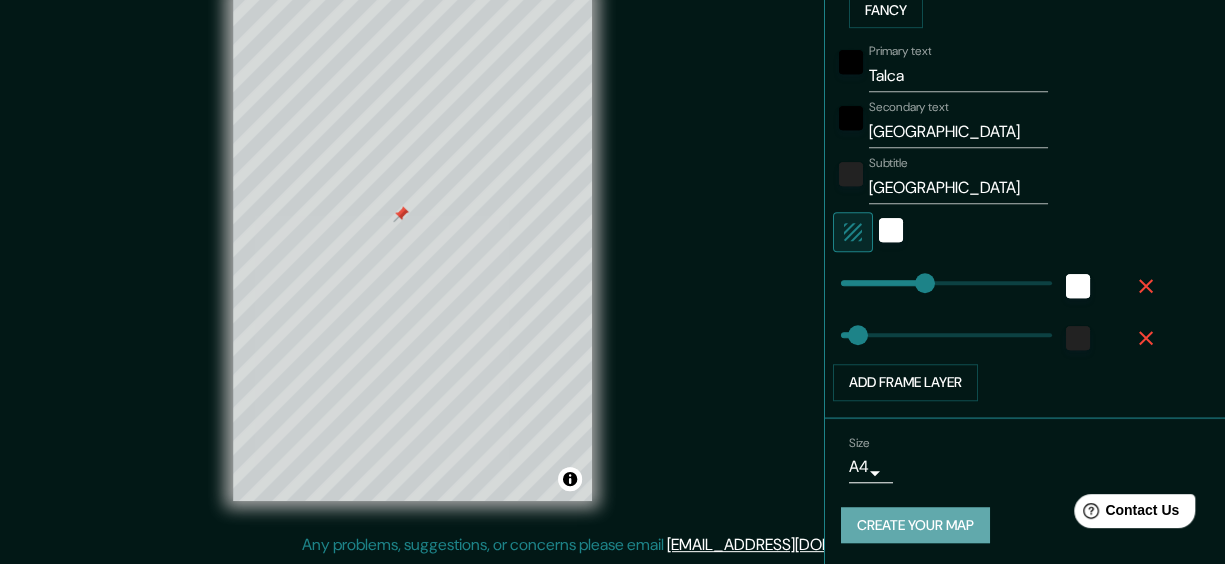 click on "Create your map" at bounding box center [915, 525] 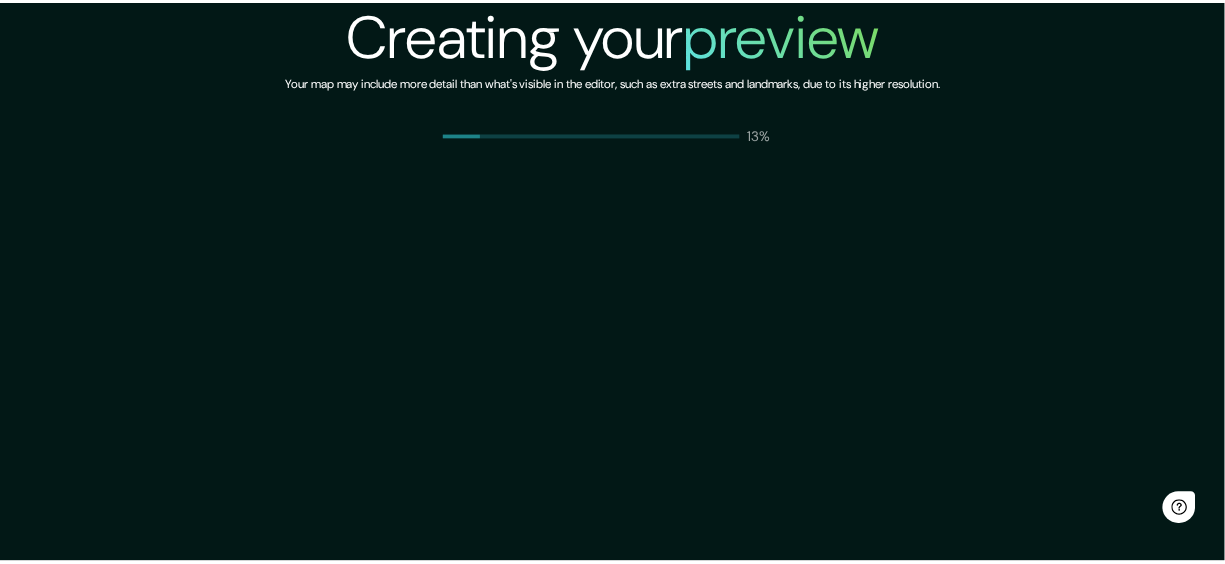 scroll, scrollTop: 0, scrollLeft: 0, axis: both 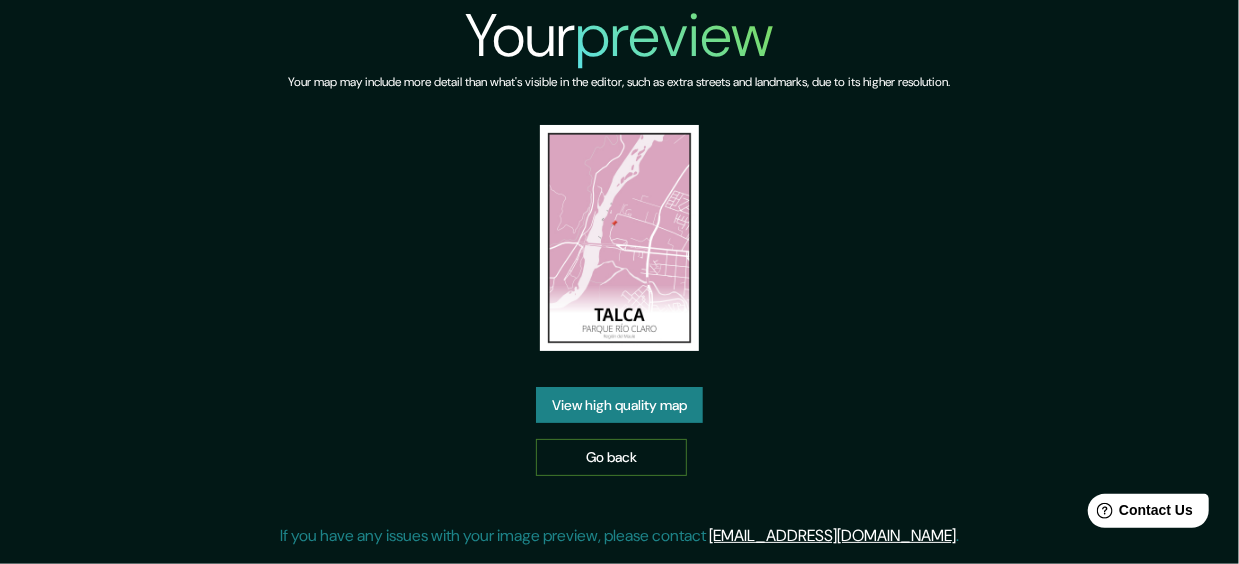 click on "Go back" at bounding box center (611, 457) 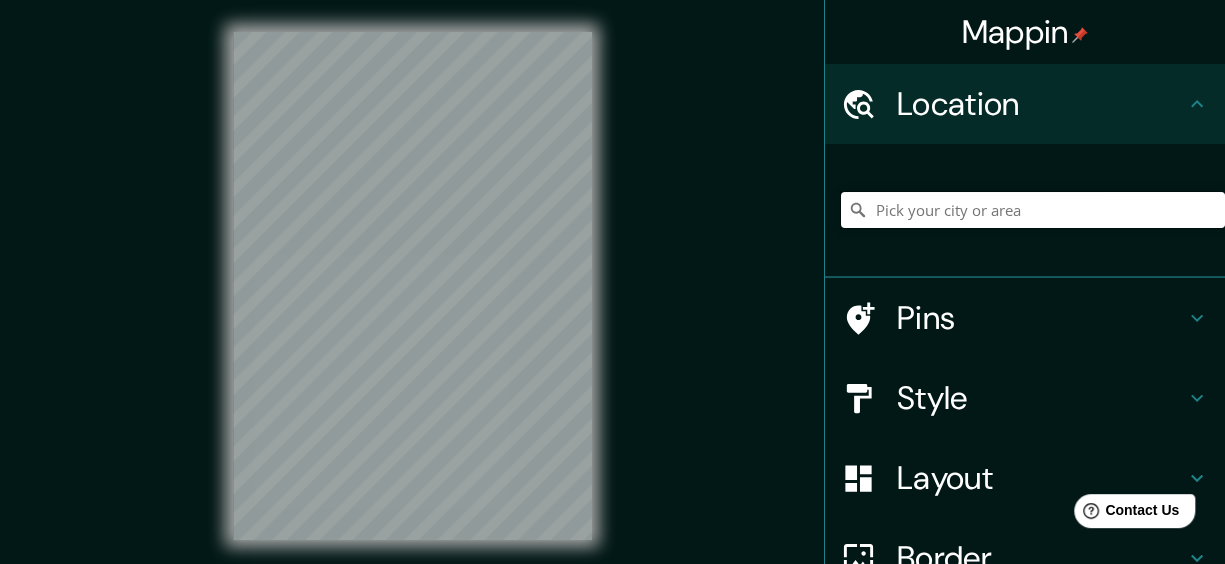click at bounding box center (1033, 210) 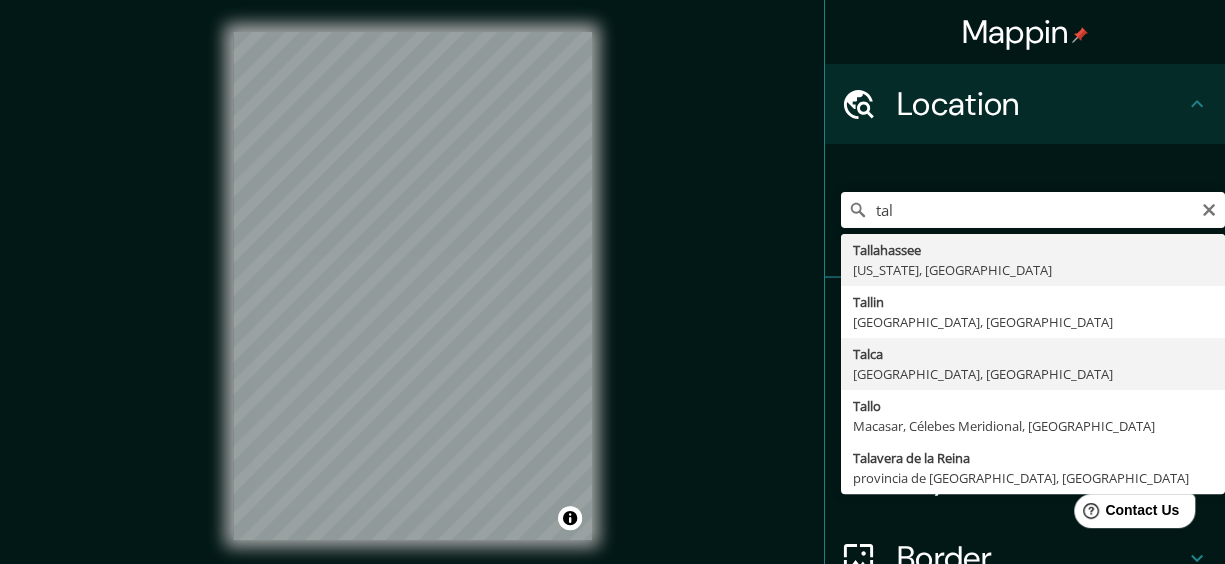 type on "[GEOGRAPHIC_DATA], [GEOGRAPHIC_DATA], [GEOGRAPHIC_DATA]" 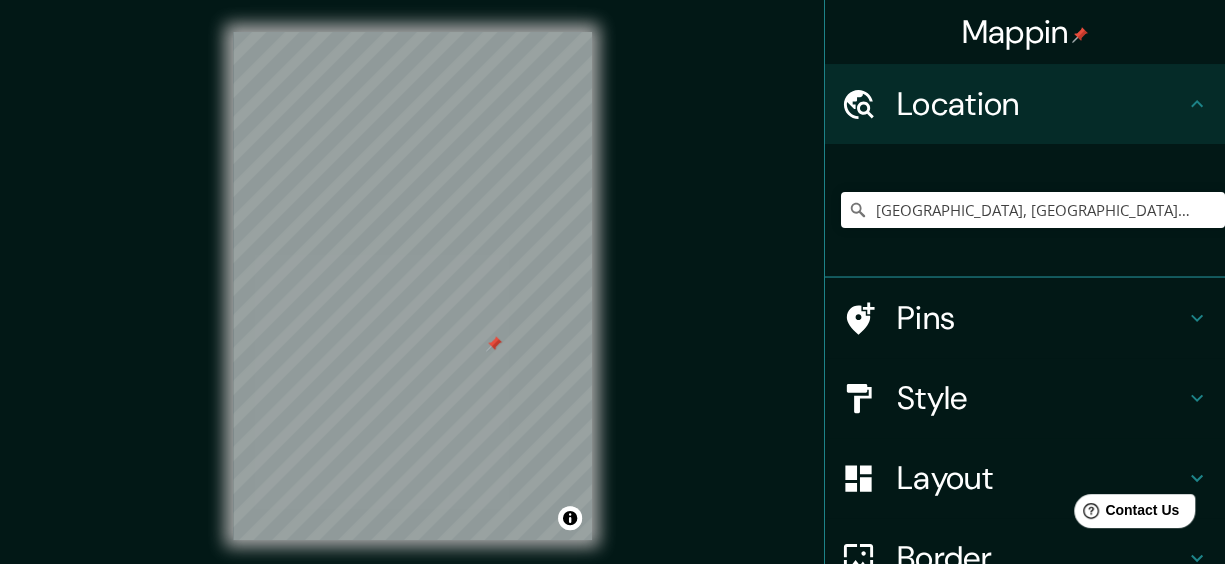 click at bounding box center (494, 344) 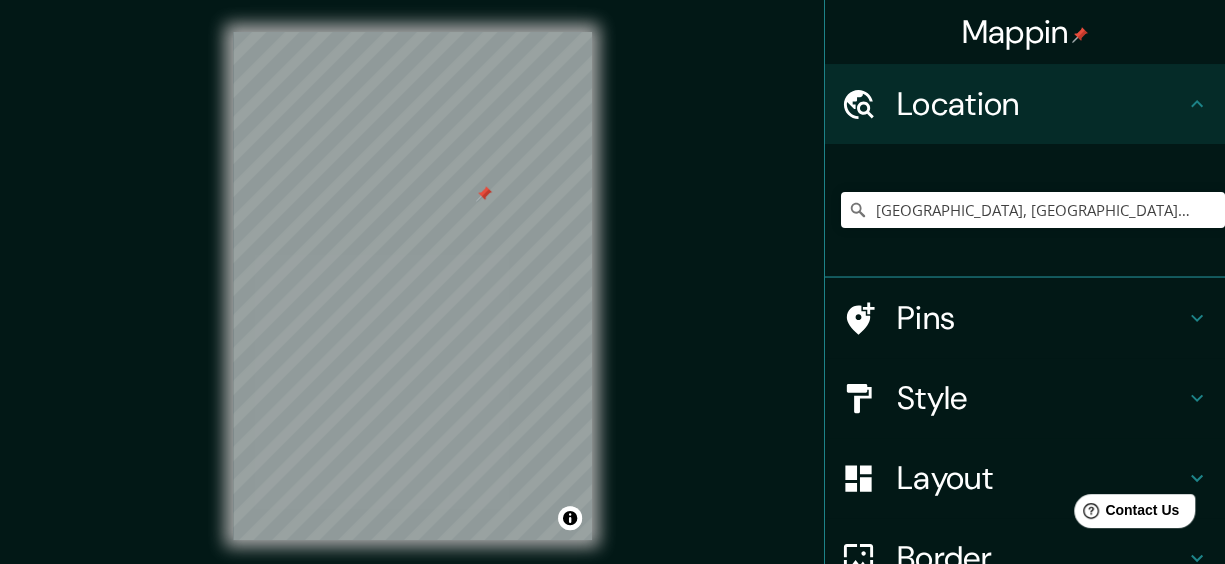 click at bounding box center (484, 194) 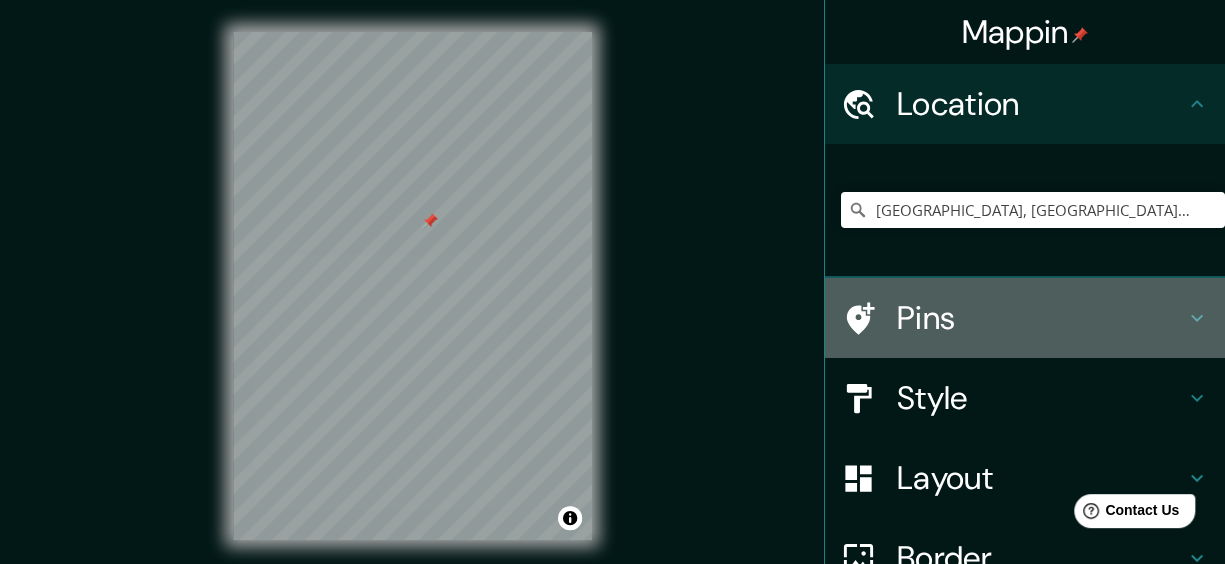 click on "Pins" at bounding box center (1041, 318) 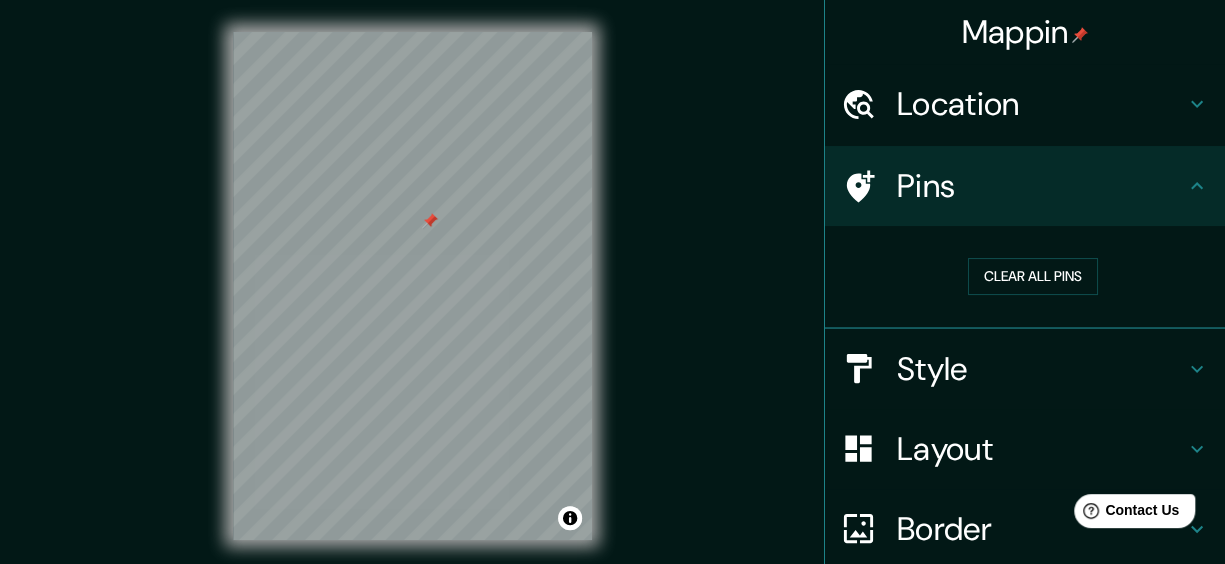 click on "Style" at bounding box center (1025, 369) 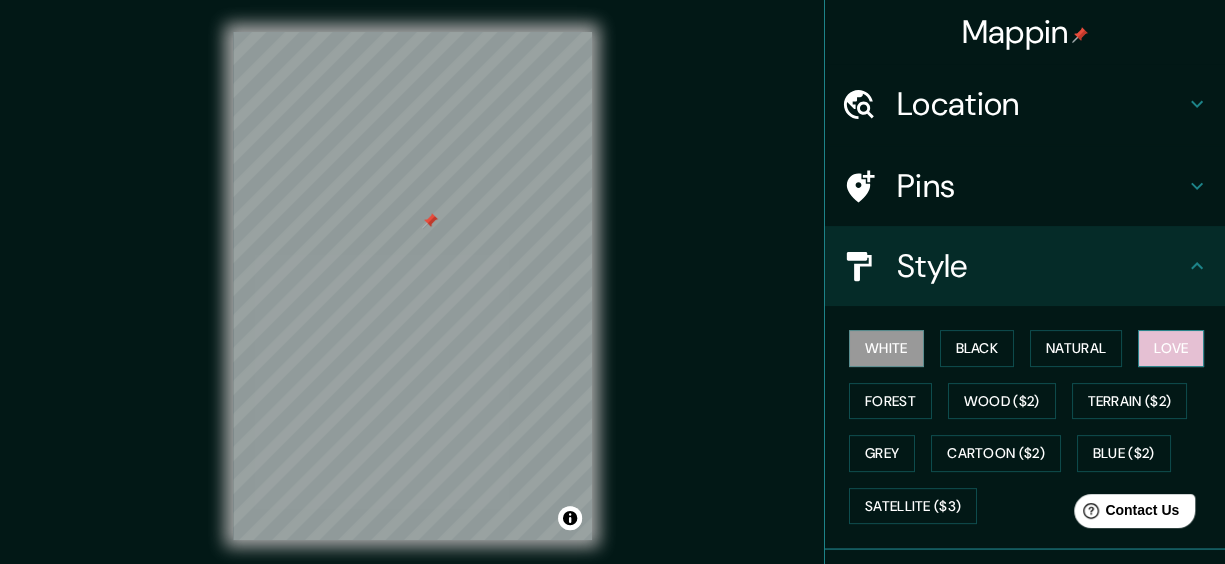 click on "Love" at bounding box center [1171, 348] 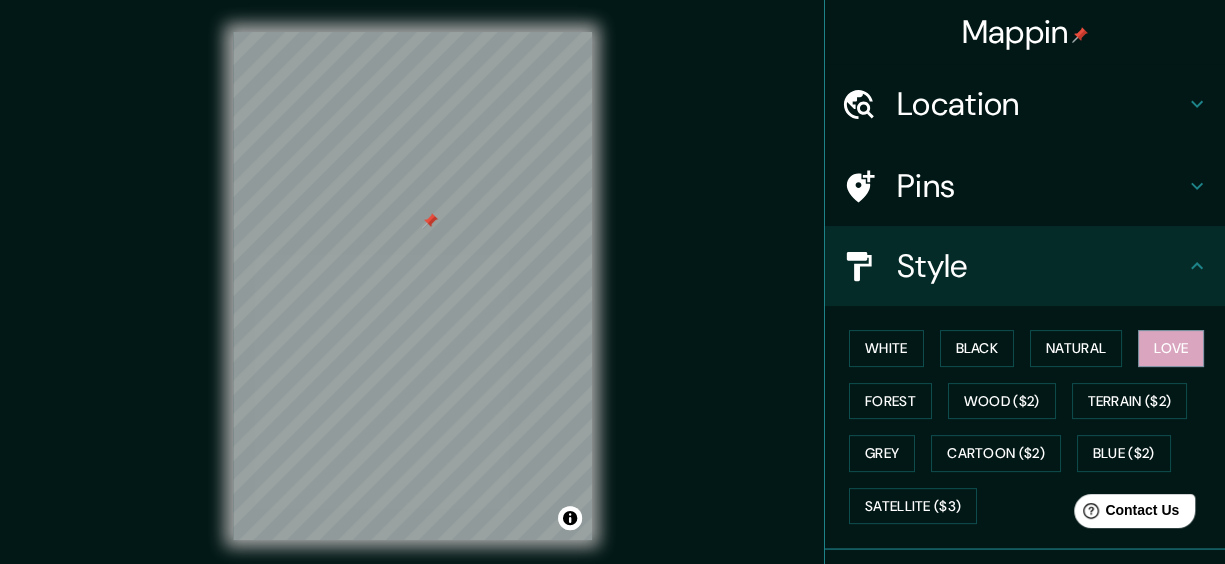 click on "Style" at bounding box center (1041, 266) 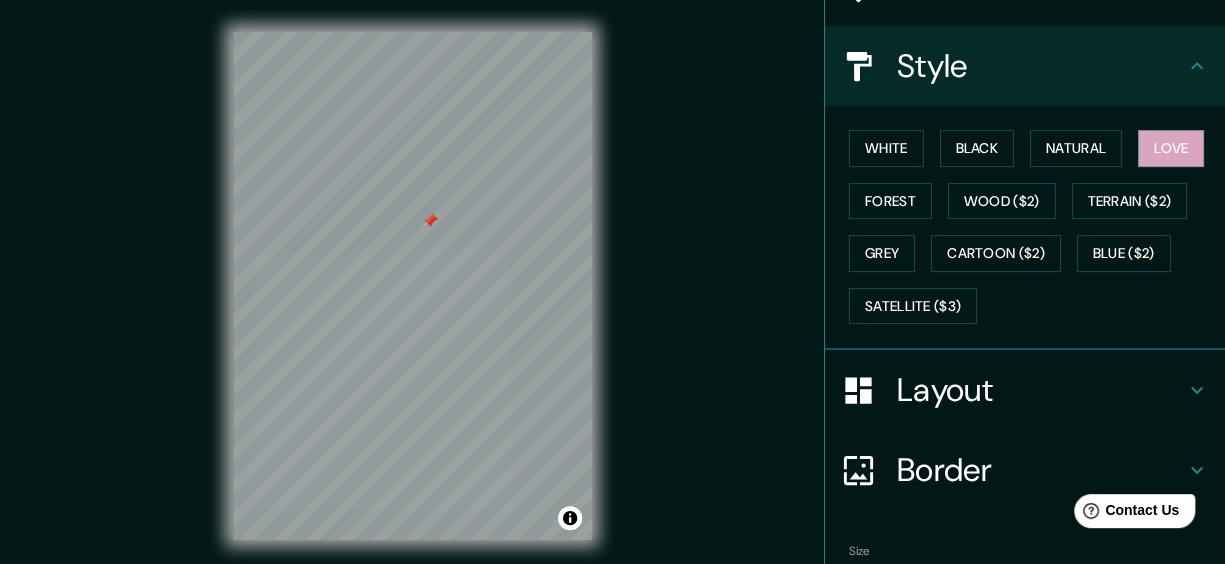 click on "Layout" at bounding box center [1041, 390] 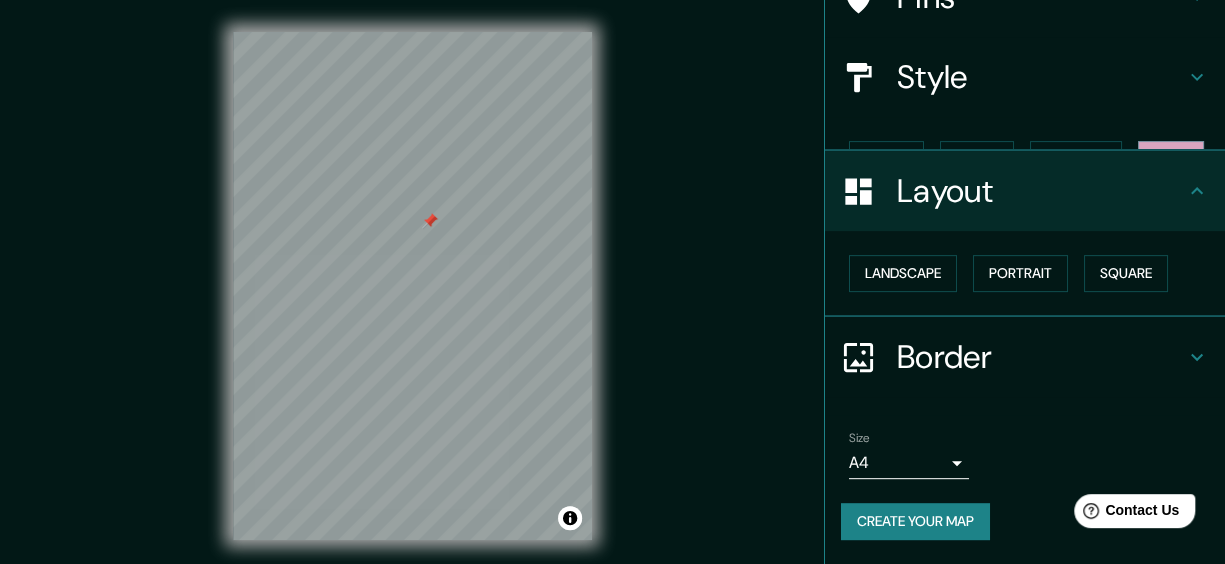 scroll, scrollTop: 154, scrollLeft: 0, axis: vertical 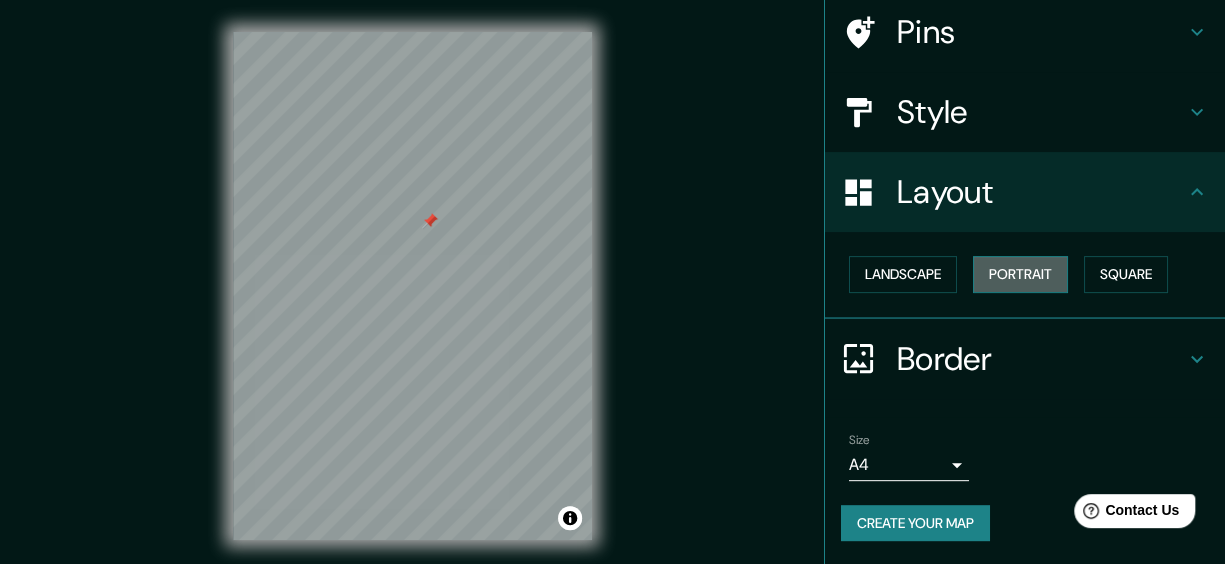 click on "Portrait" at bounding box center [1020, 274] 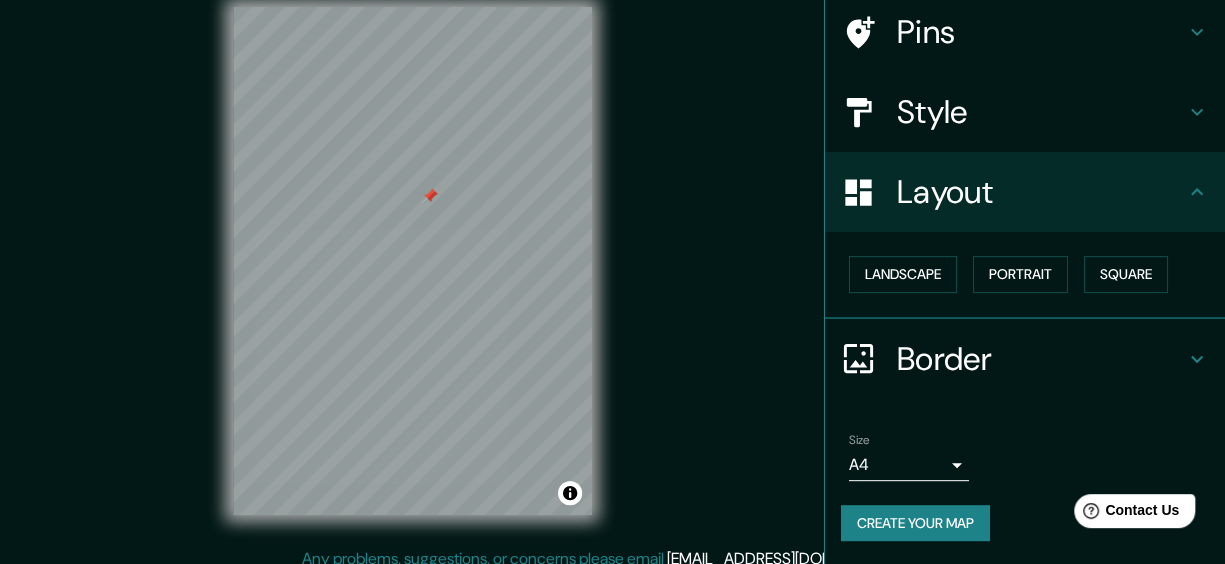 scroll, scrollTop: 39, scrollLeft: 0, axis: vertical 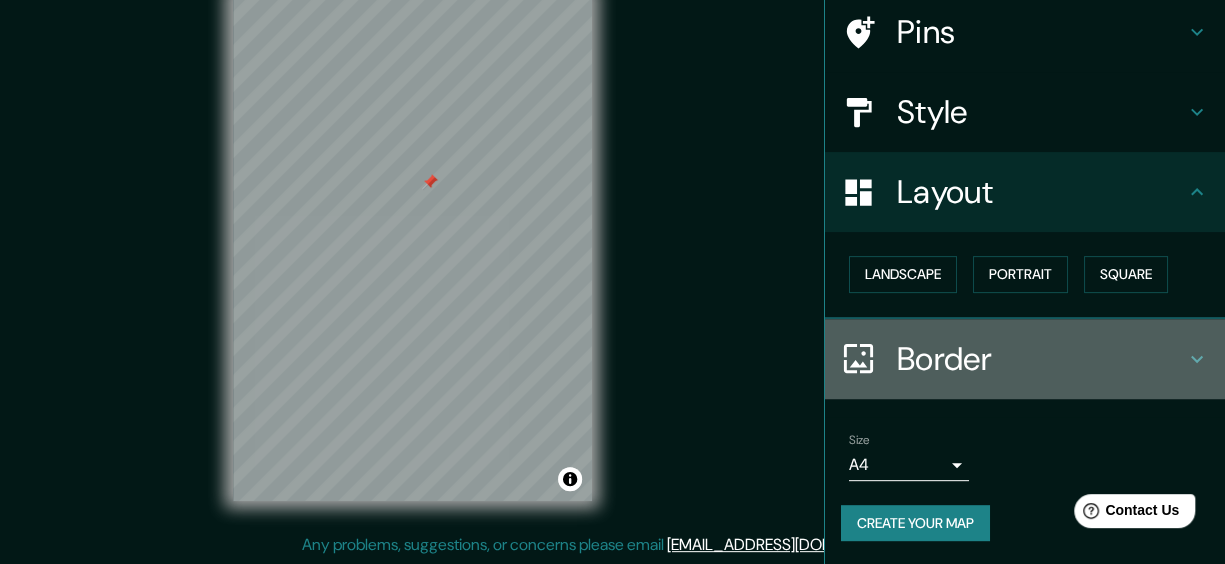 click on "Border" at bounding box center [1025, 359] 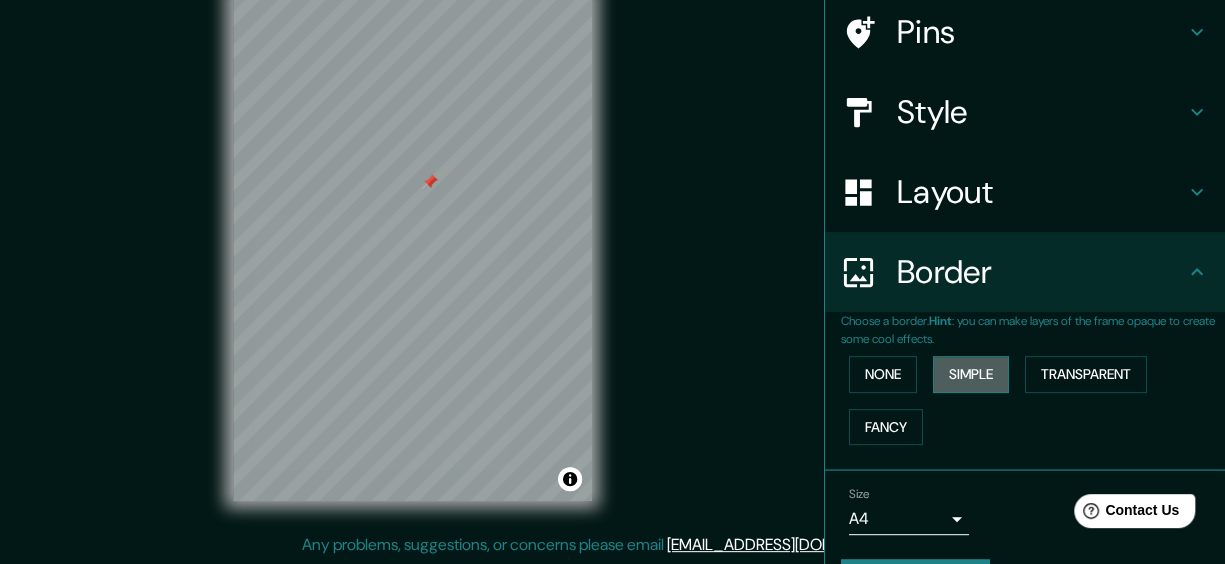 click on "Simple" at bounding box center (971, 374) 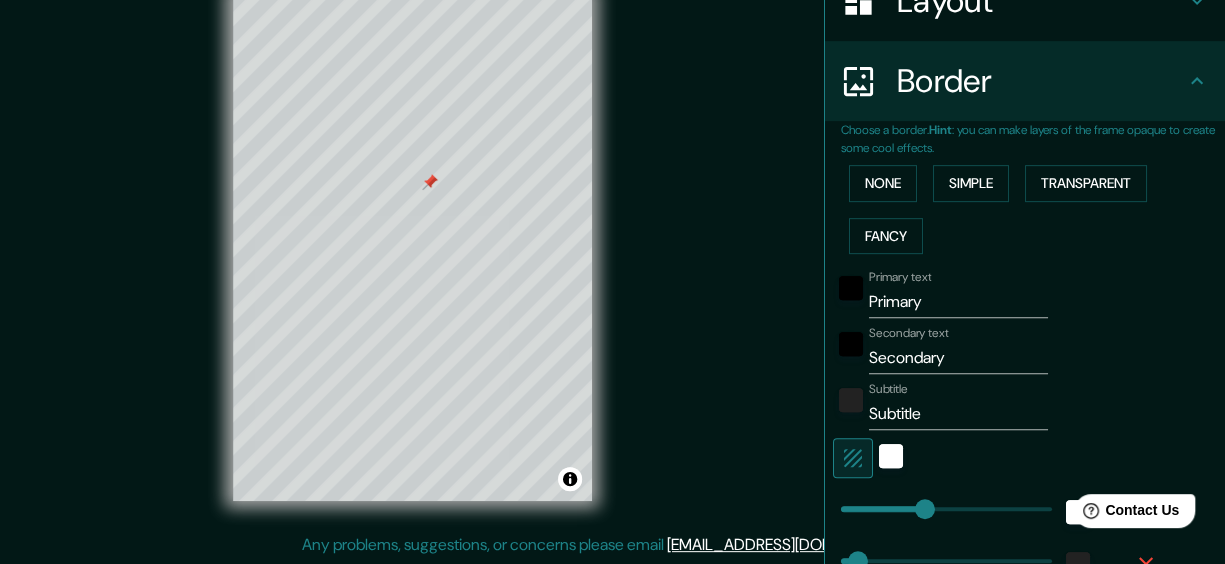 scroll, scrollTop: 354, scrollLeft: 0, axis: vertical 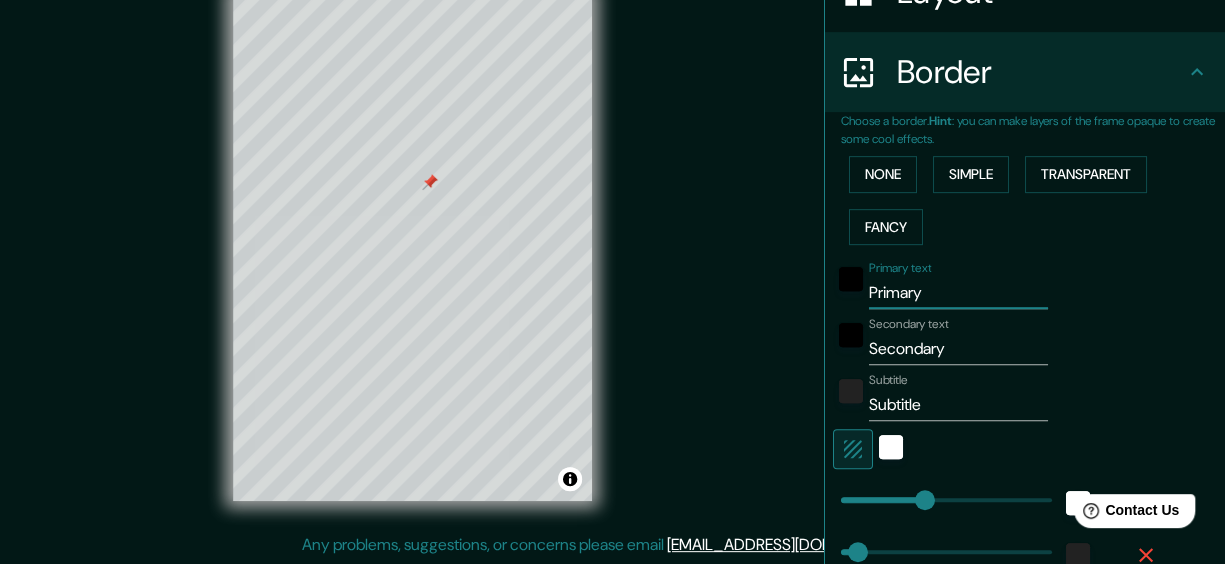 click on "Primary" at bounding box center (958, 293) 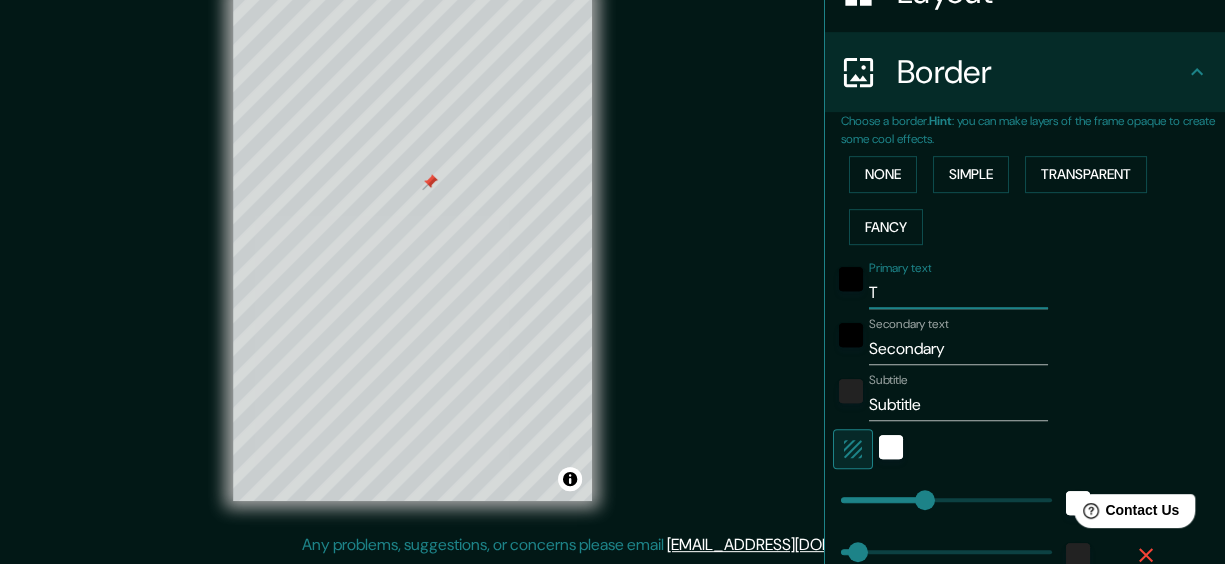 type on "144" 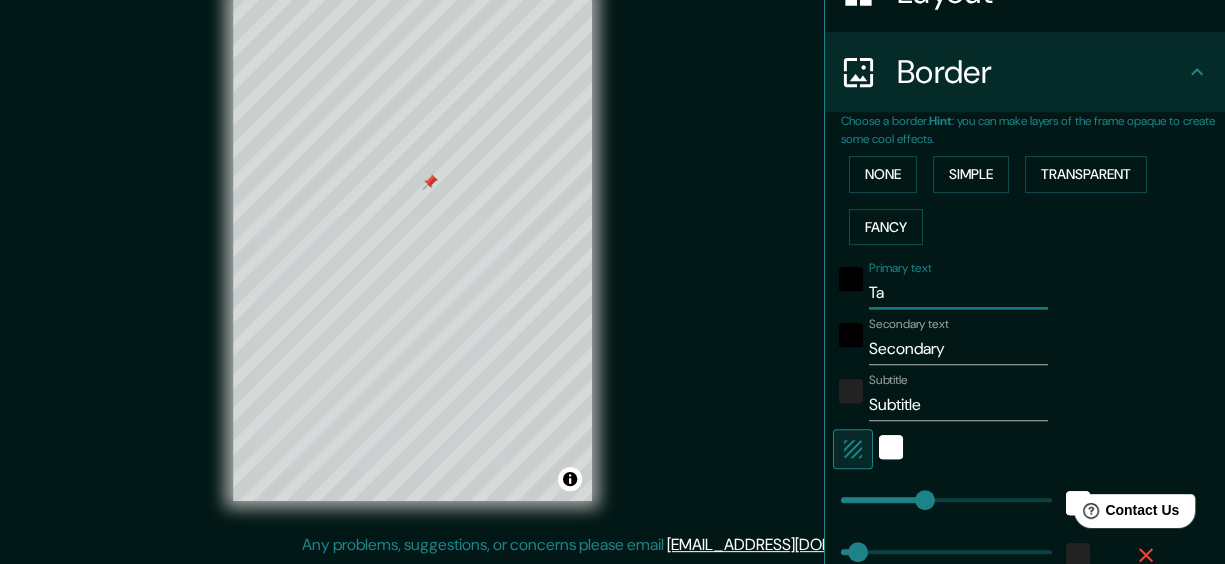 type on "144" 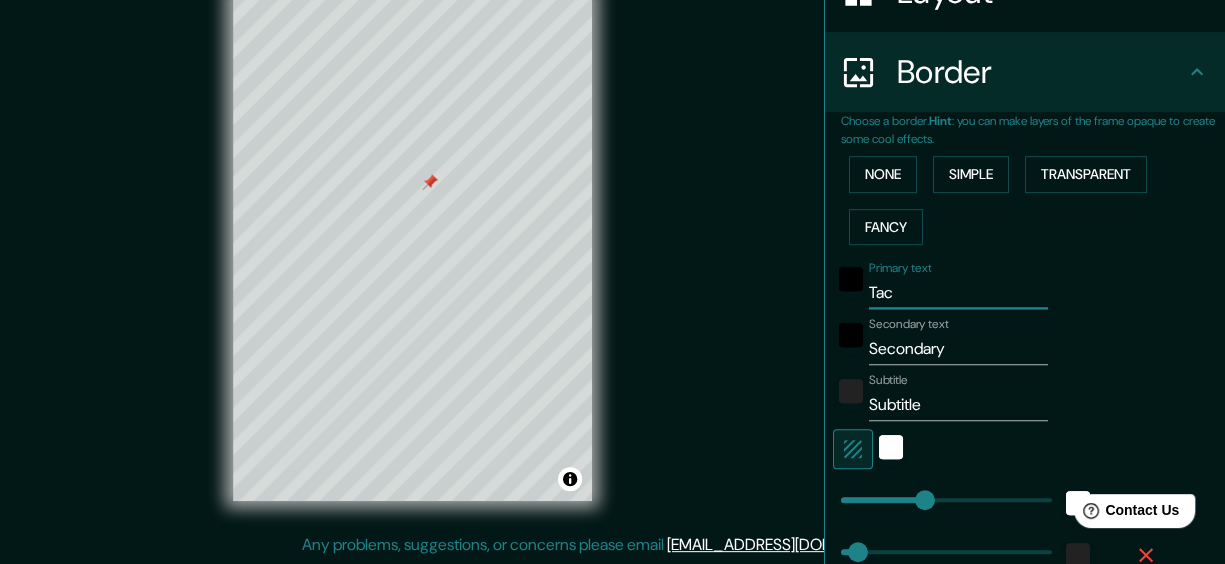 type on "144" 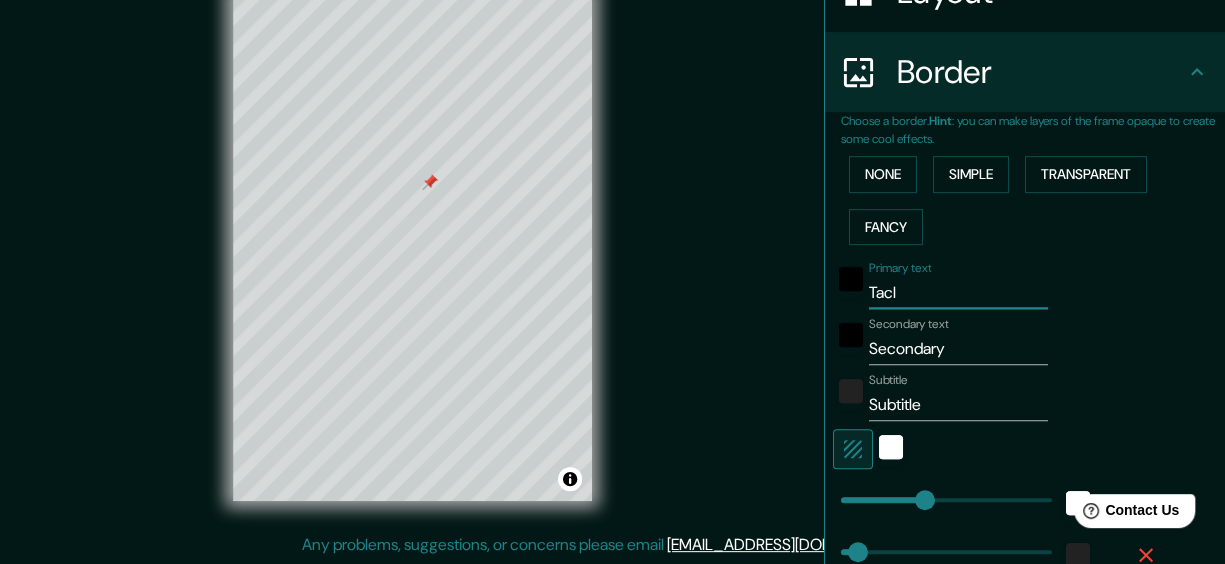 type on "144" 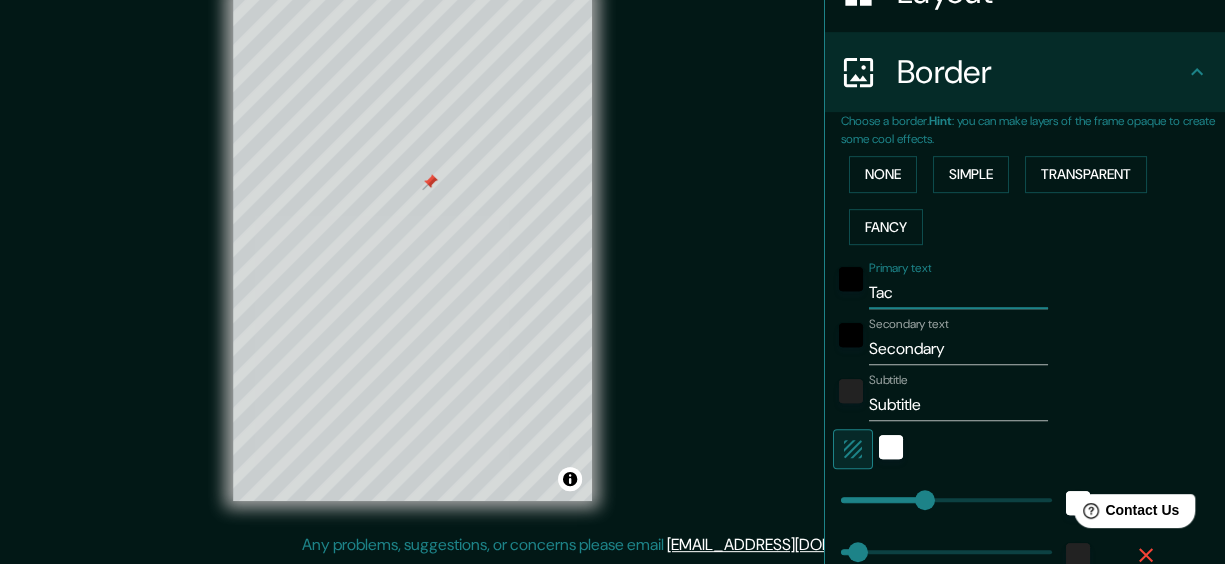 type on "144" 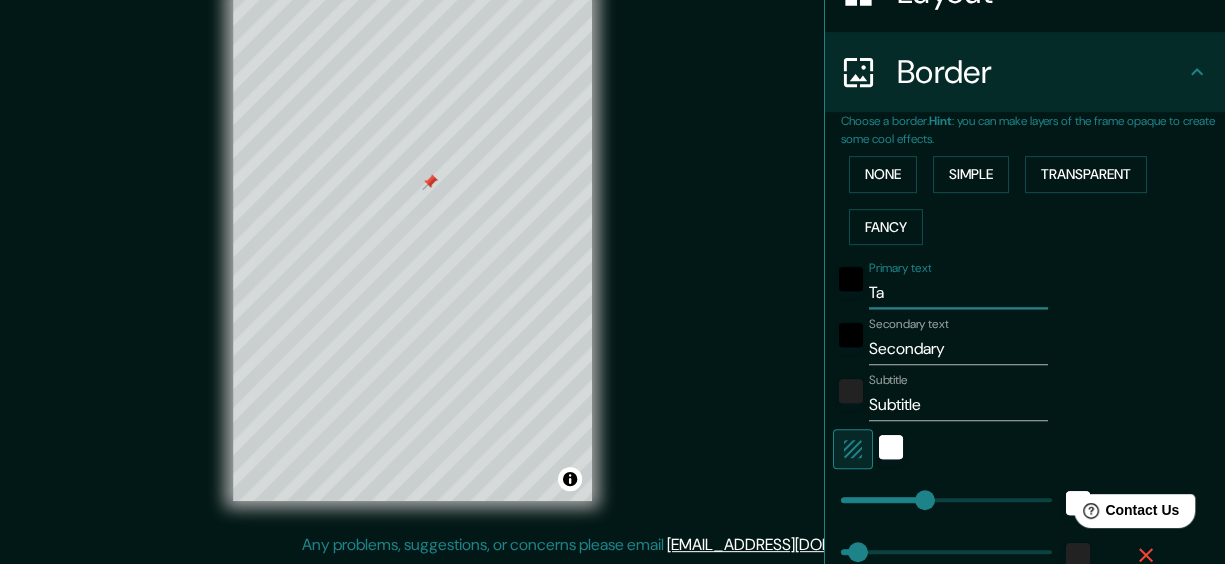 type on "144" 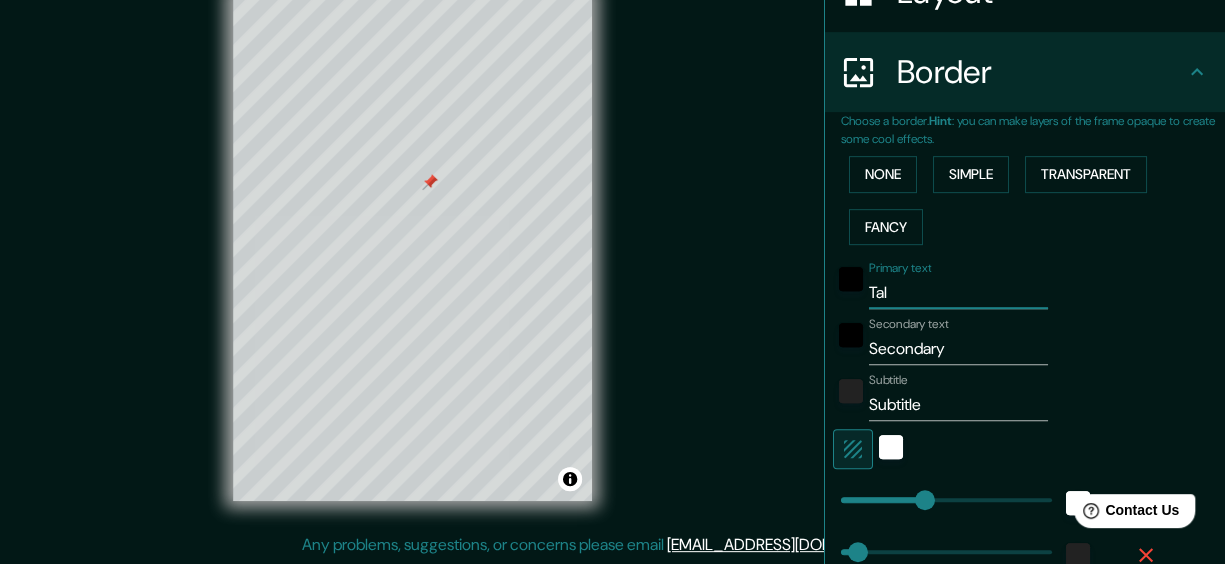 type on "144" 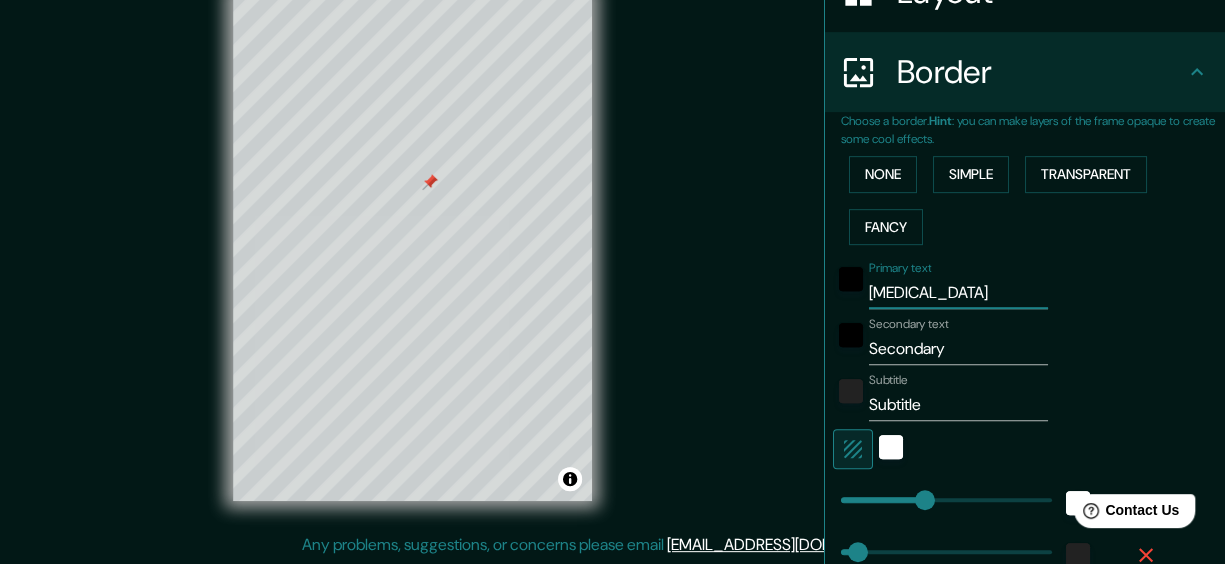type on "144" 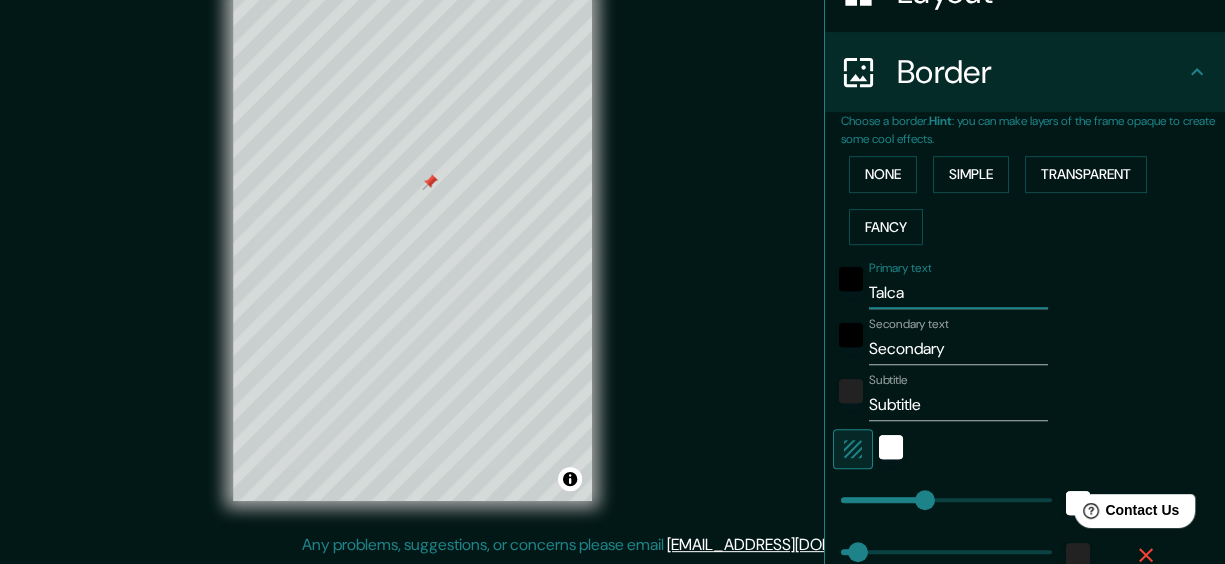 type on "144" 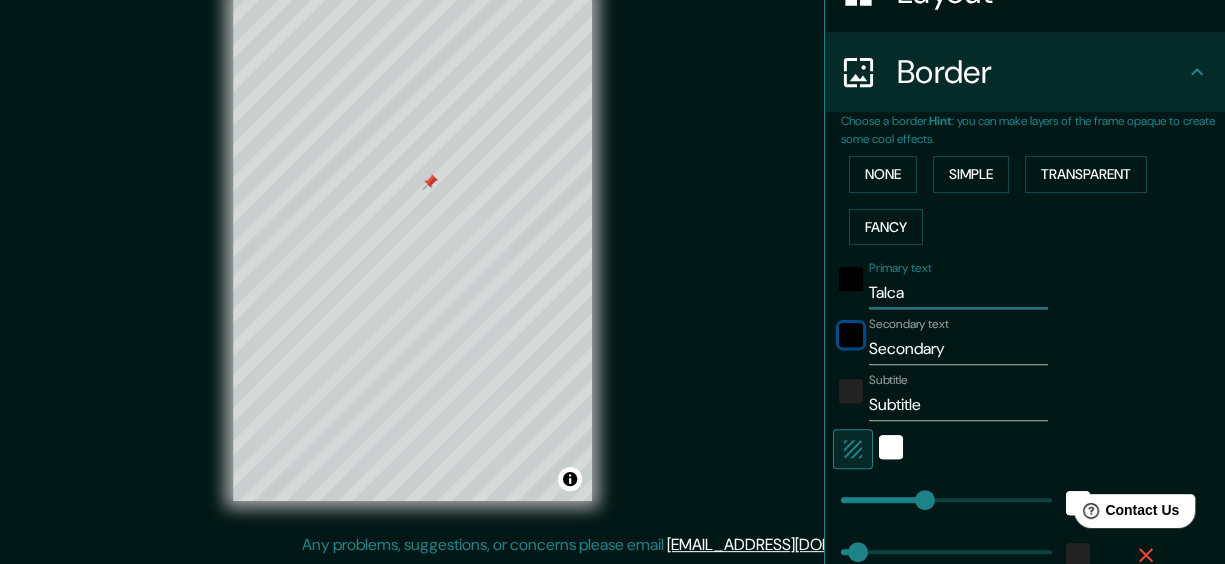 type 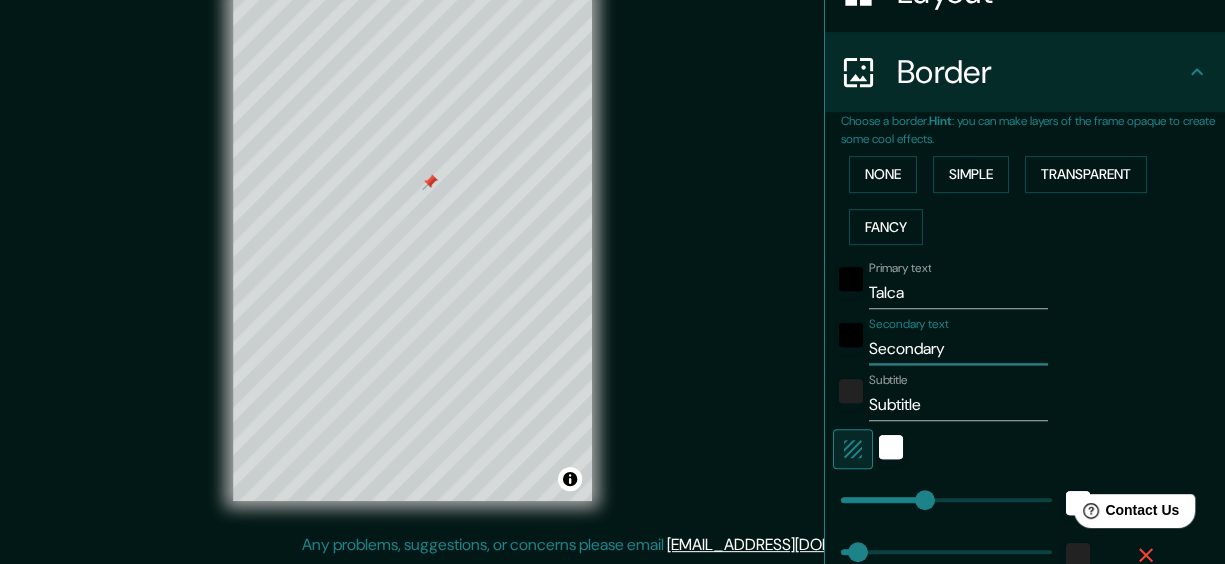 type on "P" 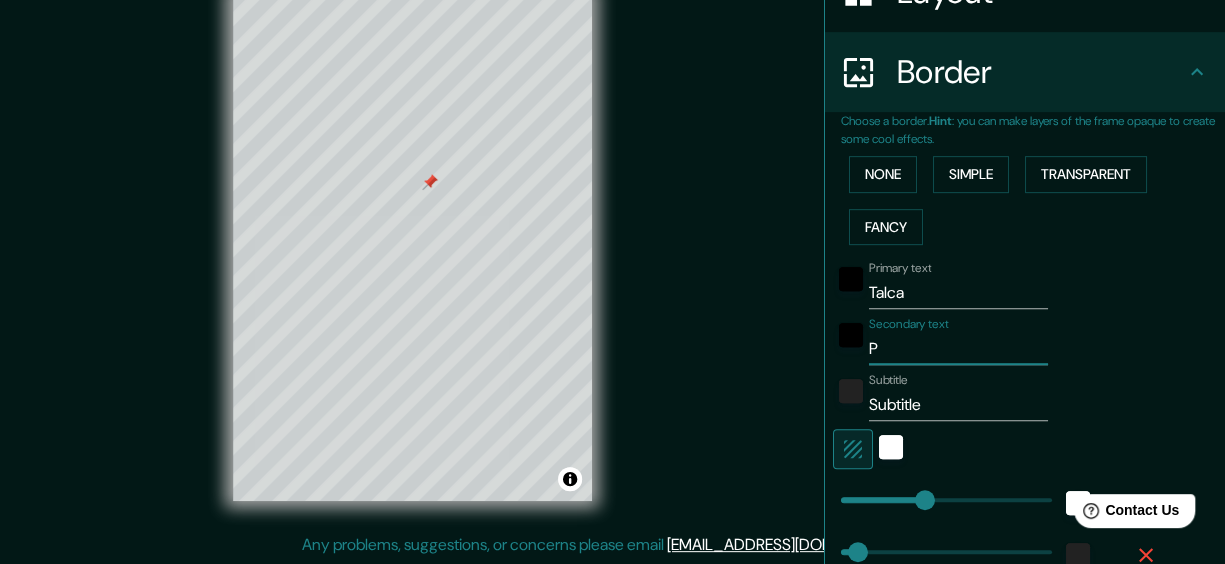 type on "144" 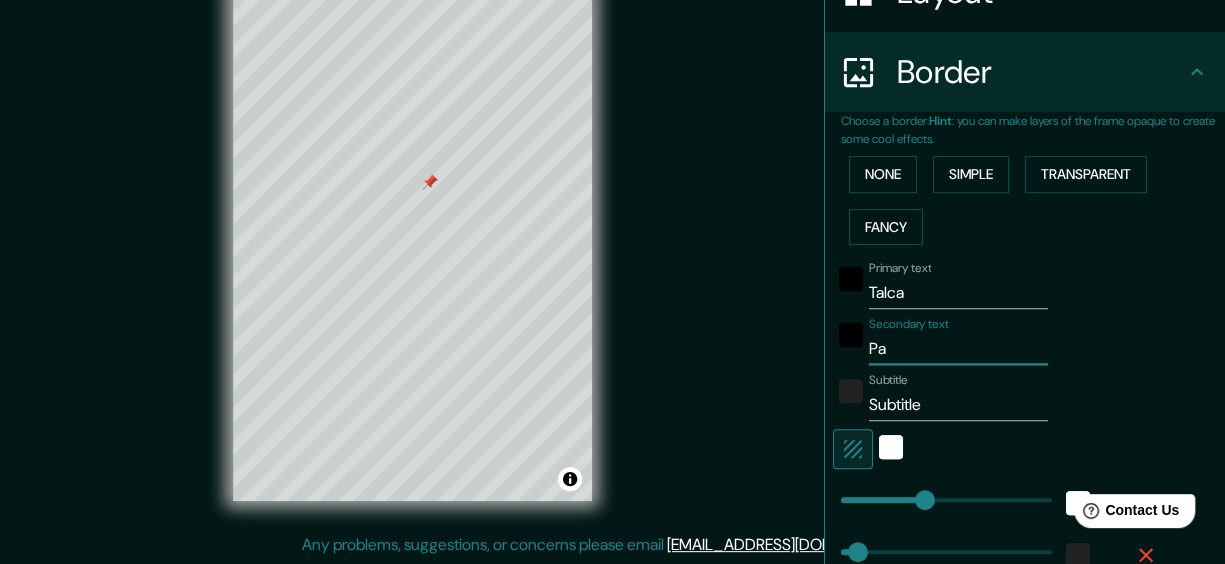 type on "144" 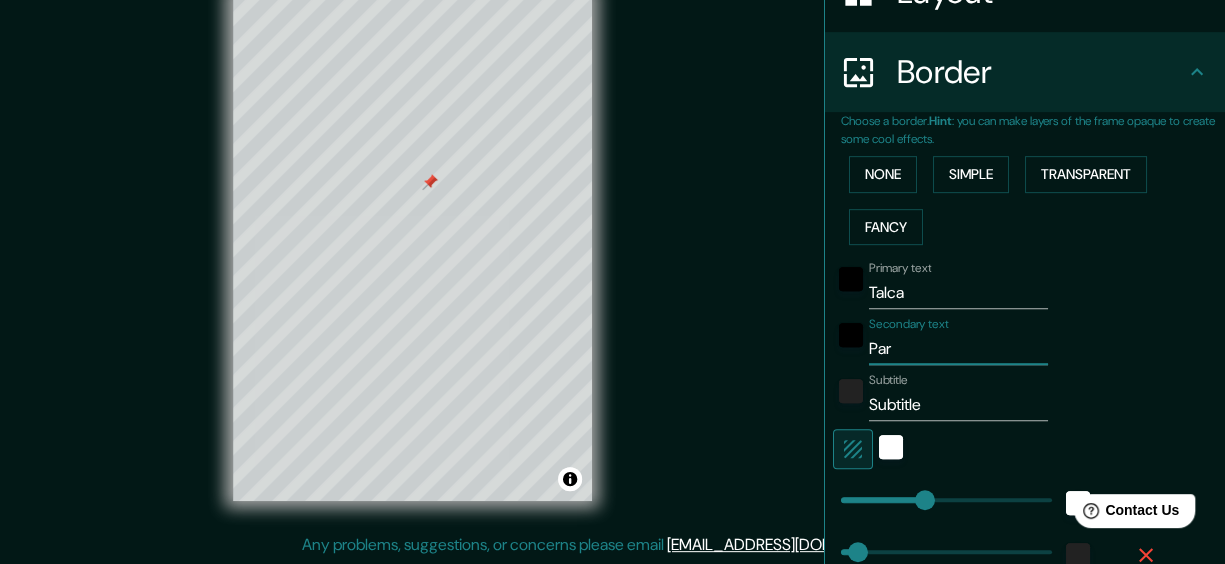 type on "144" 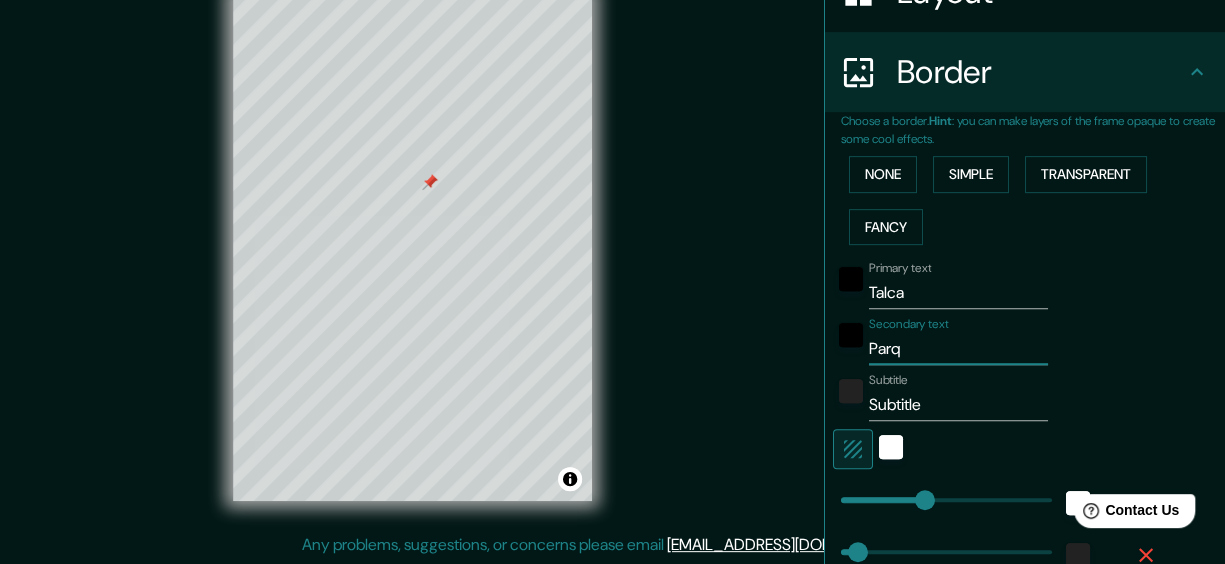 type on "144" 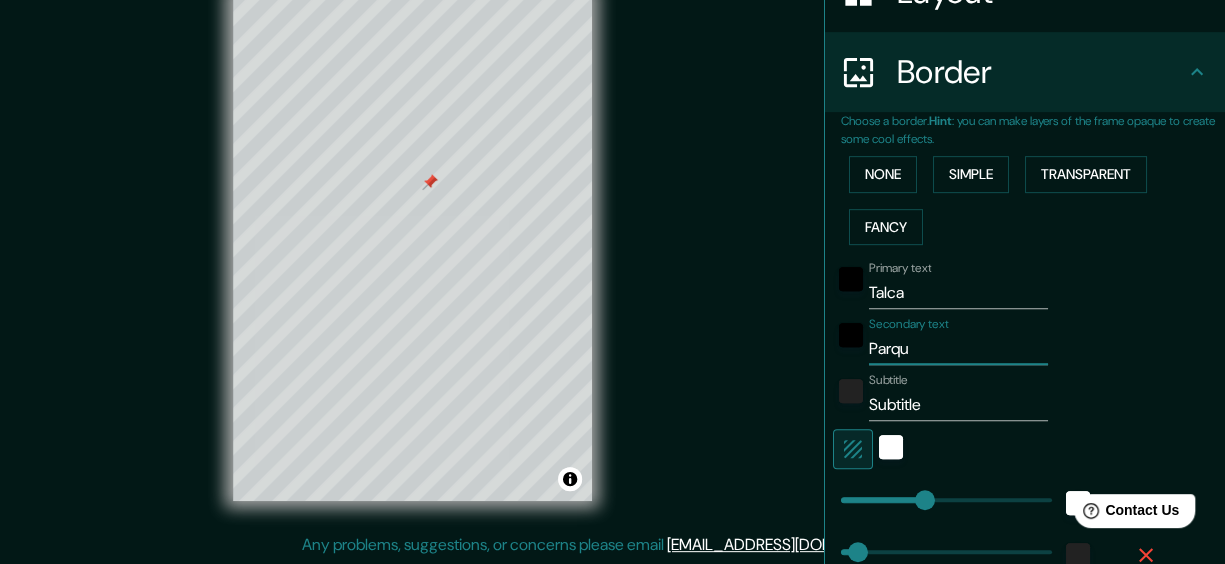 type on "144" 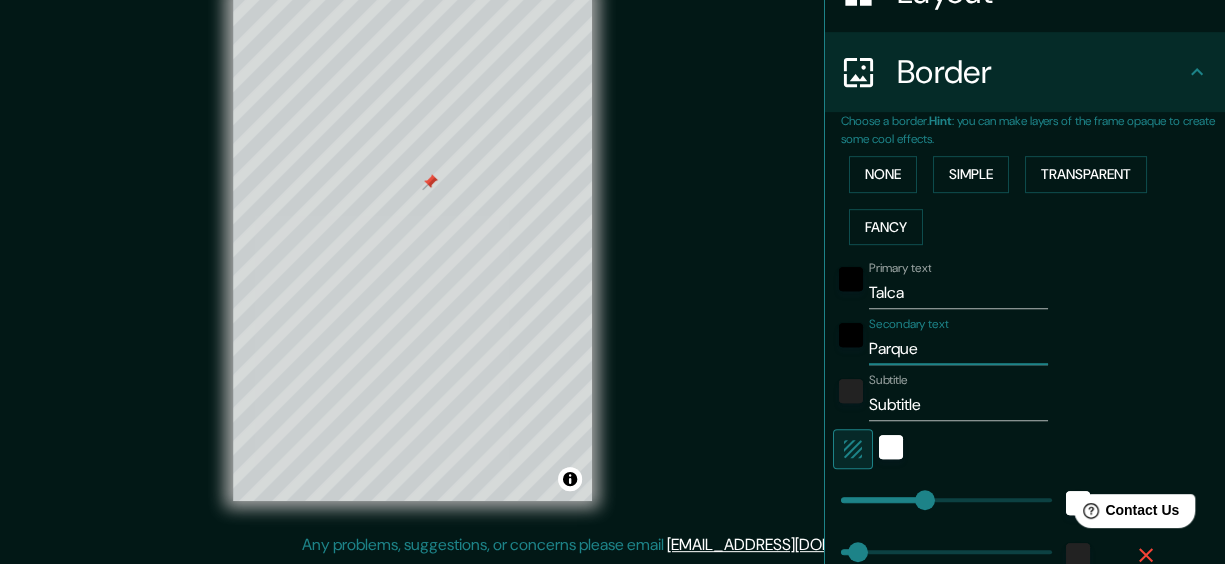type on "144" 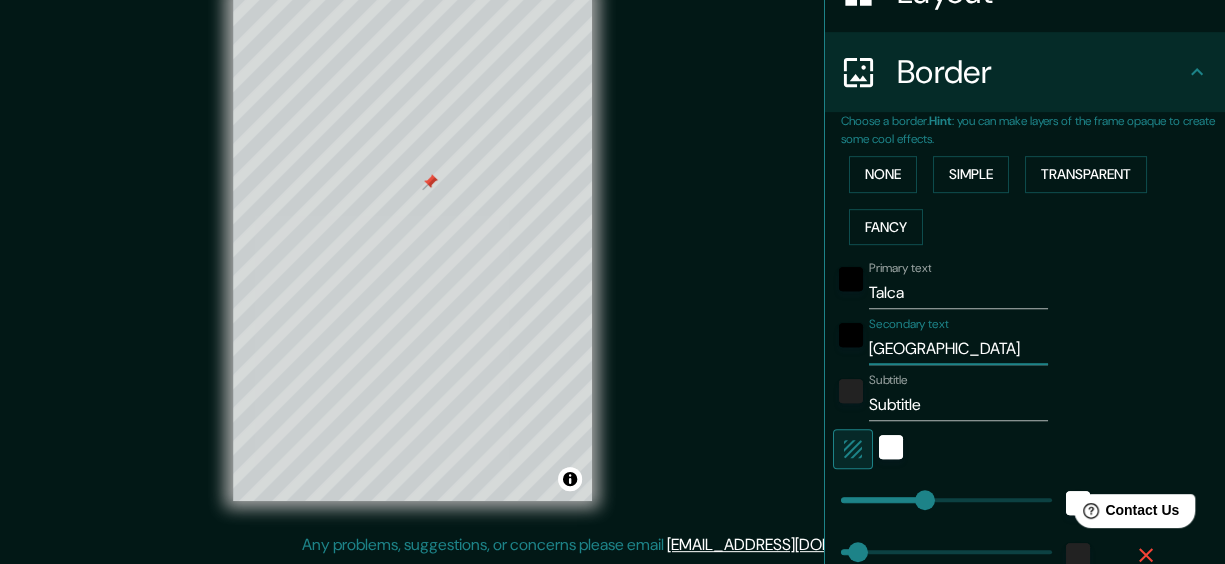 type on "Parque Re" 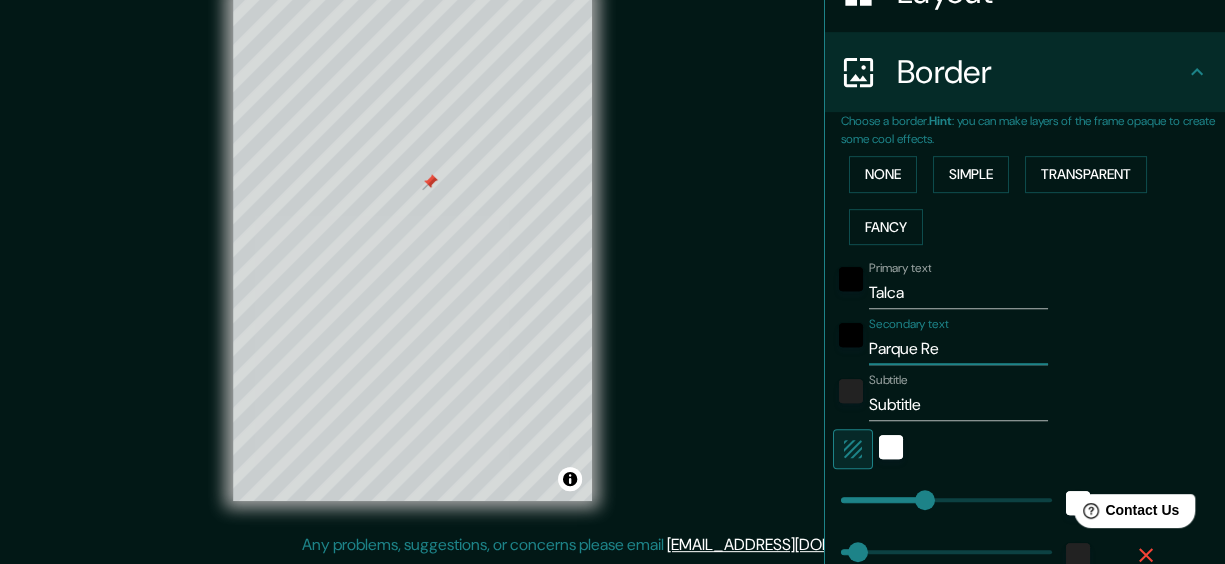 type on "144" 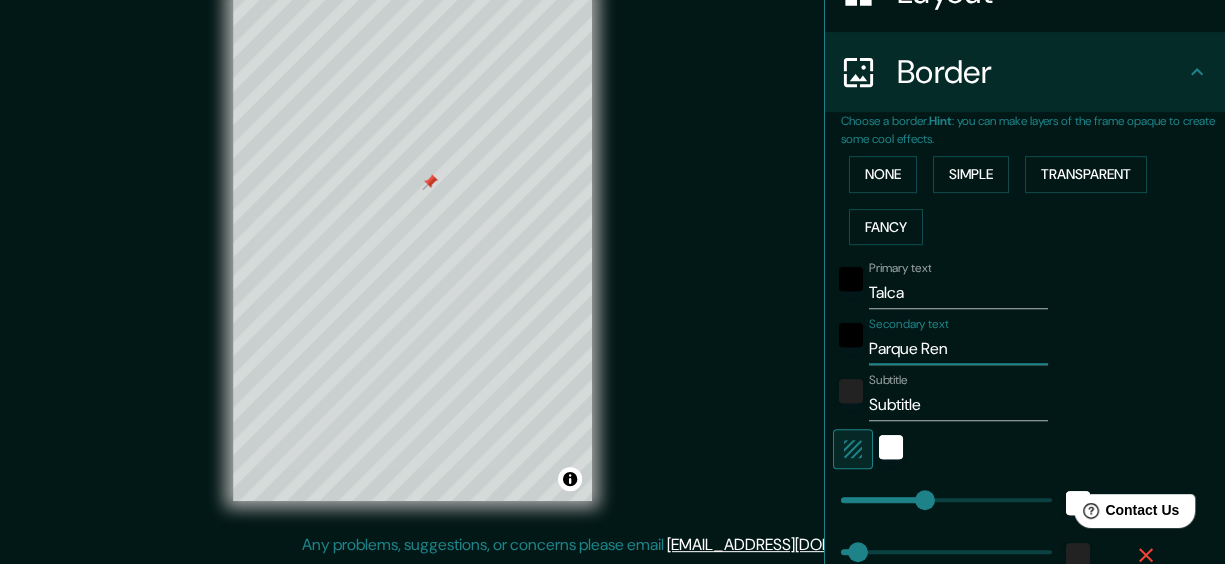 type on "144" 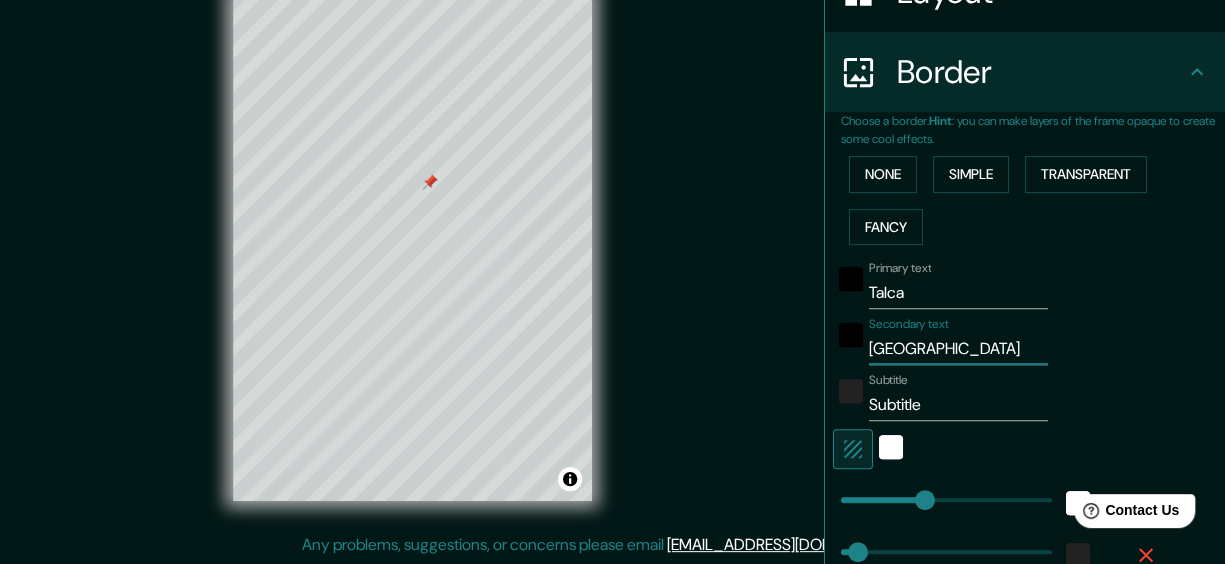 type on "144" 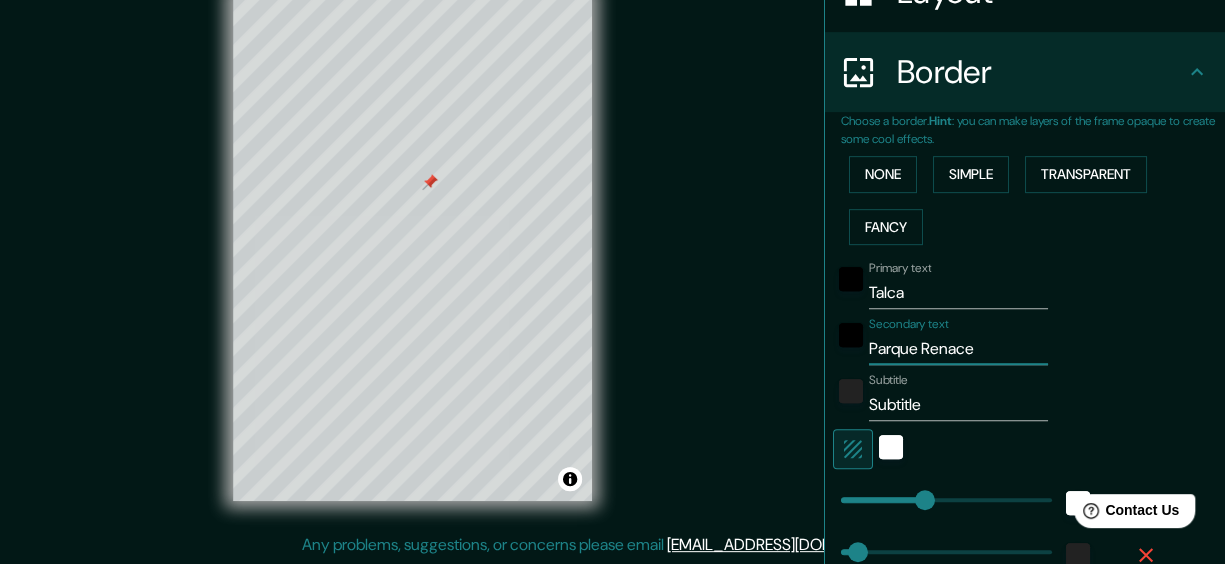 type on "144" 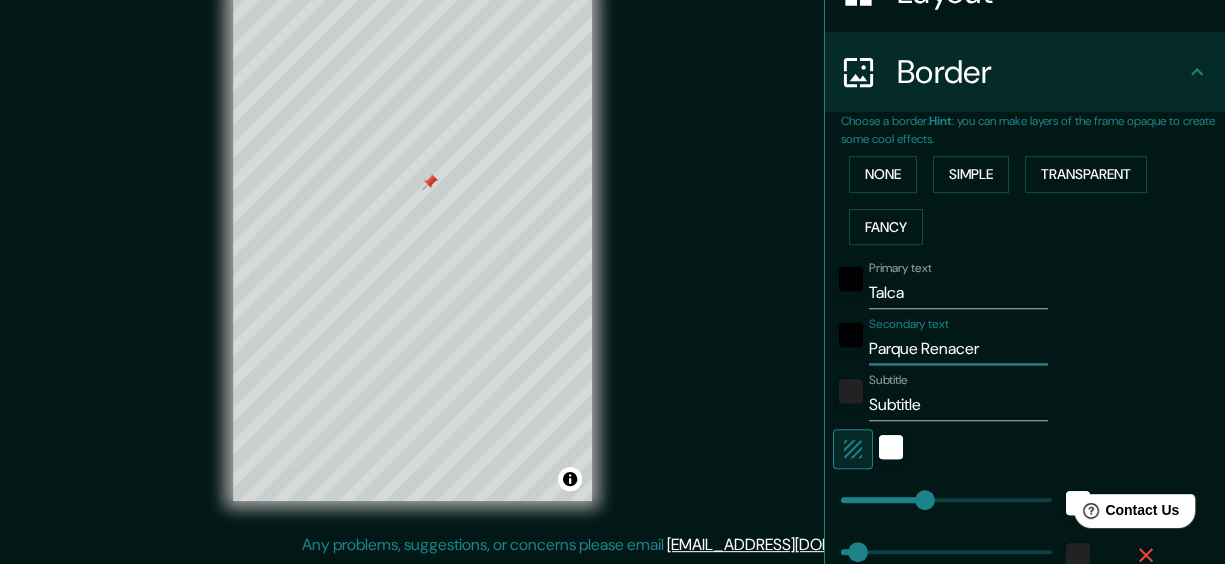 type on "144" 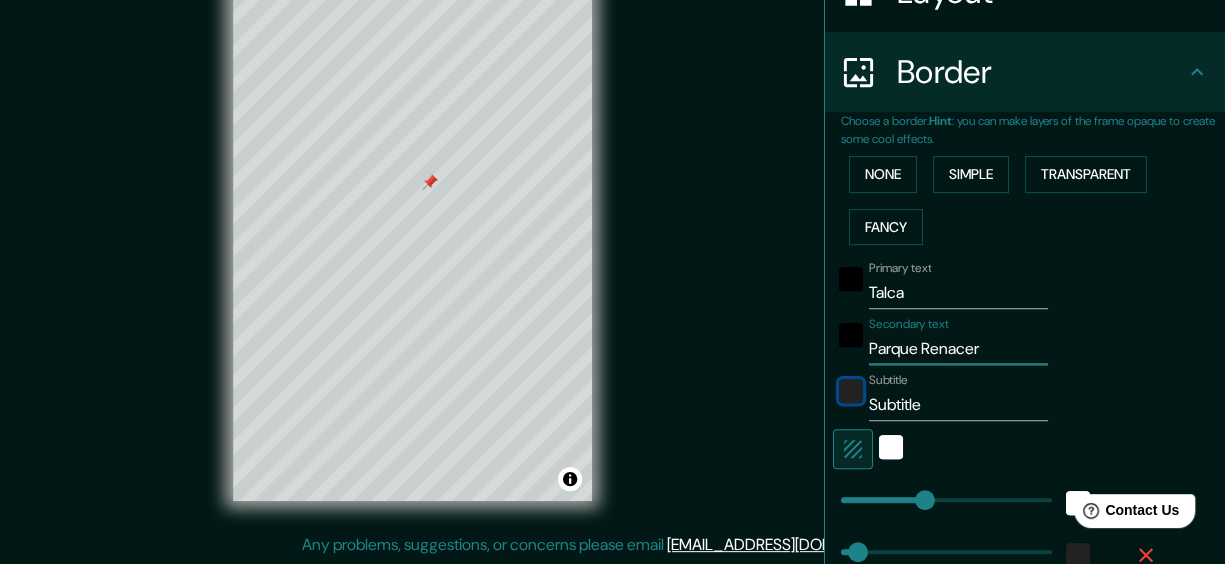 type 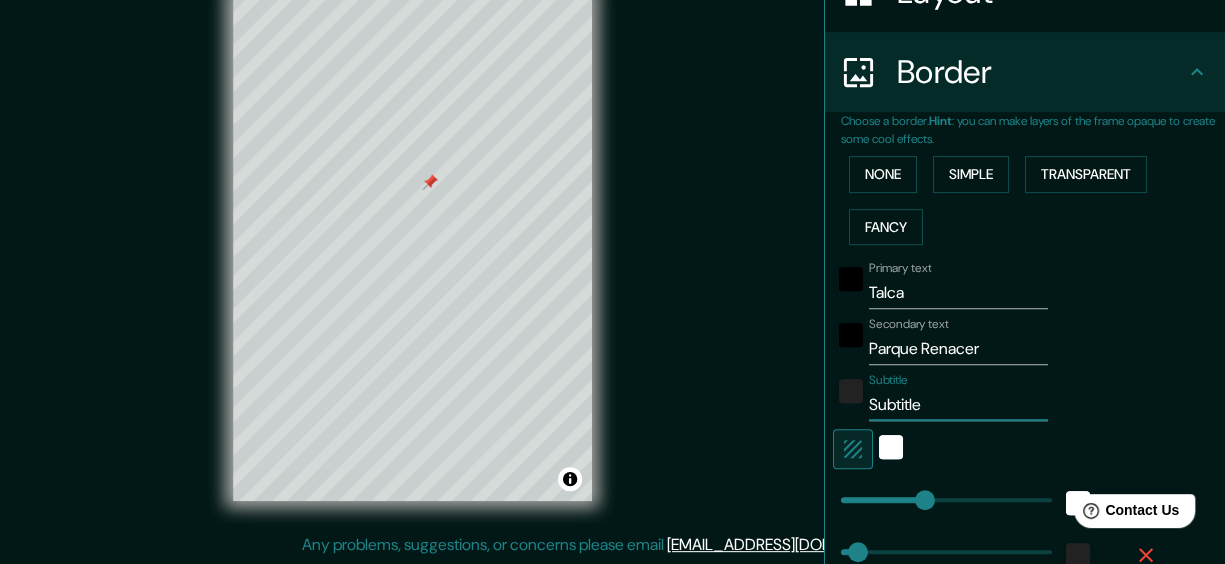 type on "R" 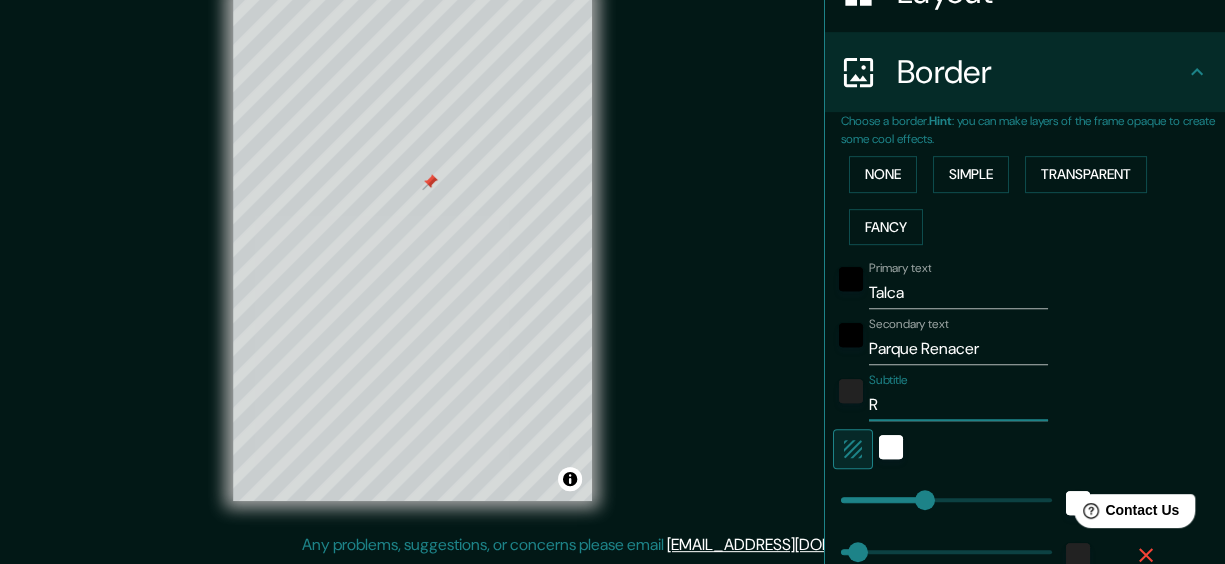 type on "144" 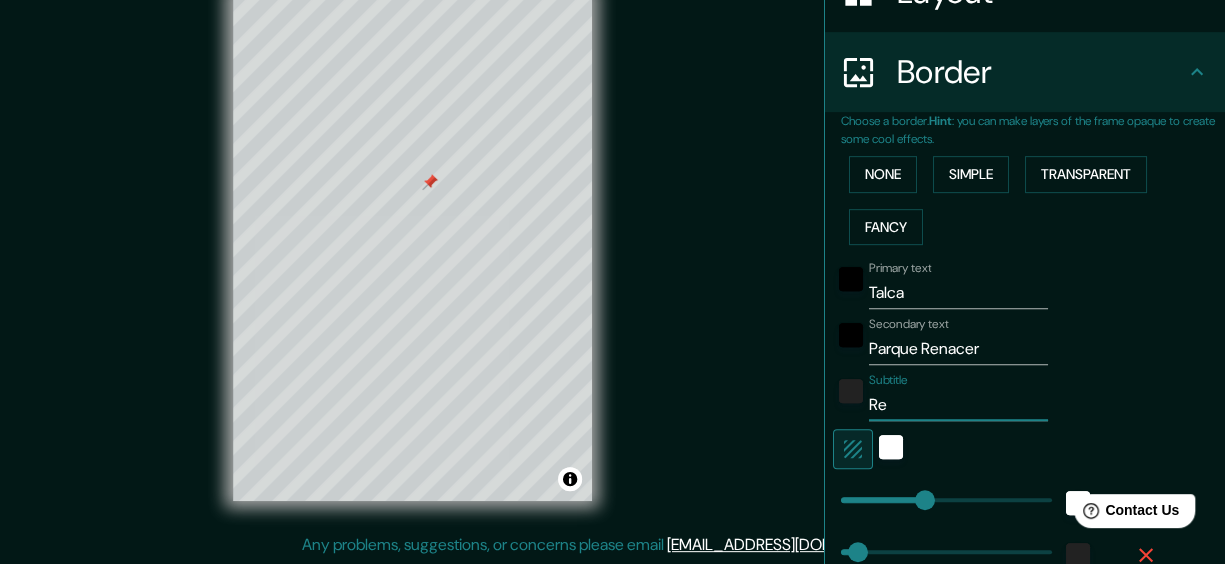 type on "144" 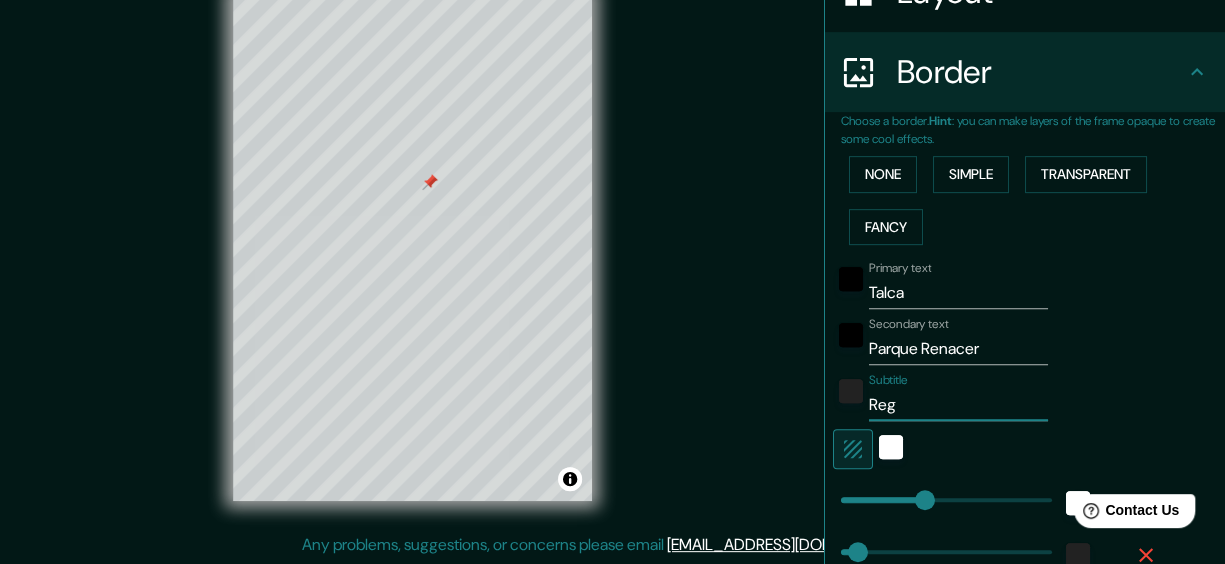 type on "144" 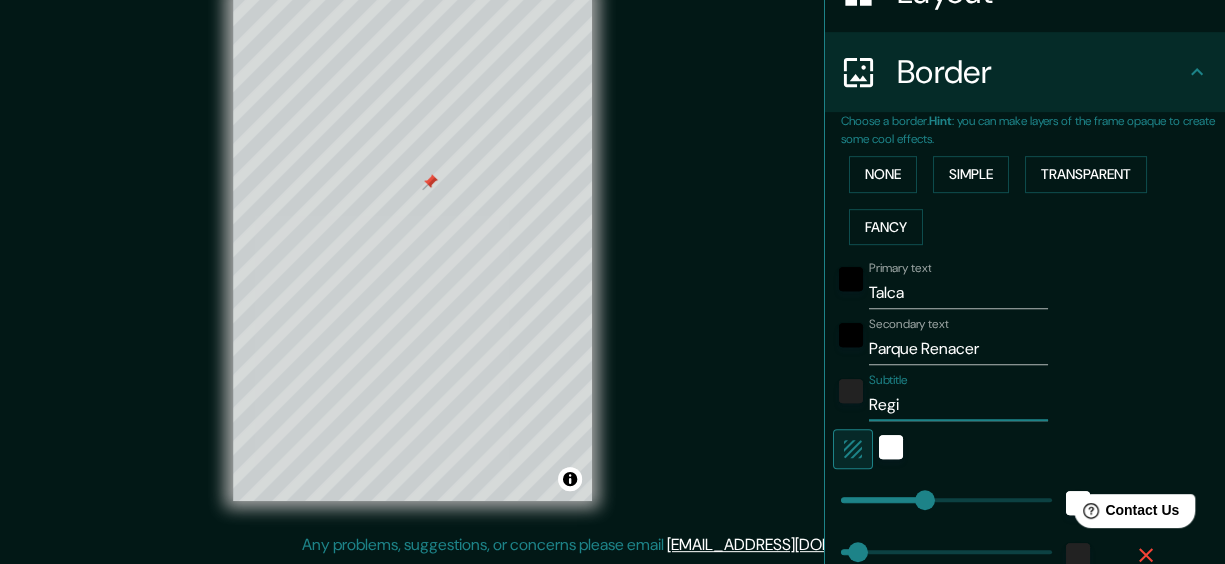 type on "Regió" 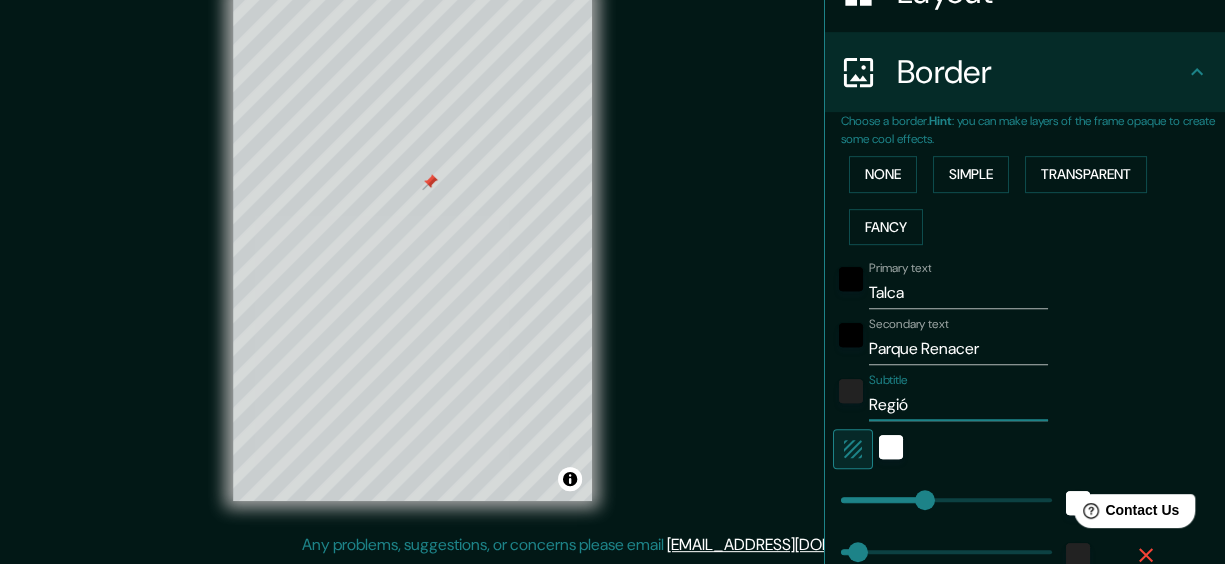 type on "144" 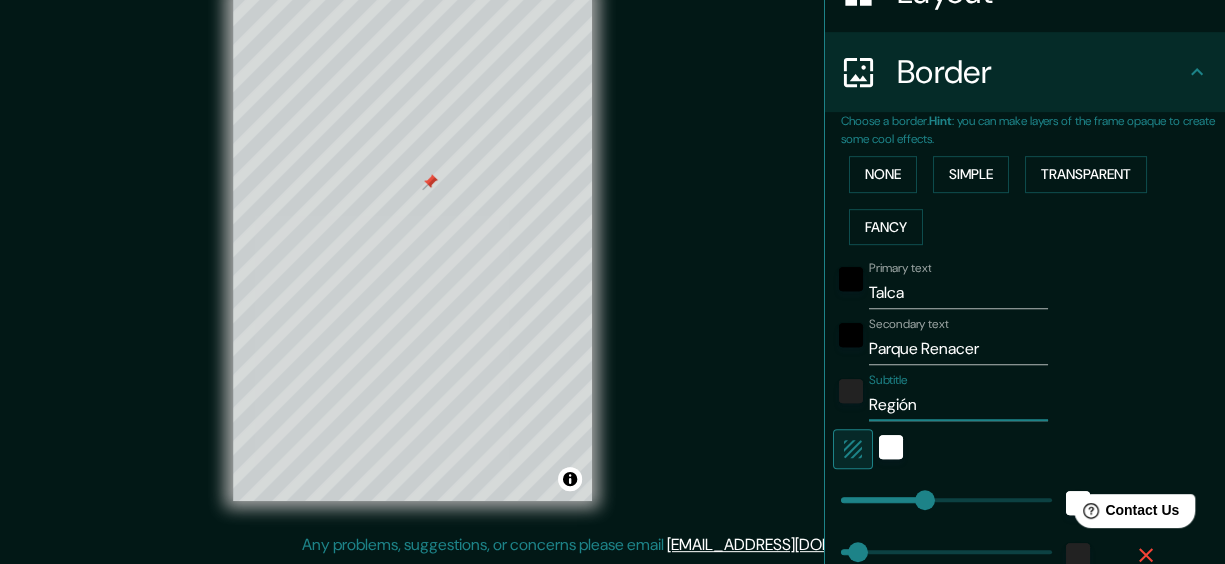 type on "144" 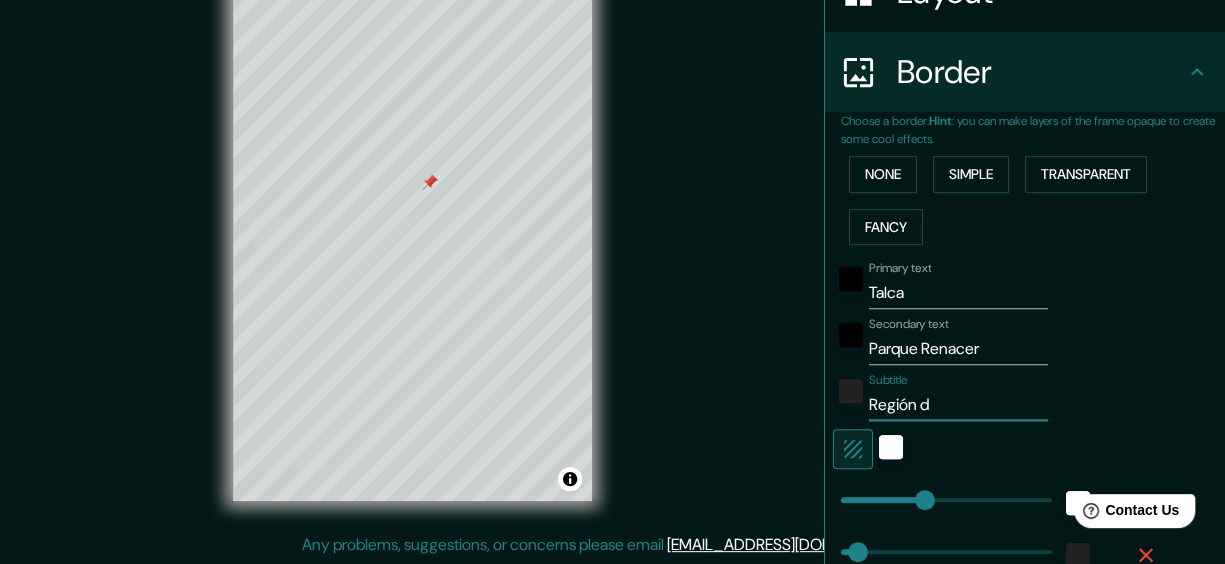type on "144" 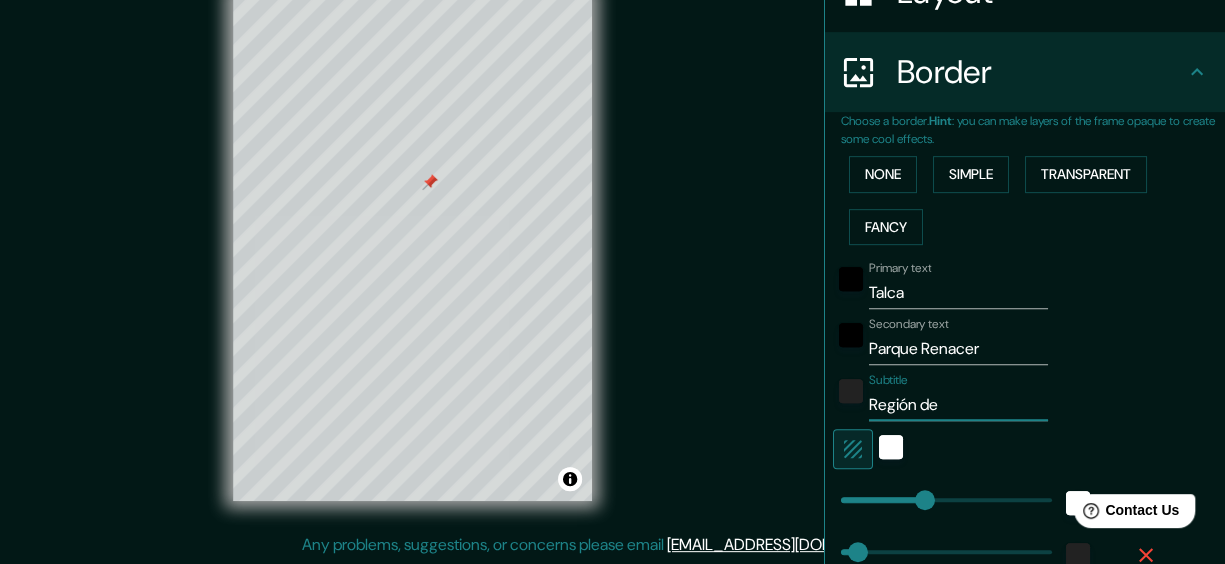 type on "Región del" 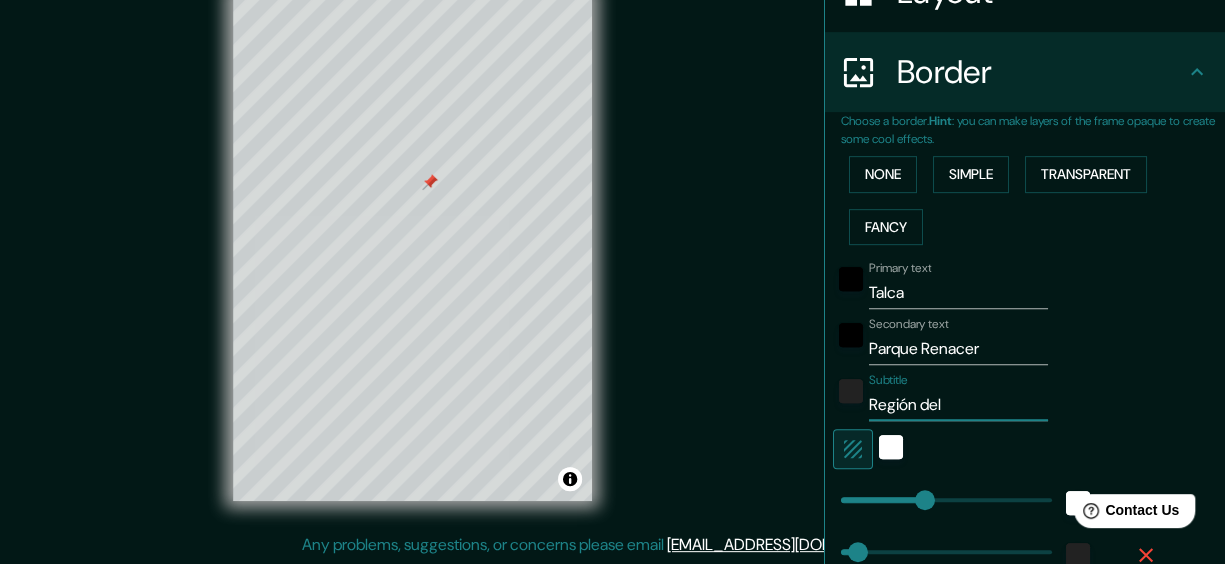 type on "Región del" 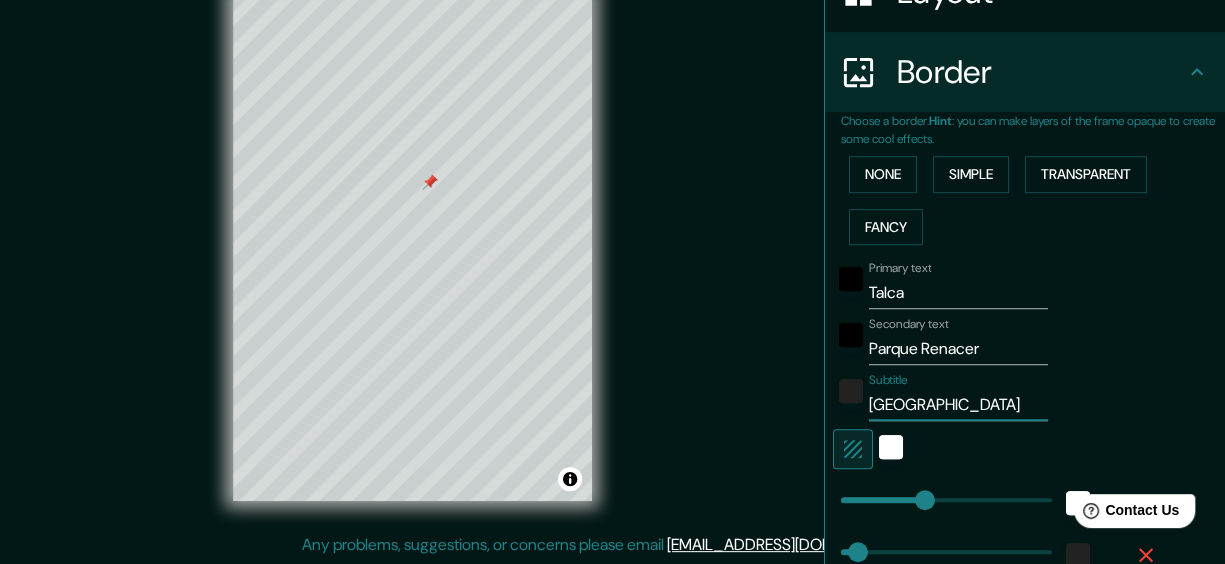 type on "Región del Mau" 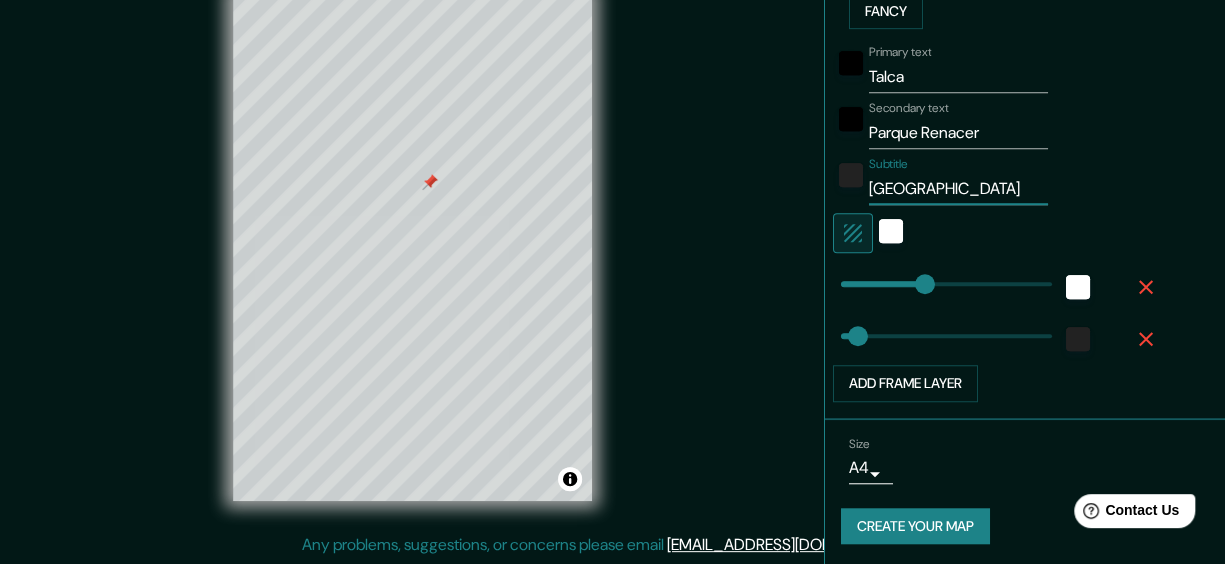 scroll, scrollTop: 571, scrollLeft: 0, axis: vertical 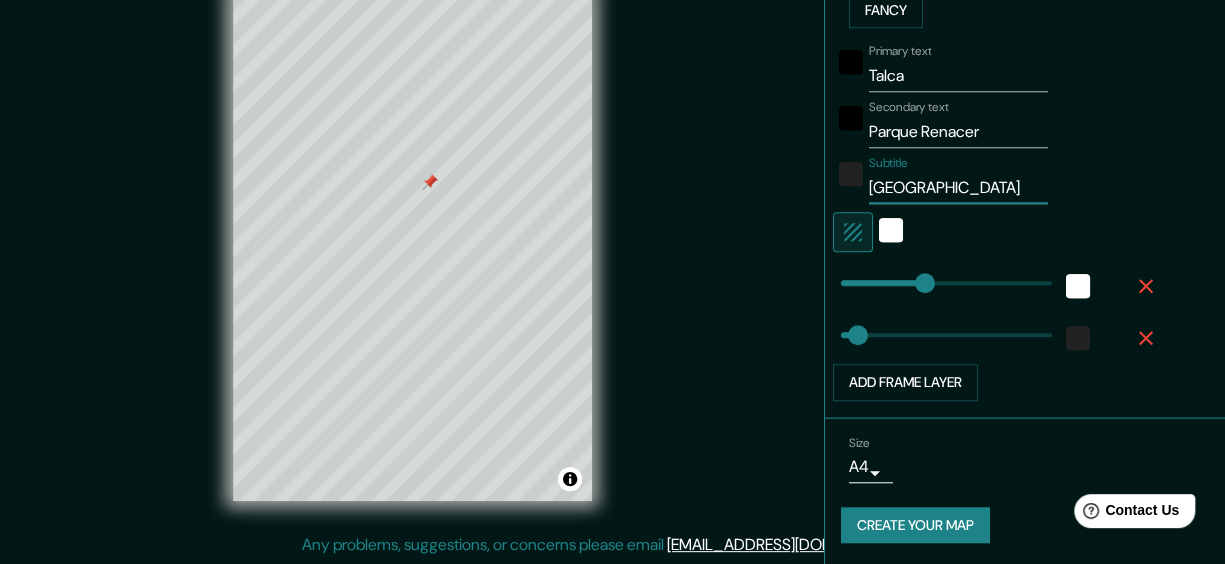 type on "Región del Maule" 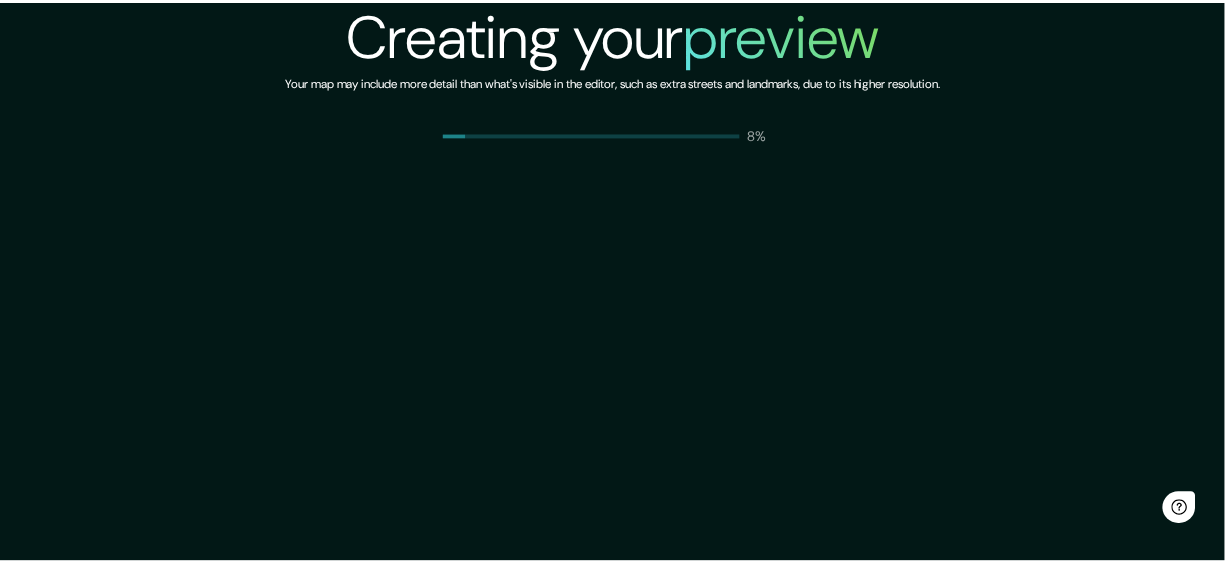 scroll, scrollTop: 0, scrollLeft: 0, axis: both 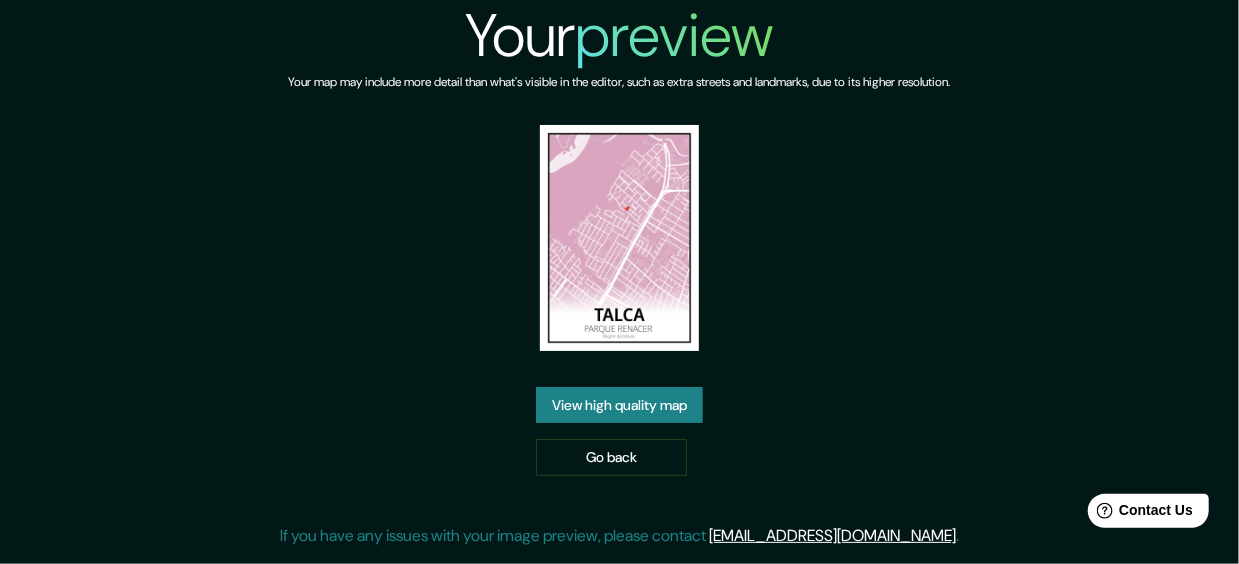 click on "Your  preview Your map may include more detail than what's visible in the editor, such as extra streets and landmarks, due to its higher resolution. View high quality map Go back If you have any issues with your image preview, please contact    help@mappin.pro ." at bounding box center (619, 282) 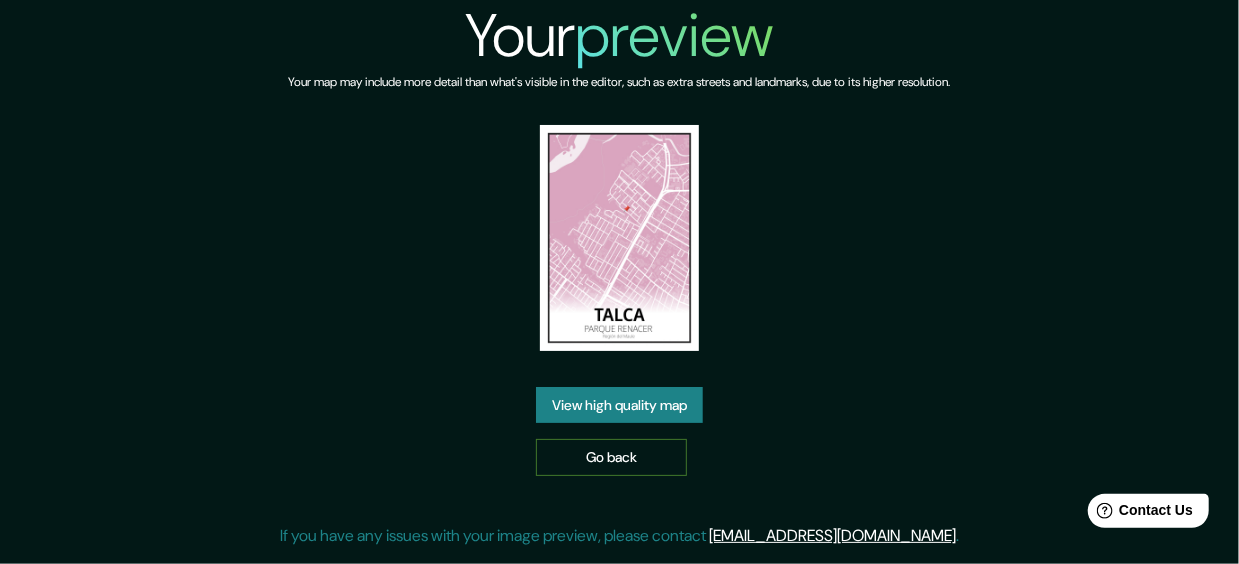 click on "Go back" at bounding box center (611, 457) 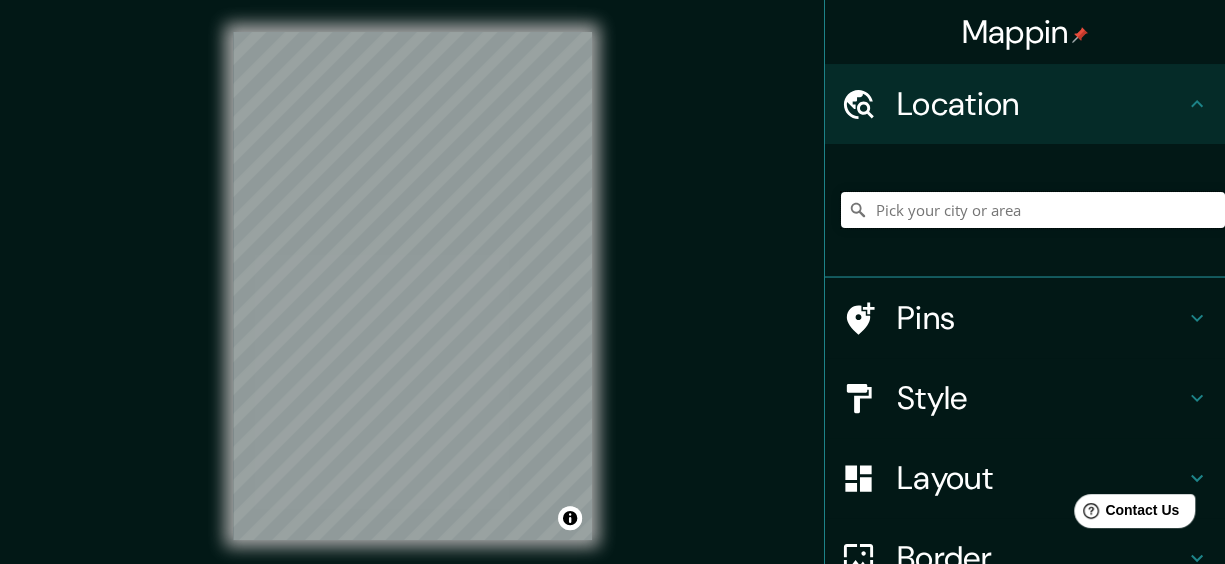 click at bounding box center [1033, 210] 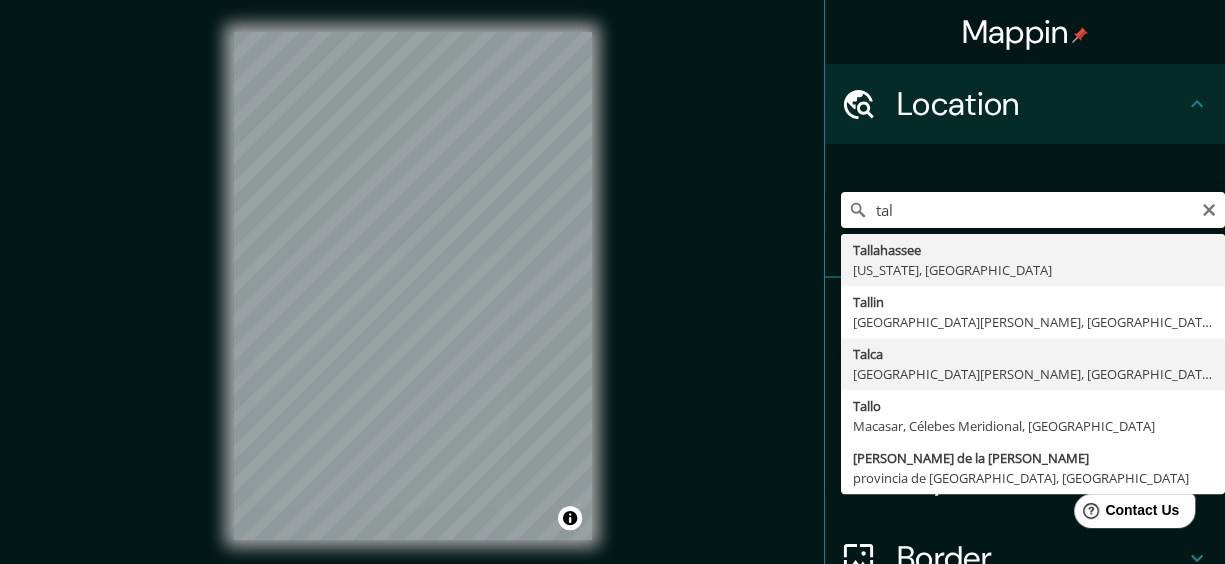 type on "[GEOGRAPHIC_DATA], [GEOGRAPHIC_DATA], [GEOGRAPHIC_DATA]" 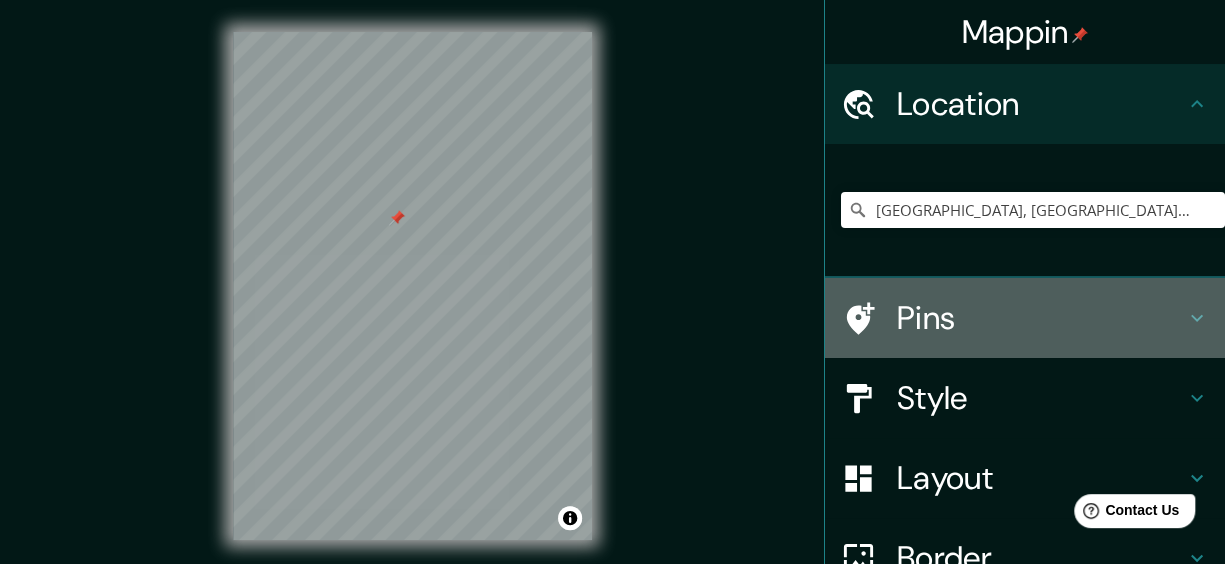 click on "Pins" at bounding box center [1025, 318] 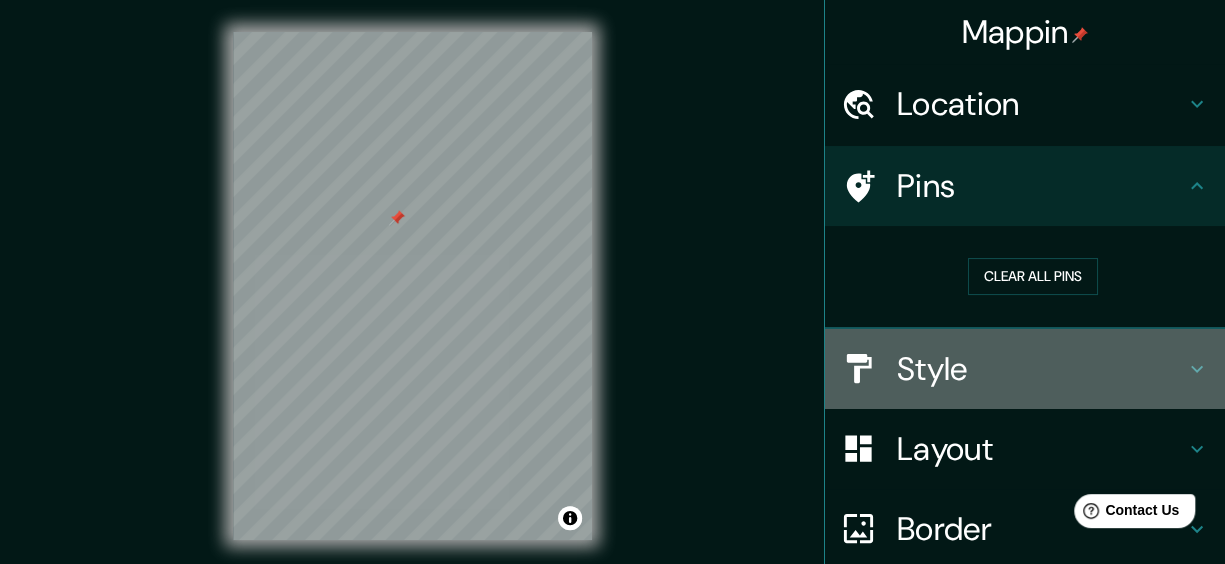click on "Style" at bounding box center (1041, 369) 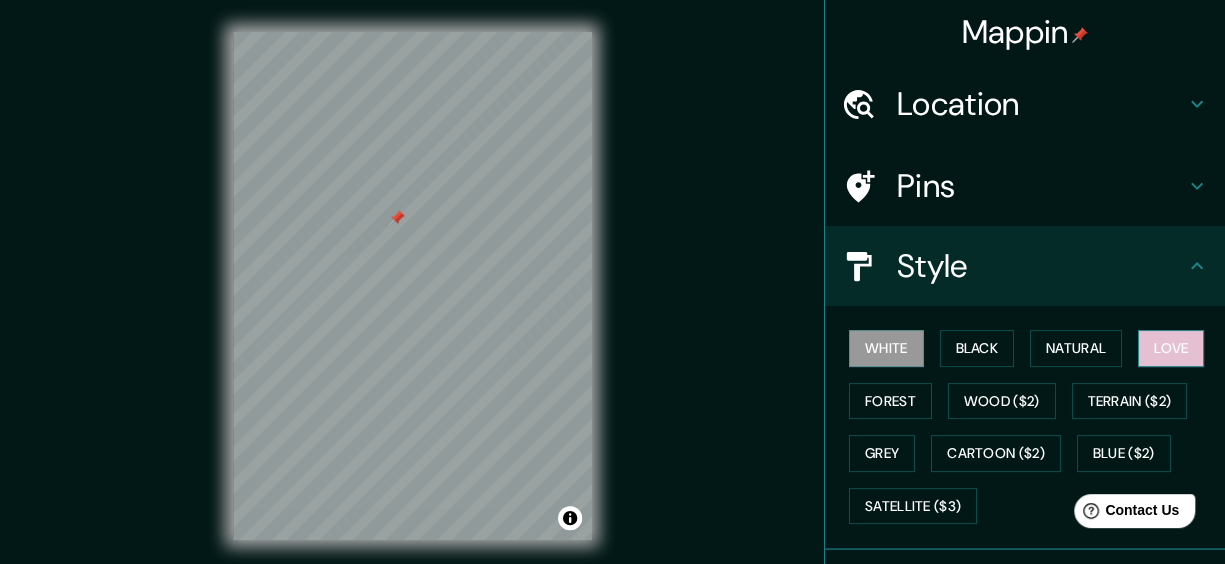 click on "Love" at bounding box center (1171, 348) 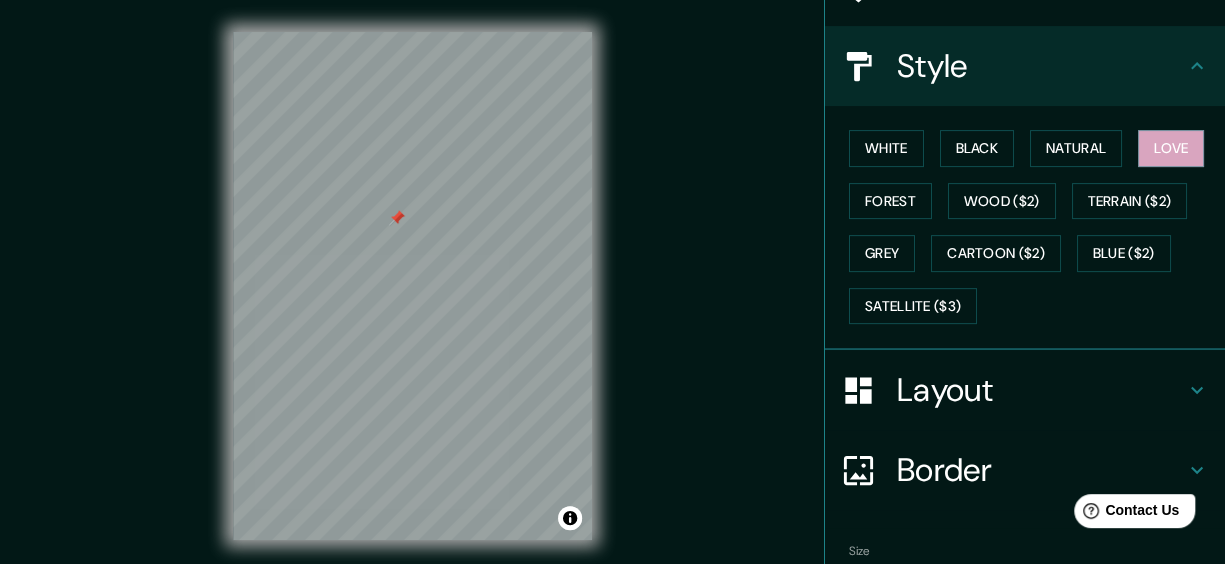 click on "Layout" at bounding box center [1041, 390] 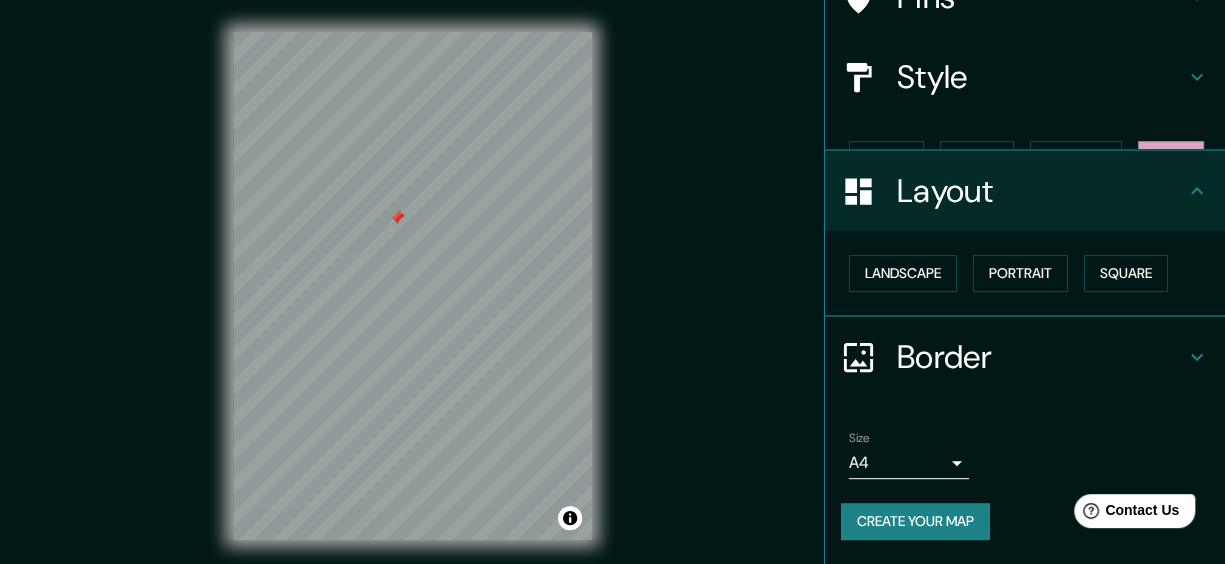 scroll, scrollTop: 154, scrollLeft: 0, axis: vertical 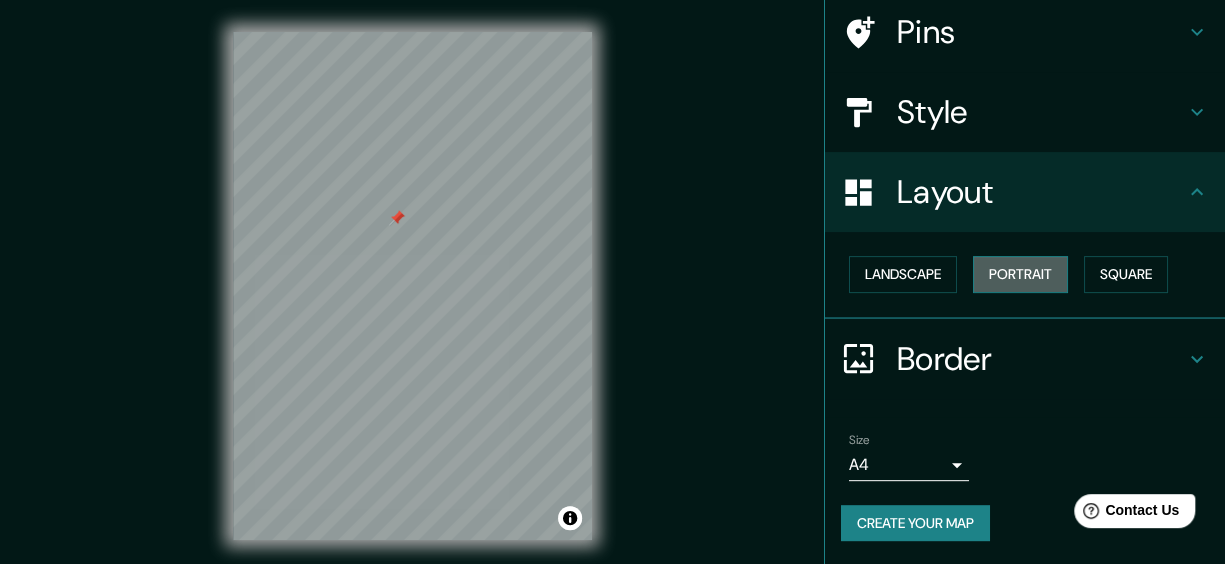 click on "Portrait" at bounding box center [1020, 274] 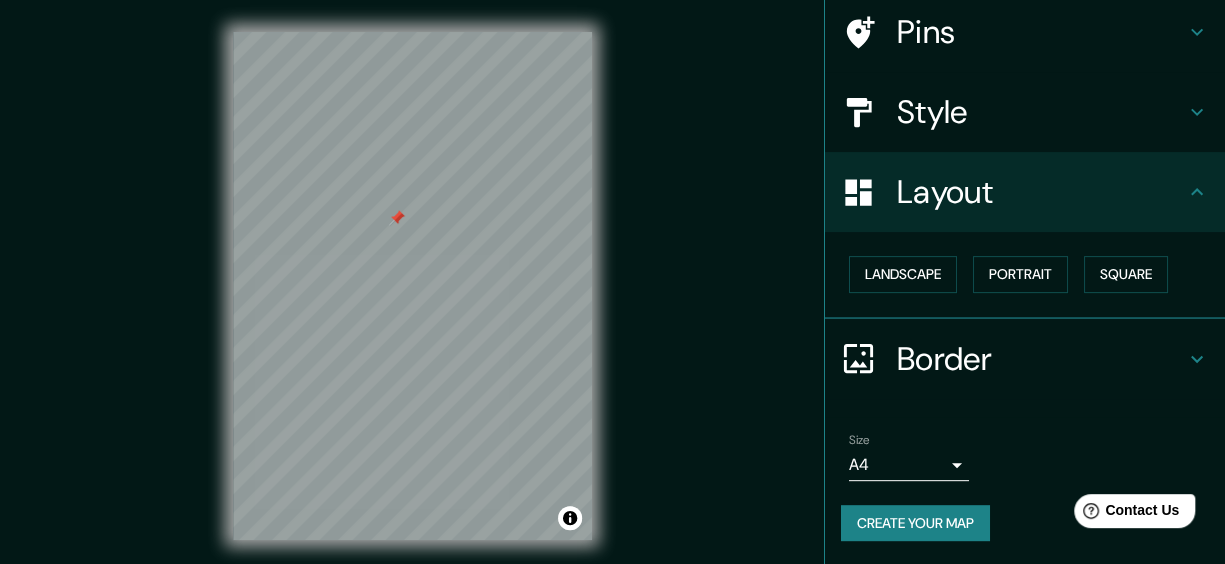 click on "Border" at bounding box center [1041, 359] 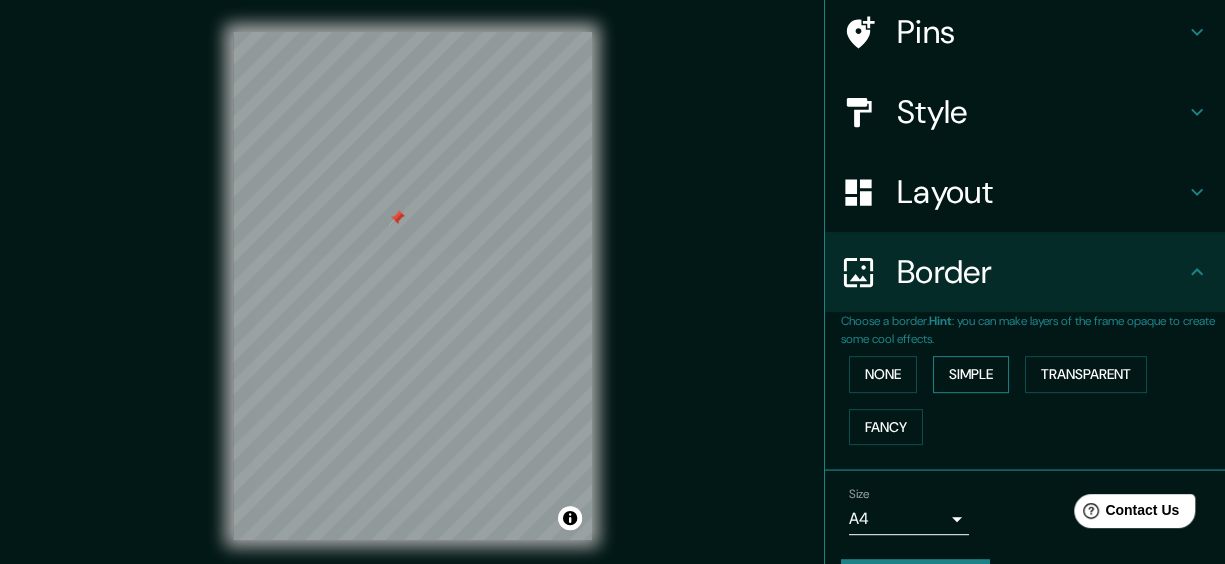 click on "Simple" at bounding box center (971, 374) 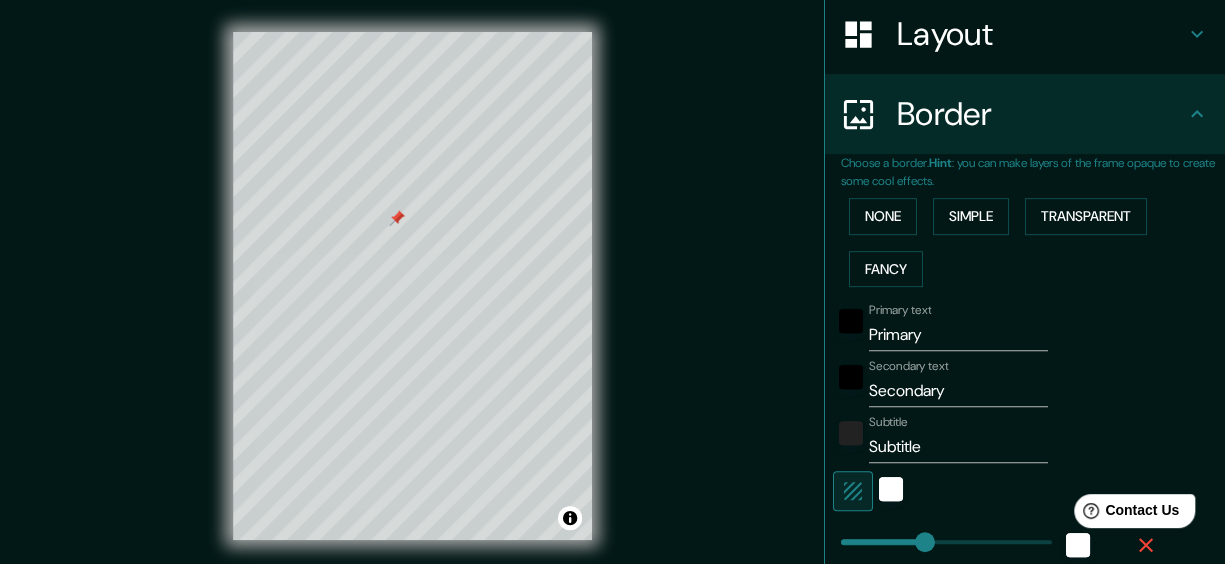 scroll, scrollTop: 354, scrollLeft: 0, axis: vertical 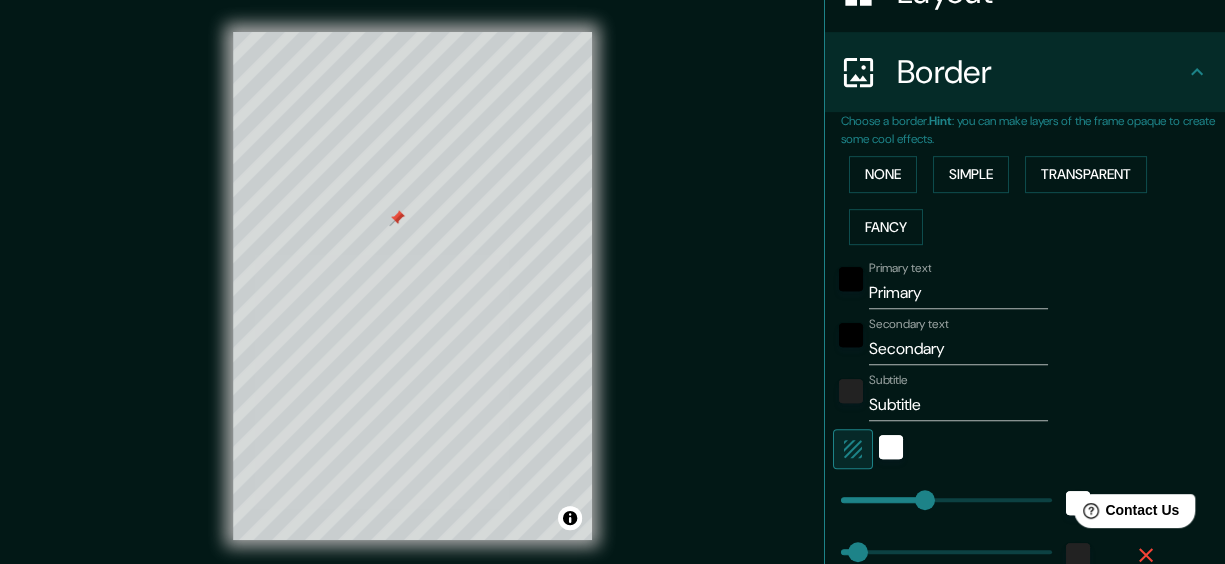 click on "Primary" at bounding box center [958, 293] 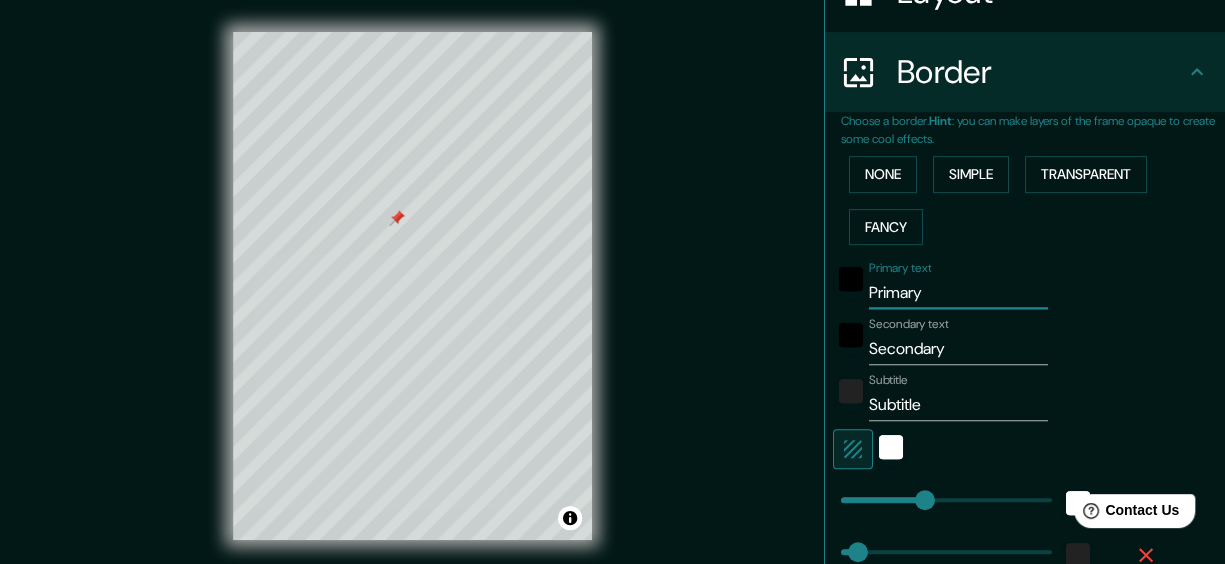 click on "Primary" at bounding box center (958, 293) 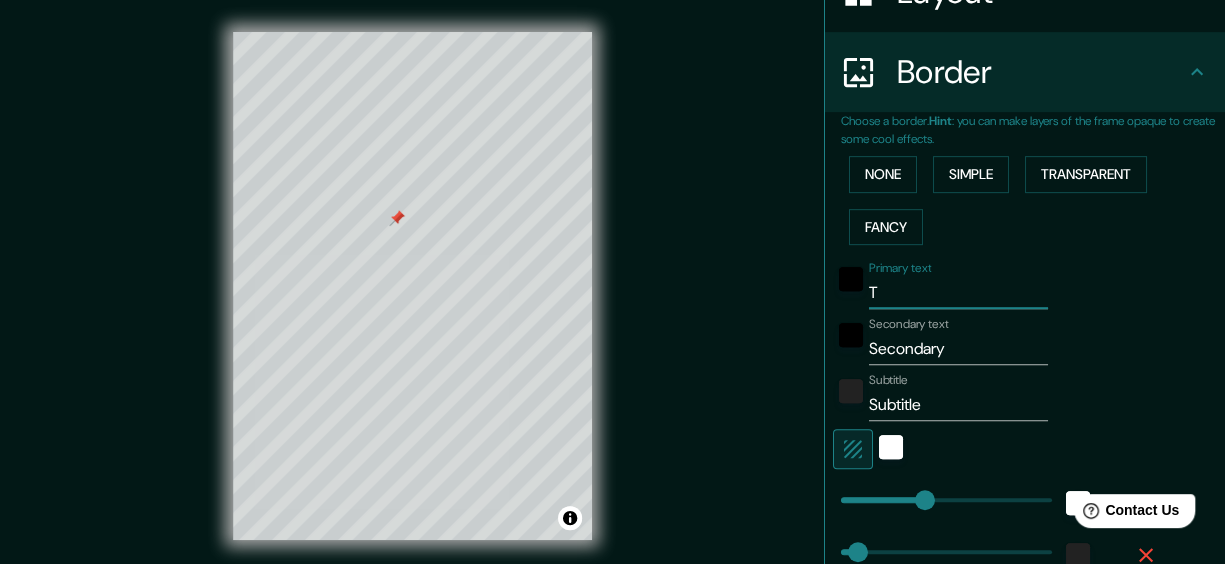 type on "144" 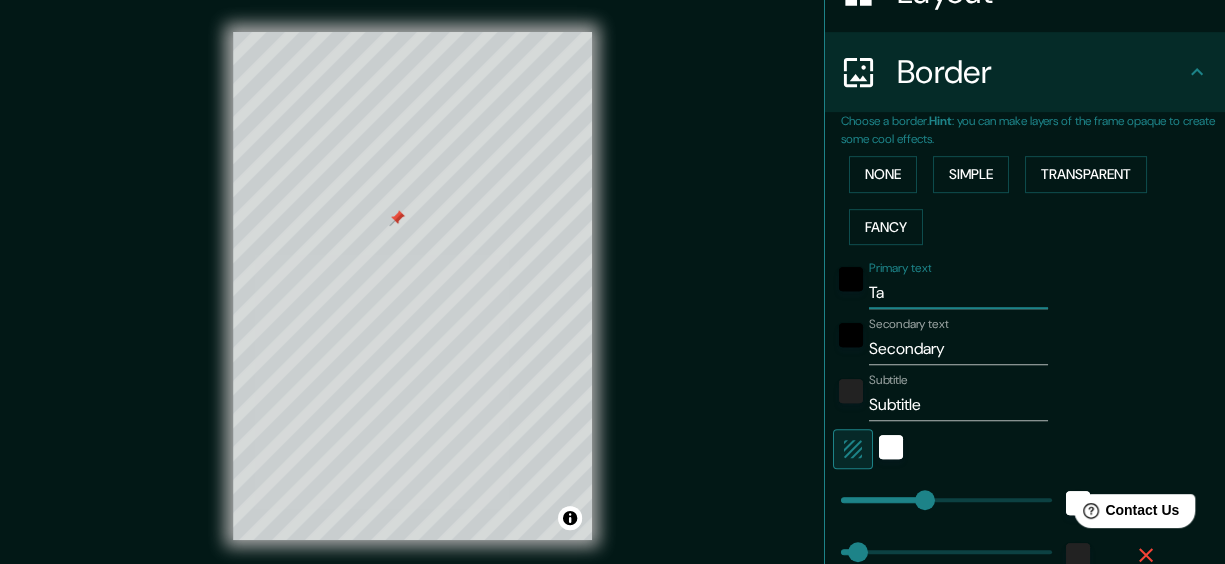 type on "144" 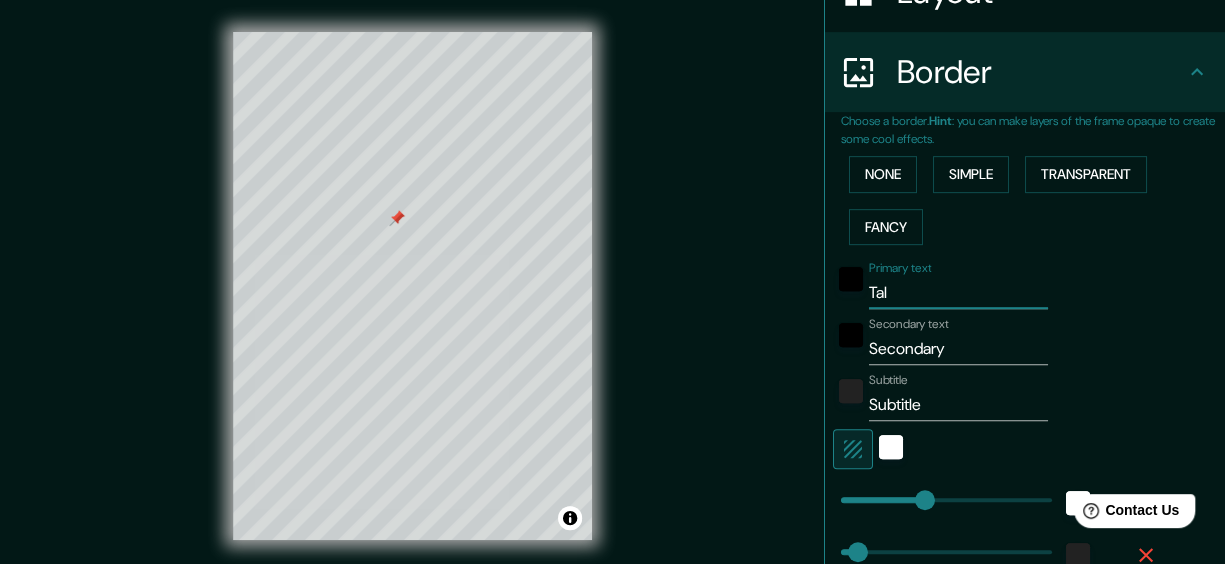 type on "[MEDICAL_DATA]" 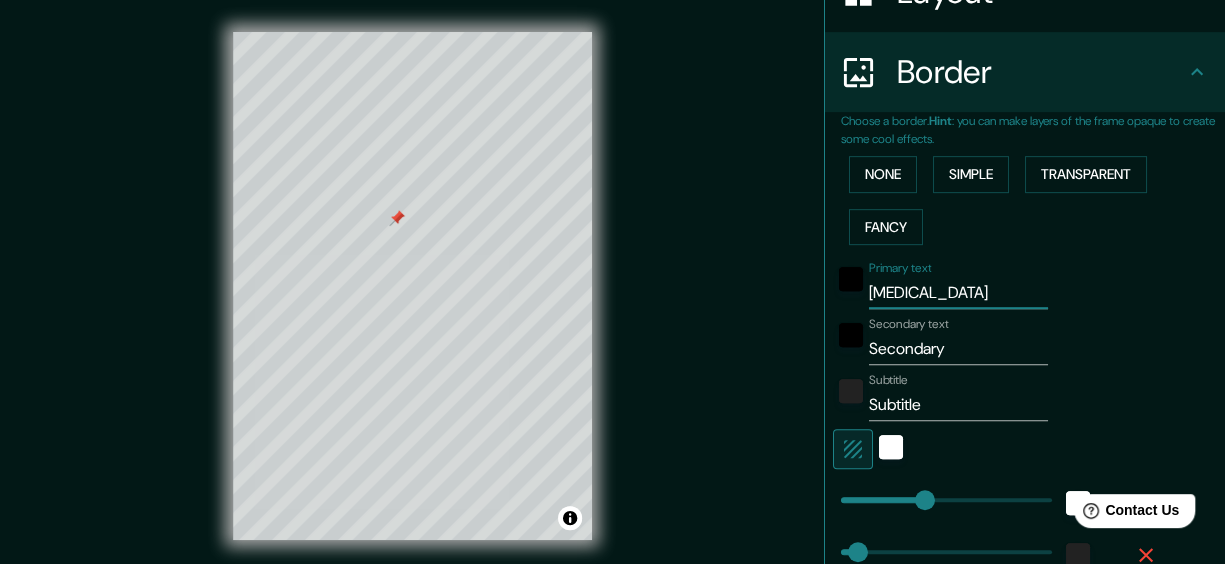 type on "Talcs" 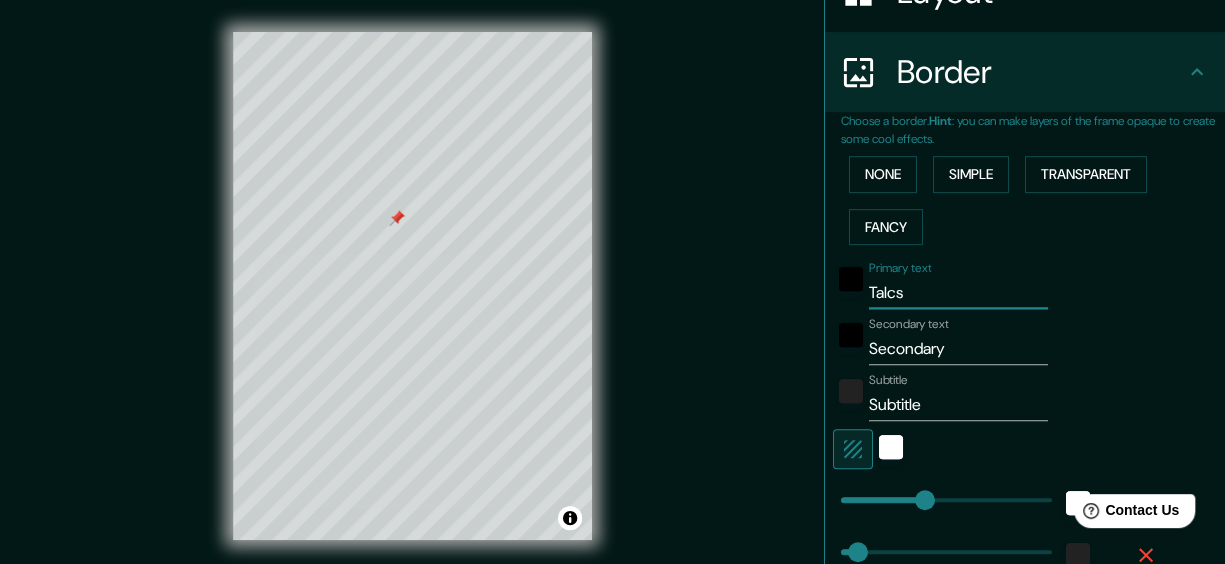 type on "[MEDICAL_DATA]" 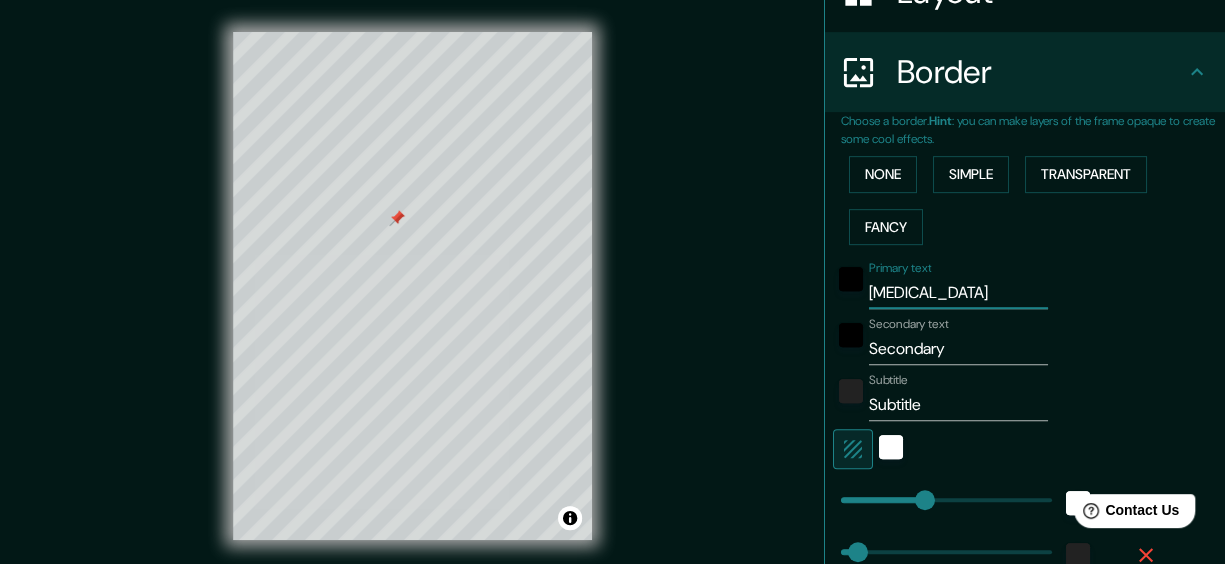 type on "144" 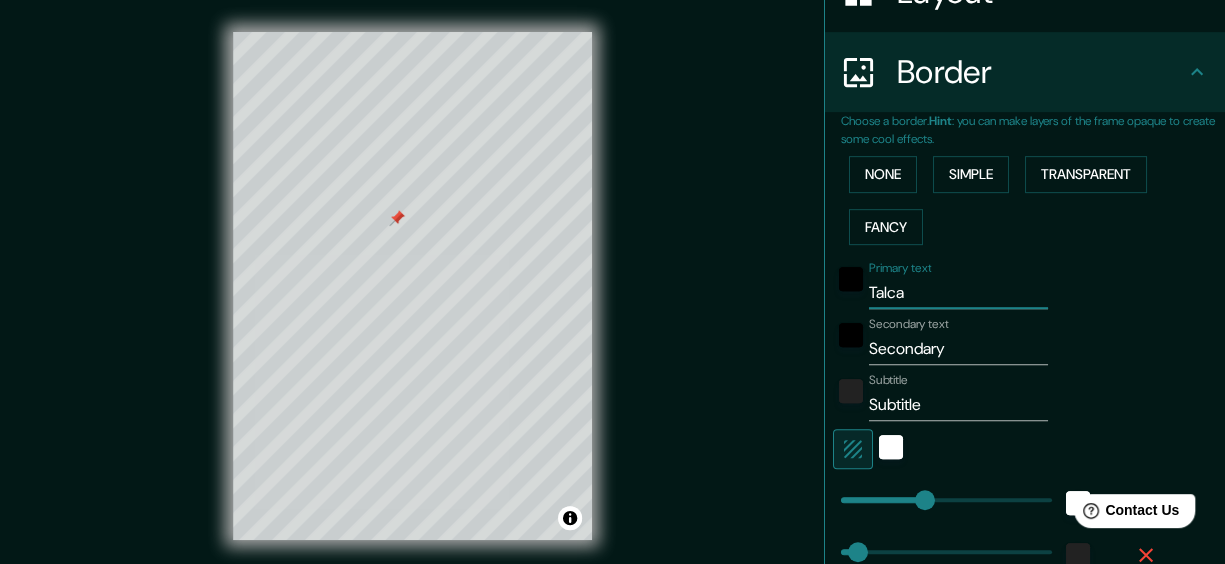 type on "144" 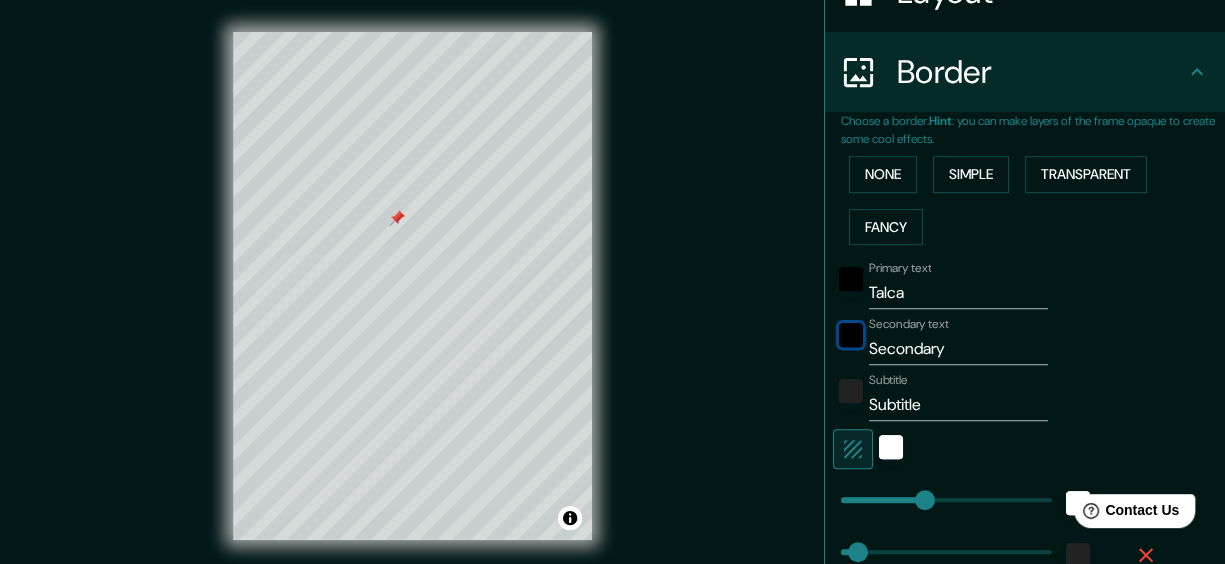 type 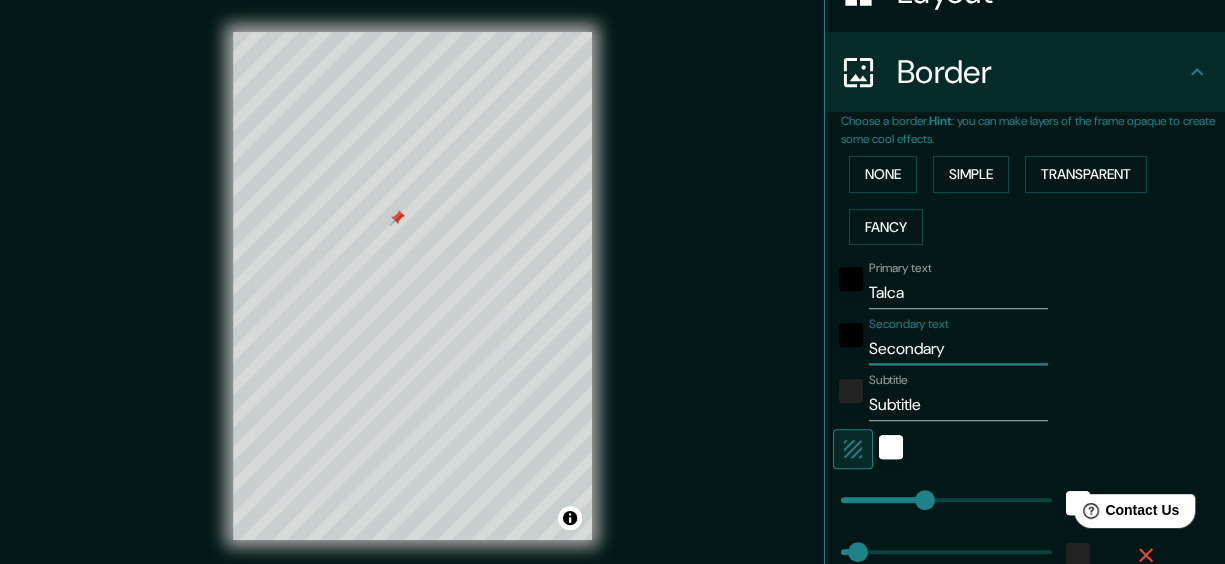 type on "C" 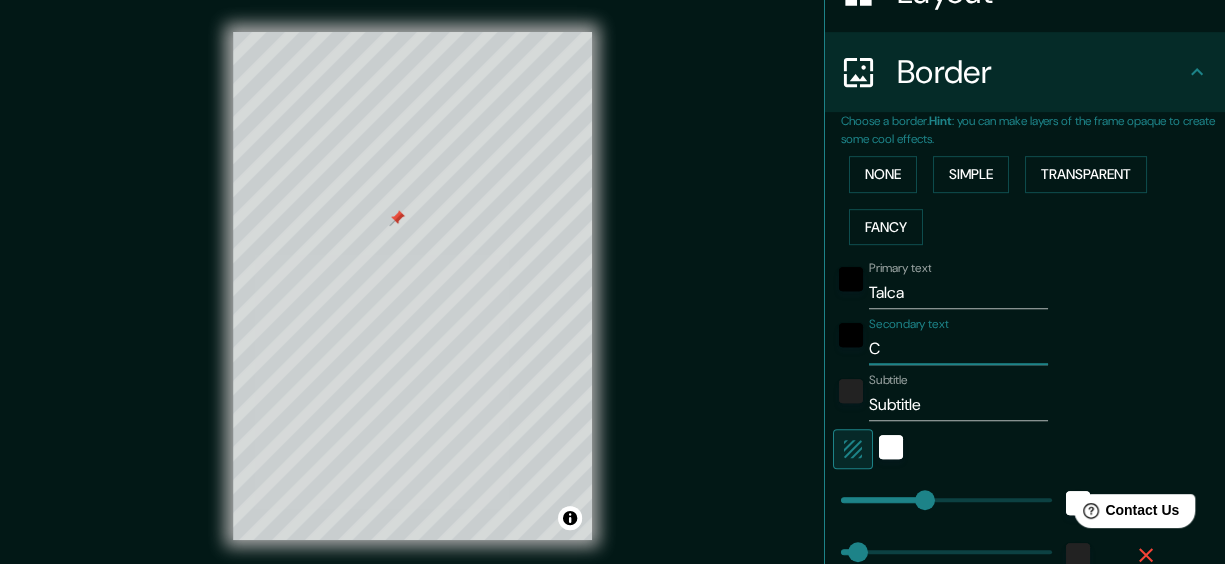 type on "144" 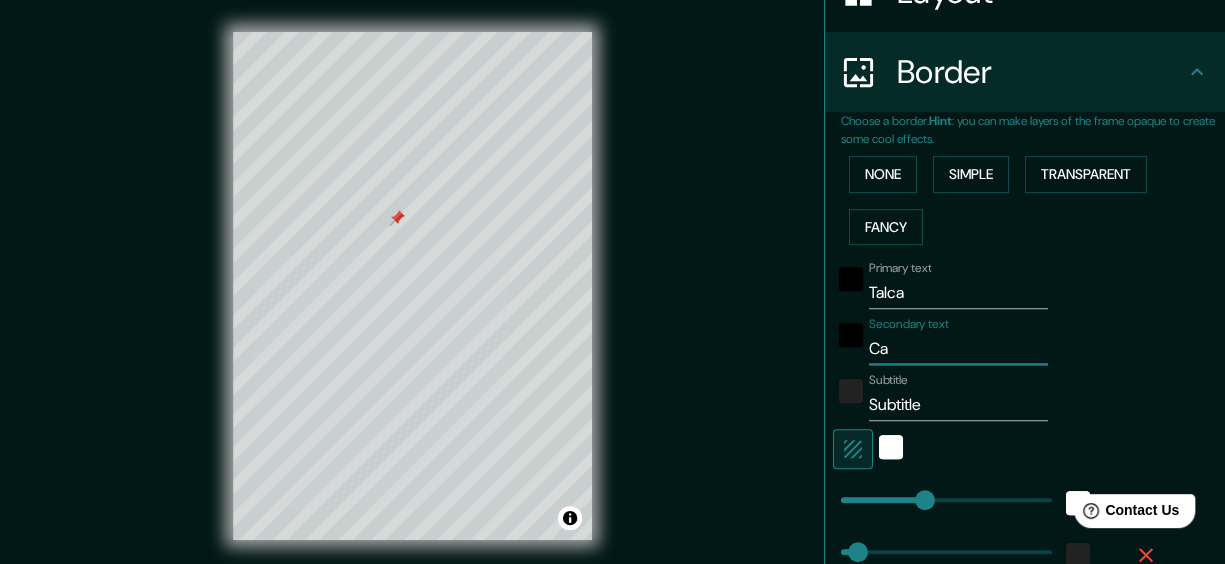type on "Can" 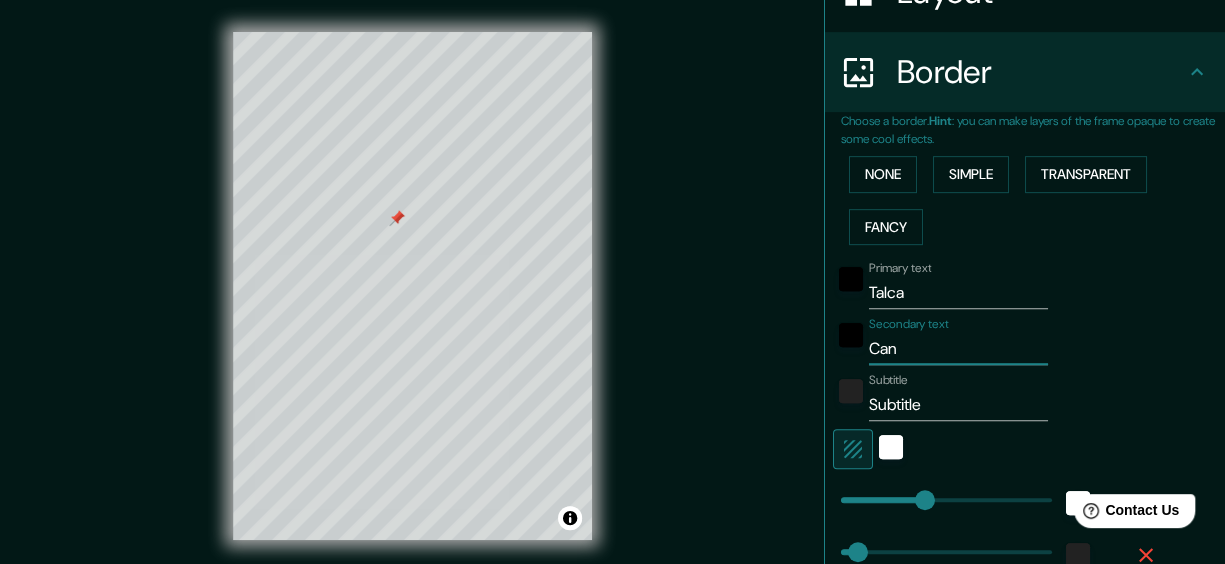 type on "144" 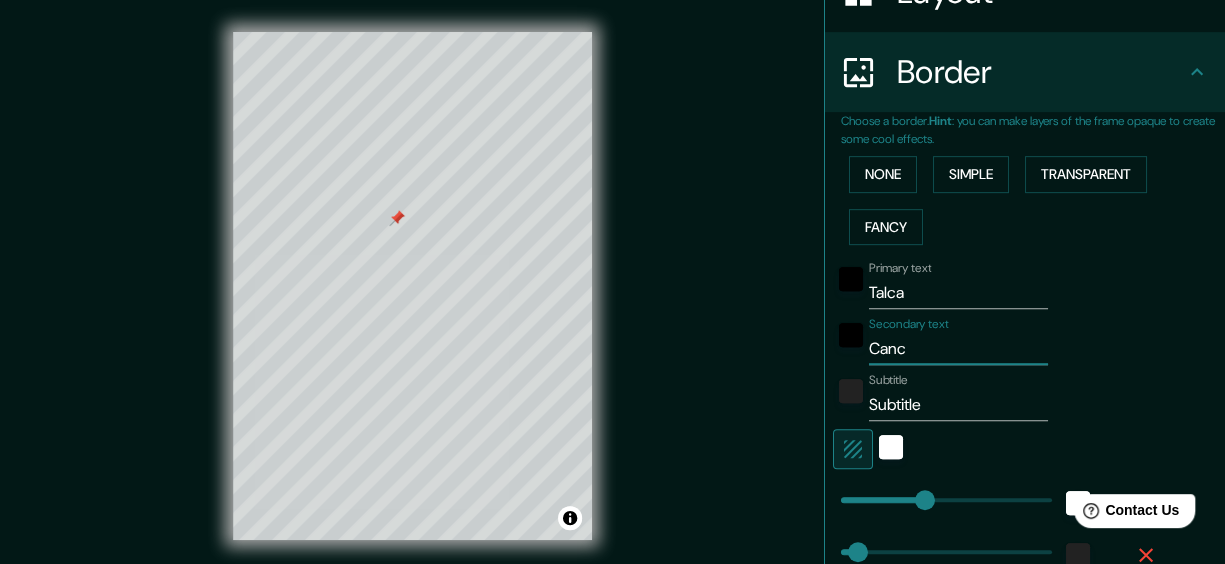 type on "144" 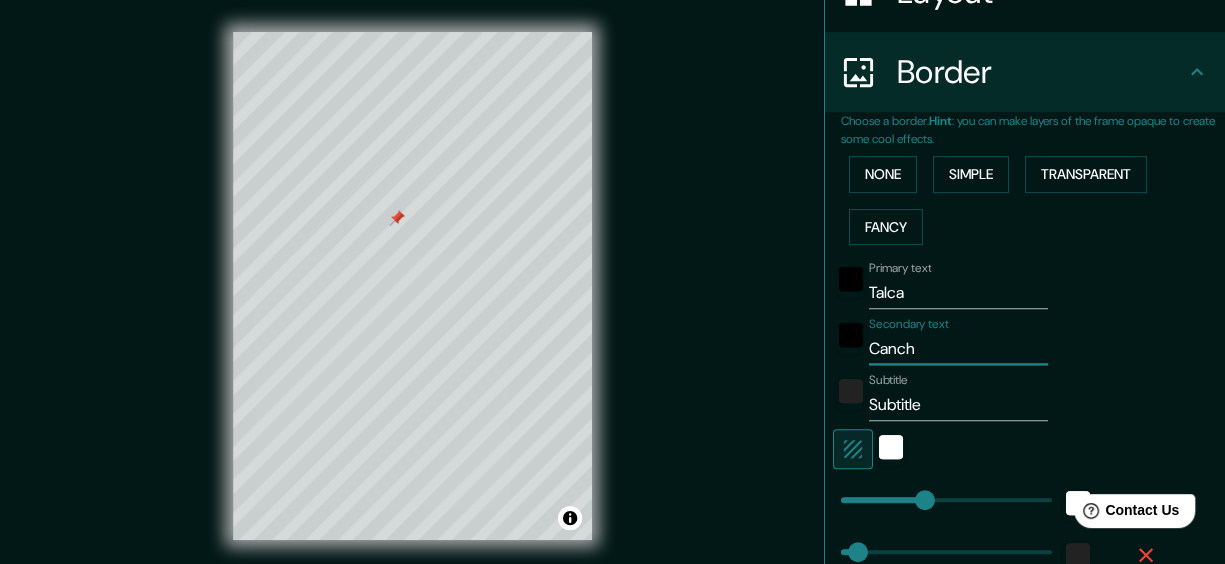 type on "144" 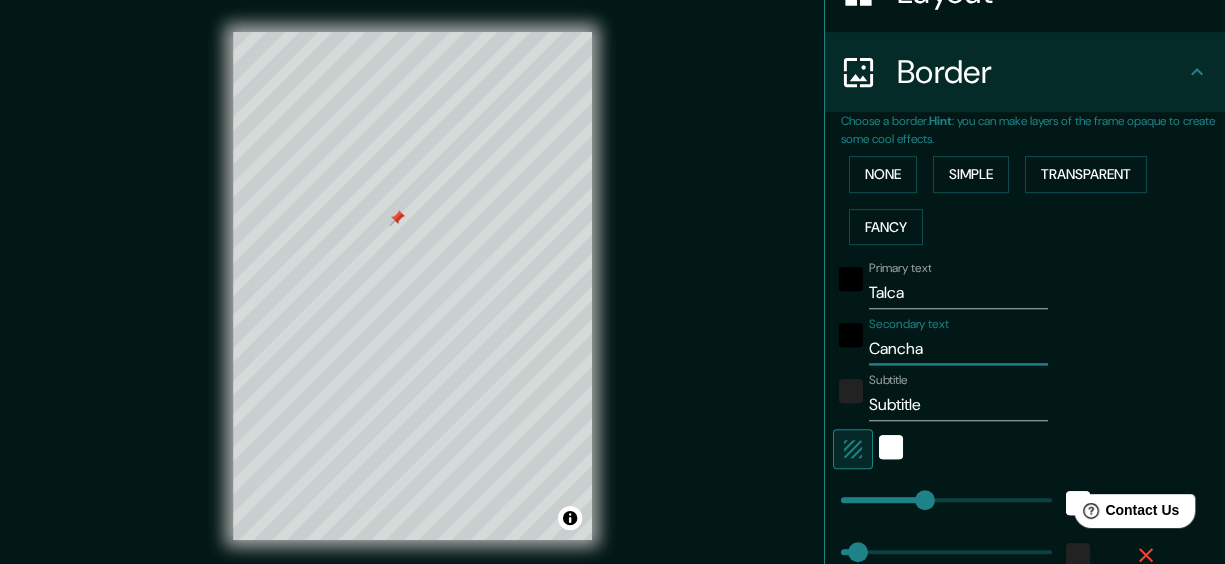 type on "144" 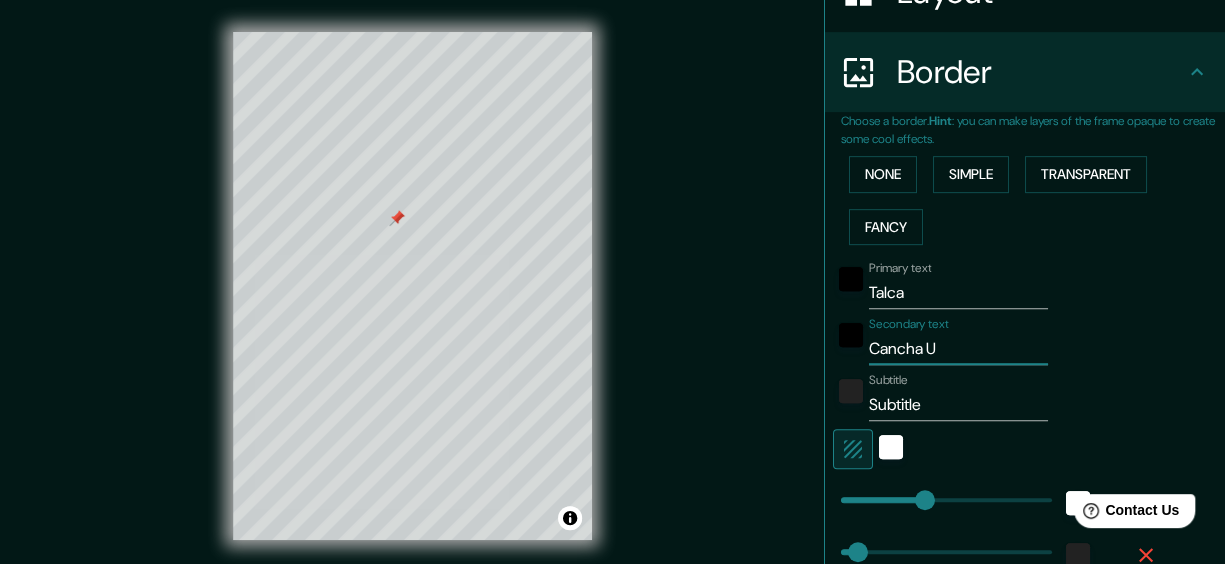 type on "Cancha UT" 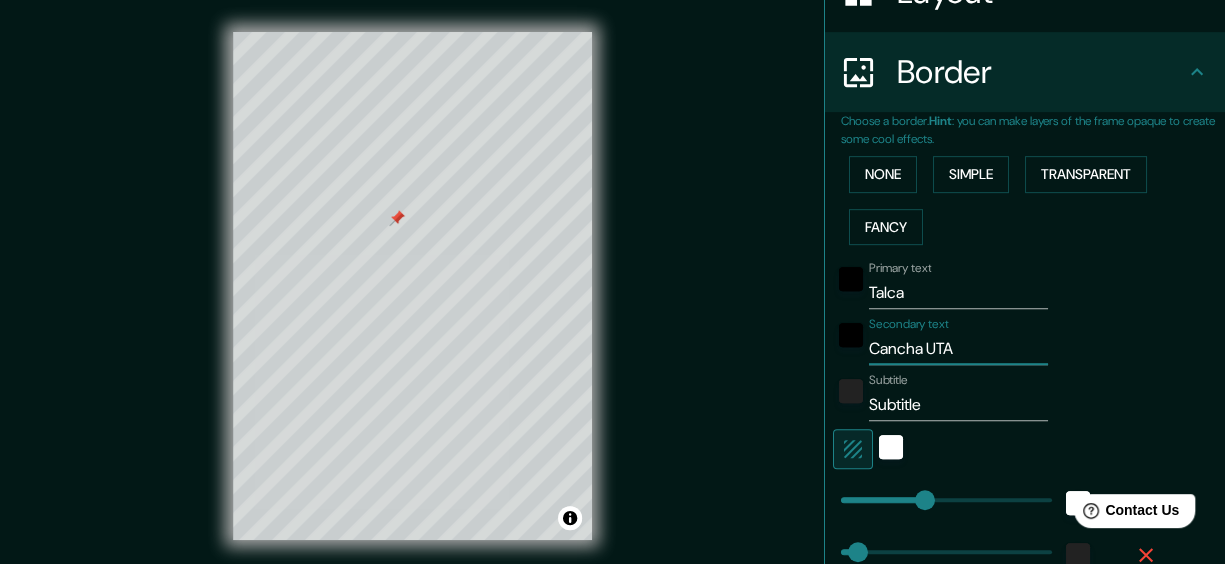 type on "Cancha UTAL" 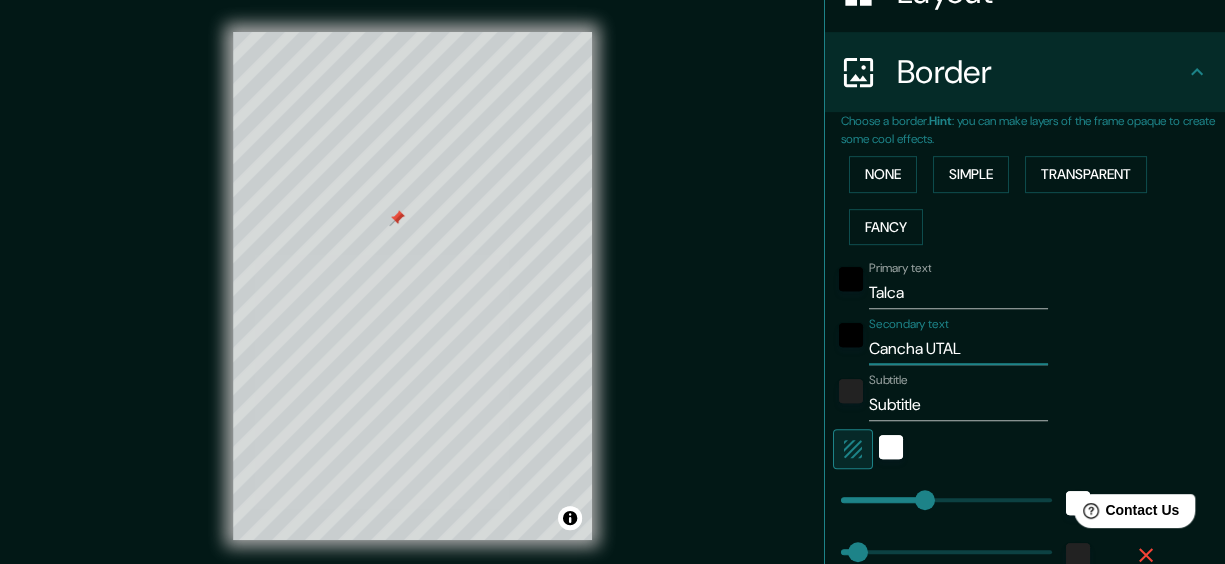 type on "Cancha UTAL" 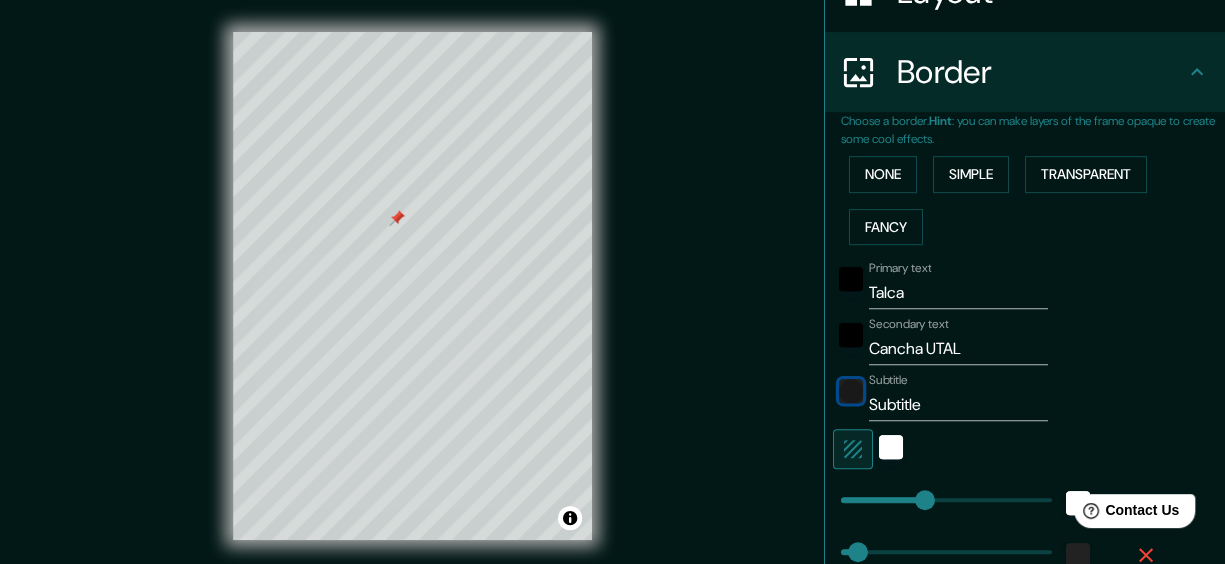 type 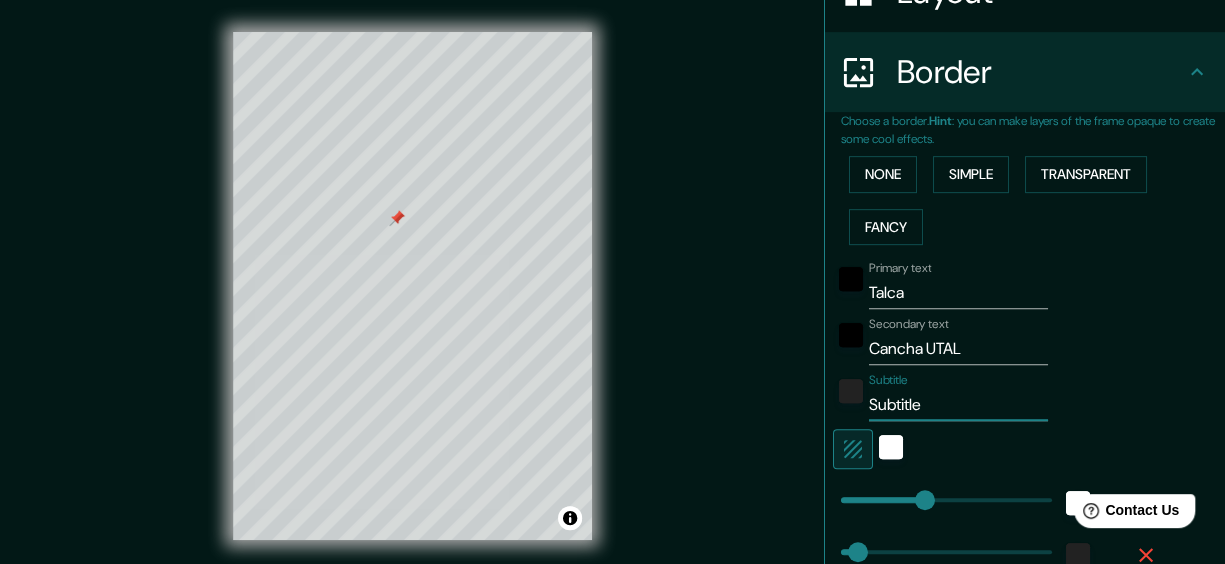 type on "R" 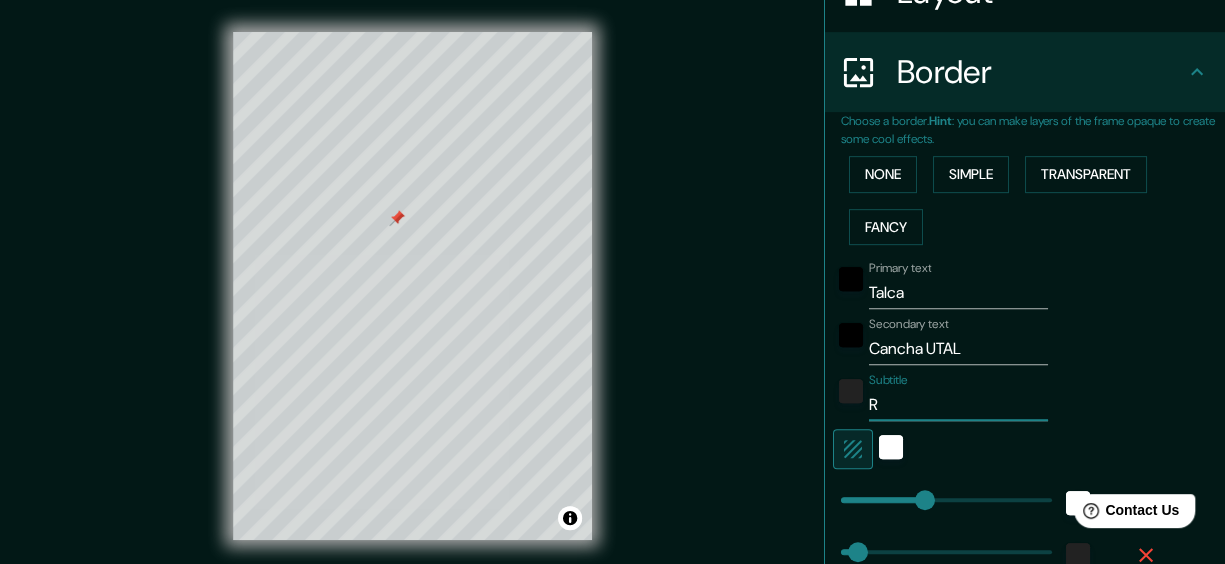 type on "144" 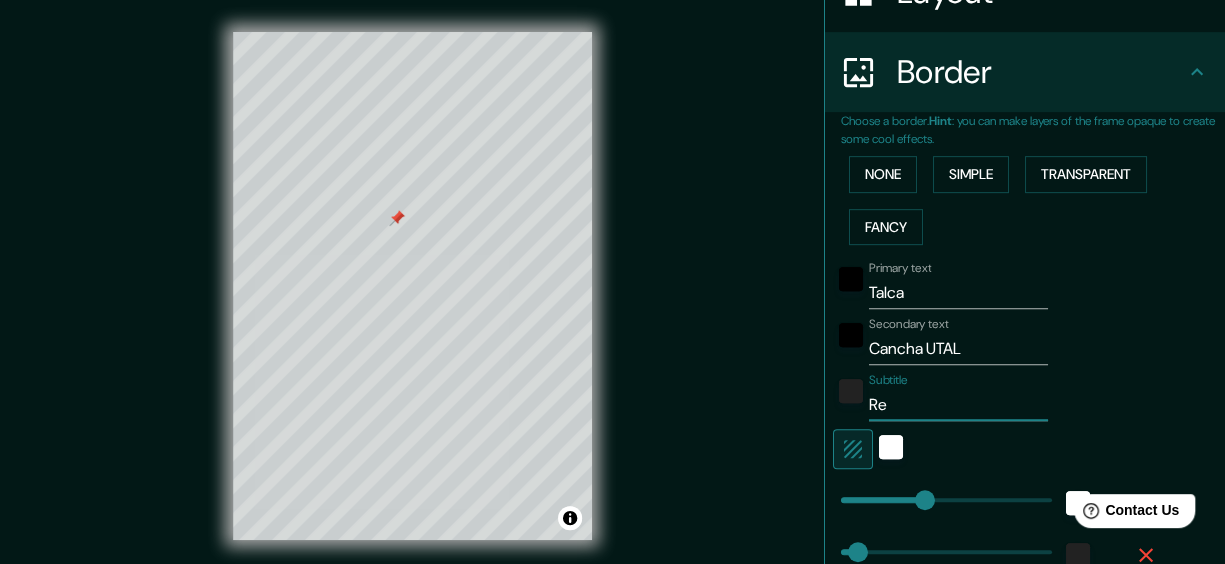 type on "144" 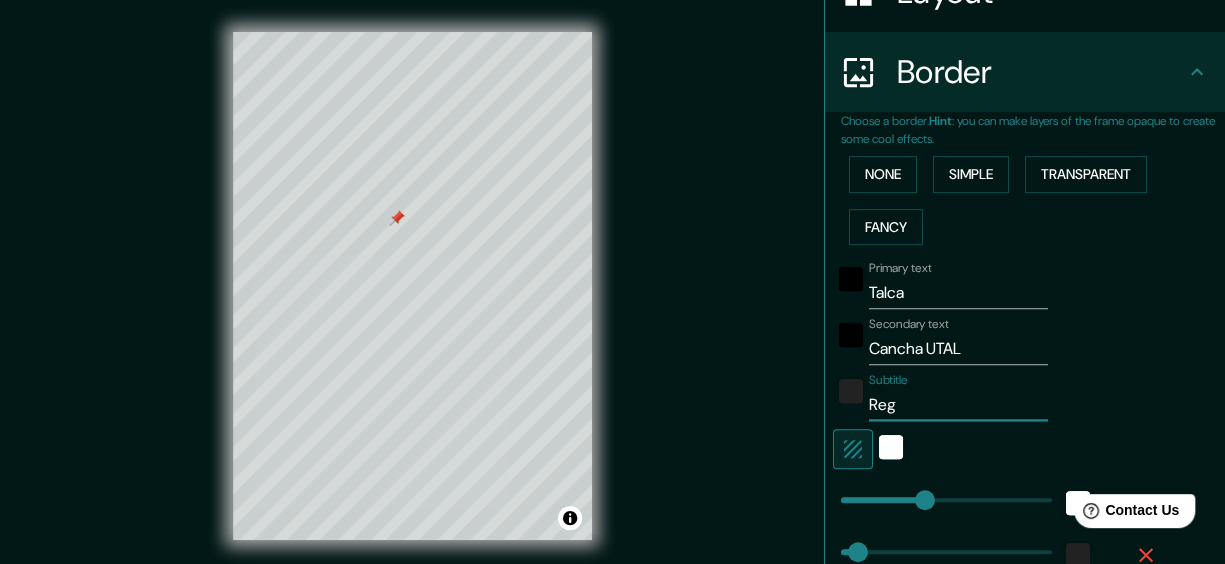 type on "Regi" 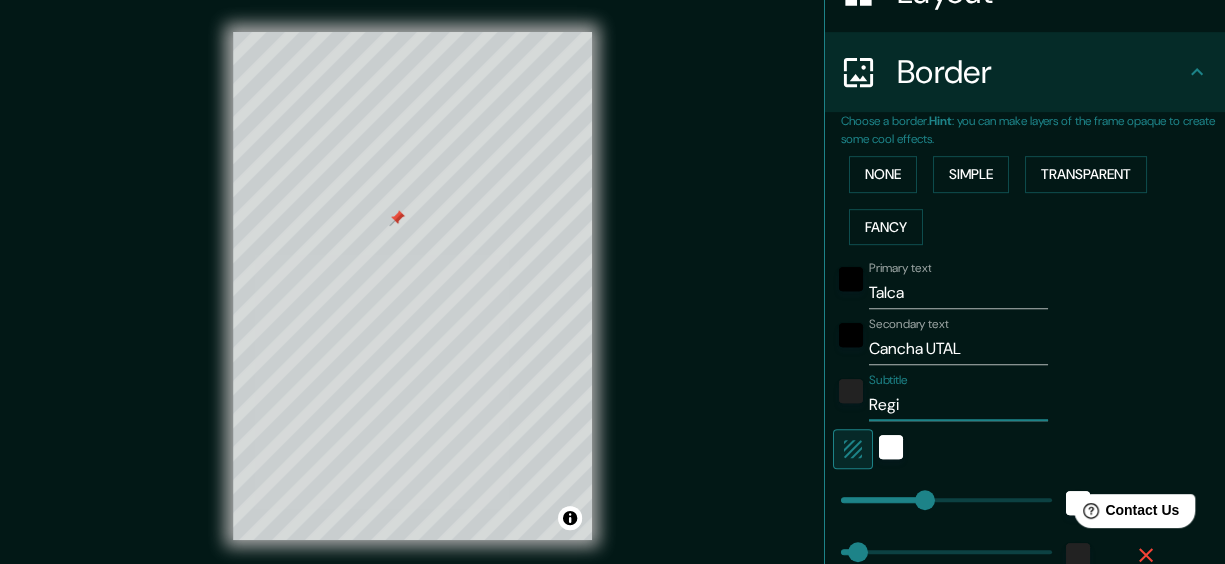 type on "144" 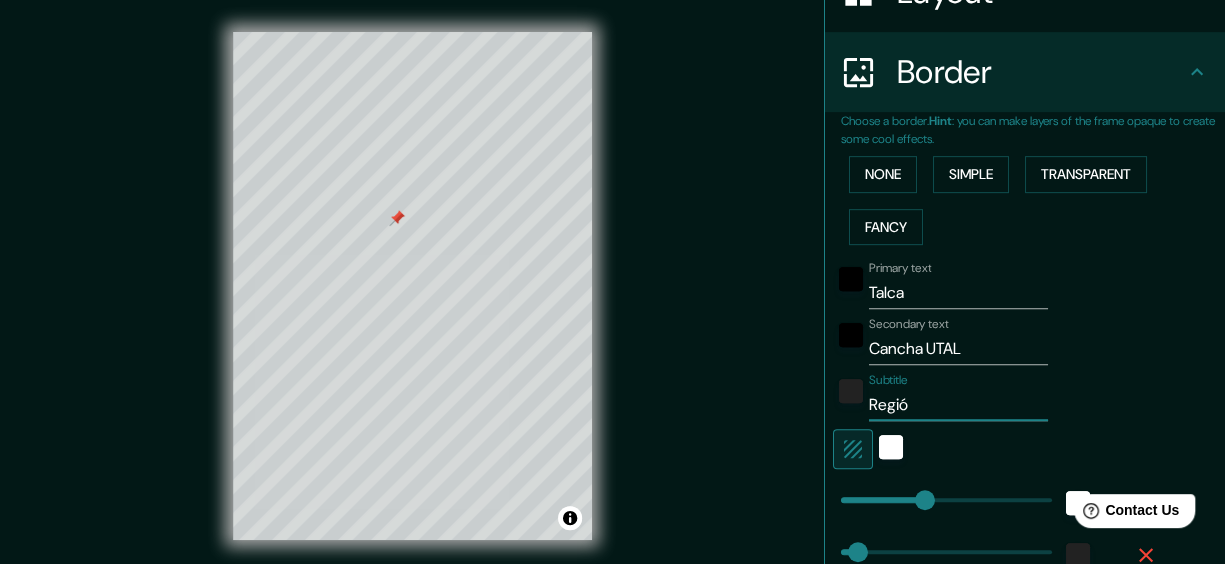 type on "144" 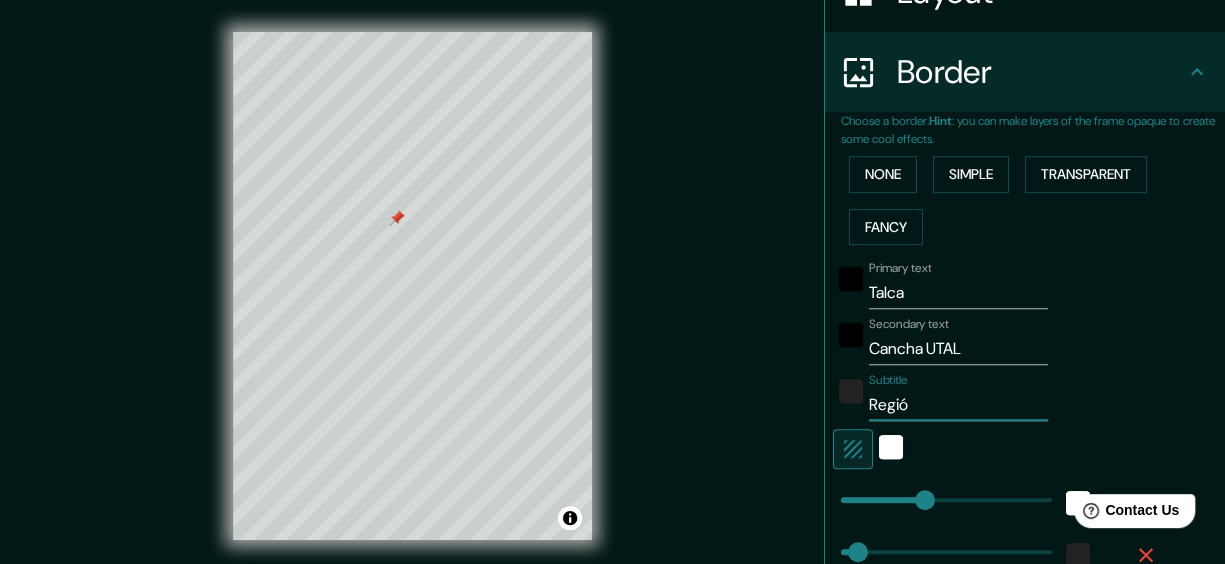 type on "[GEOGRAPHIC_DATA]" 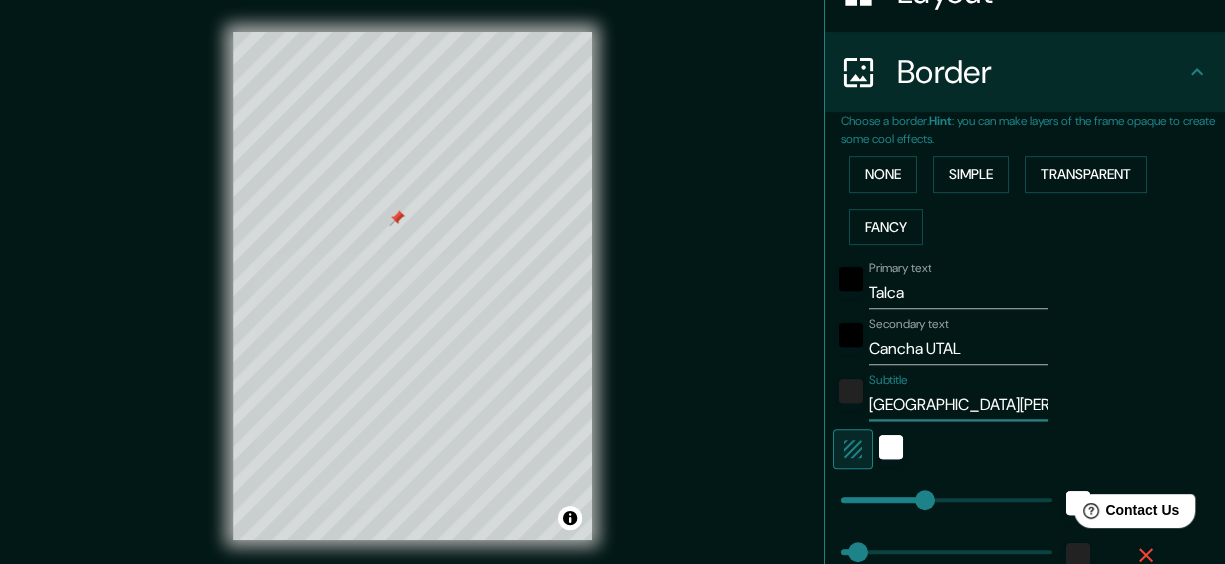 type on "144" 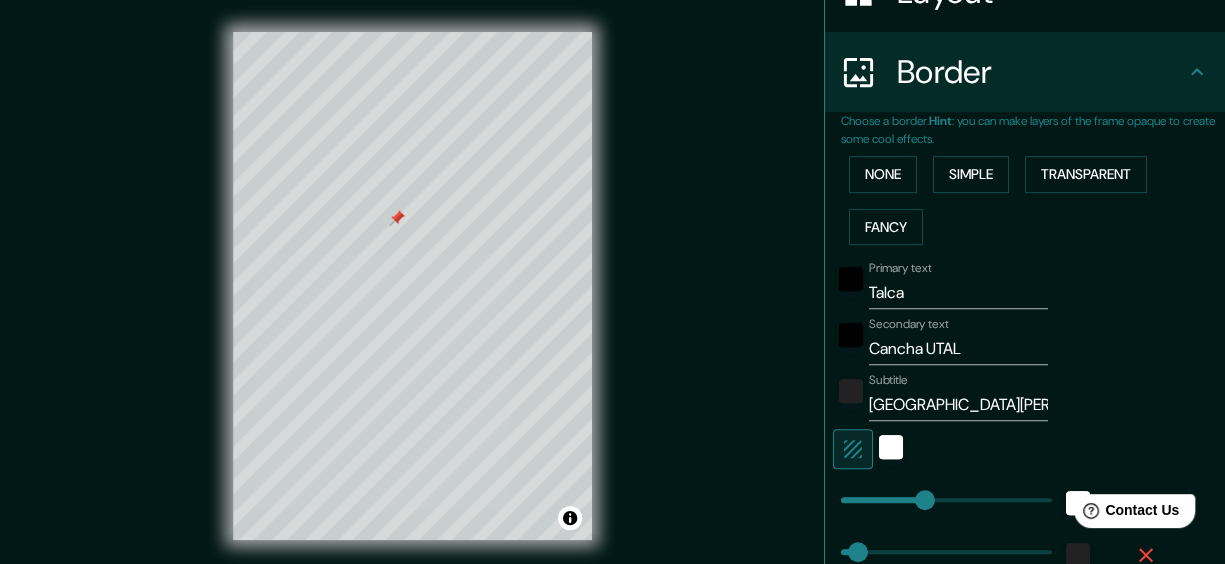 scroll, scrollTop: 454, scrollLeft: 0, axis: vertical 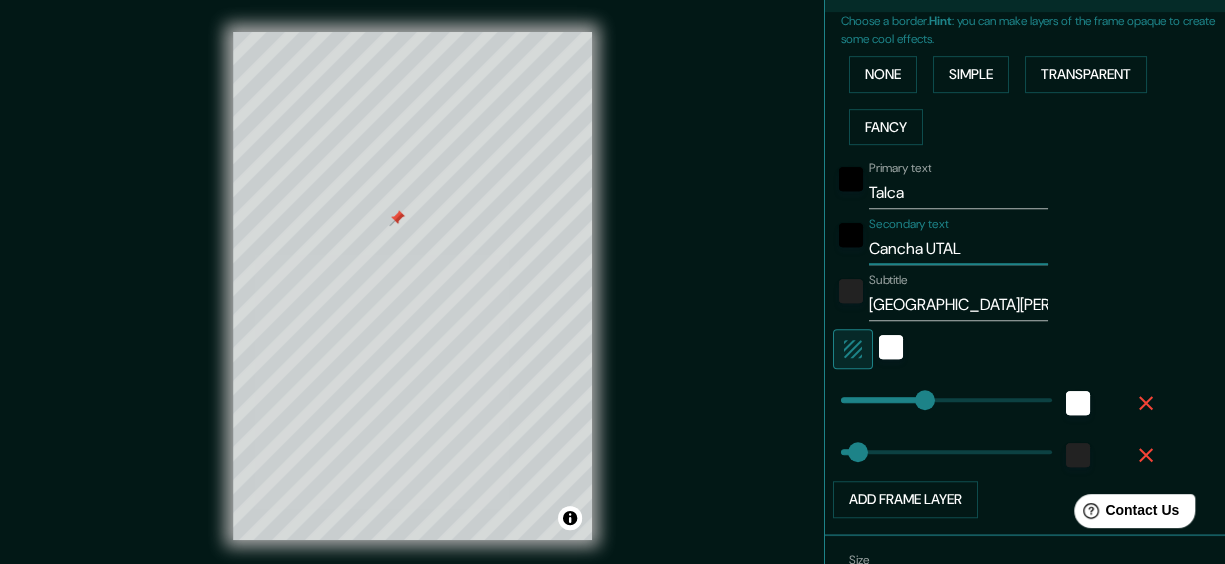 drag, startPoint x: 907, startPoint y: 244, endPoint x: 775, endPoint y: 245, distance: 132.00378 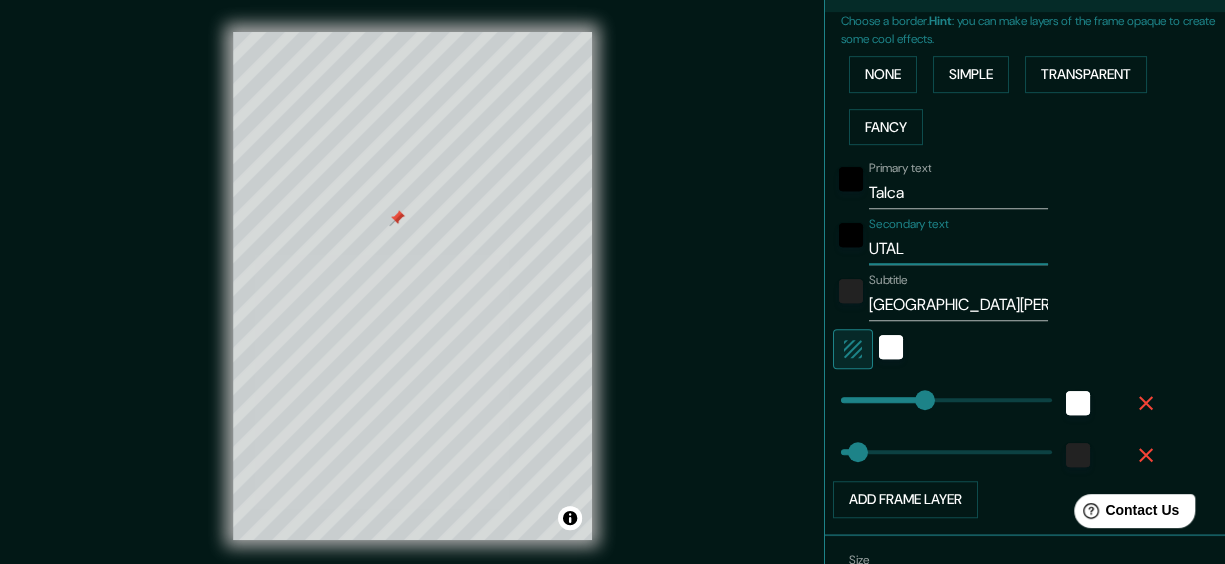 type on "144" 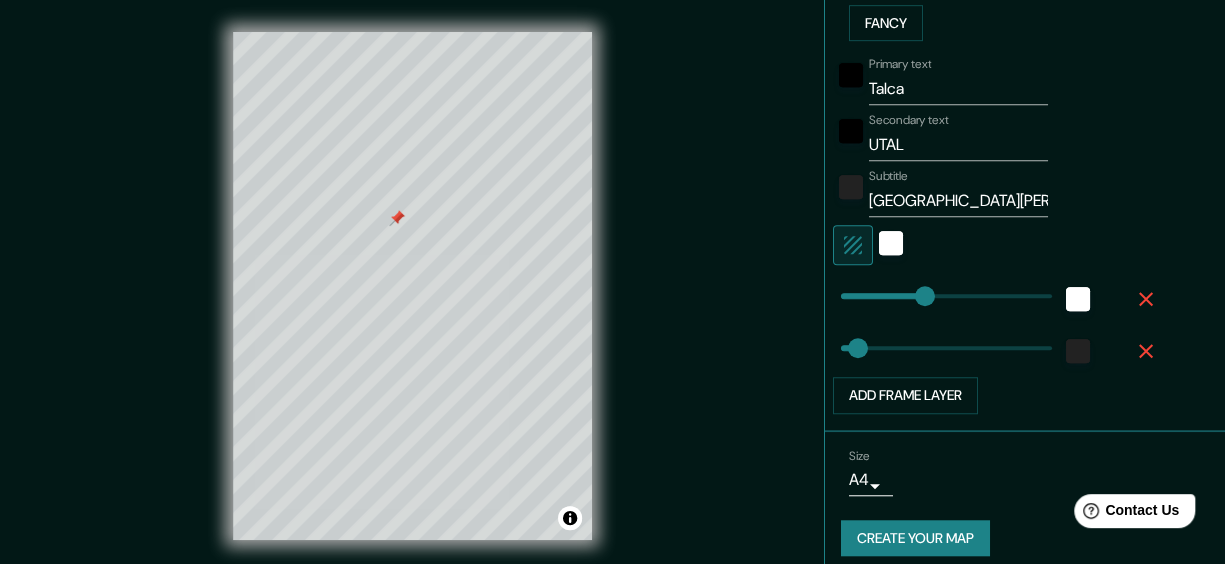 scroll, scrollTop: 571, scrollLeft: 0, axis: vertical 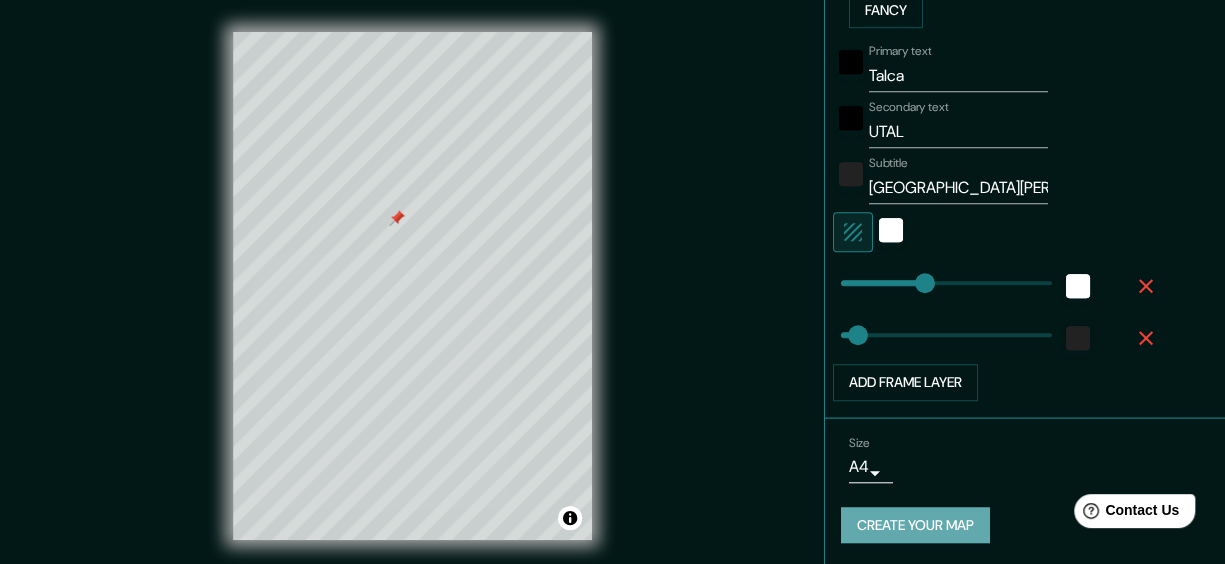 click on "Create your map" at bounding box center [915, 525] 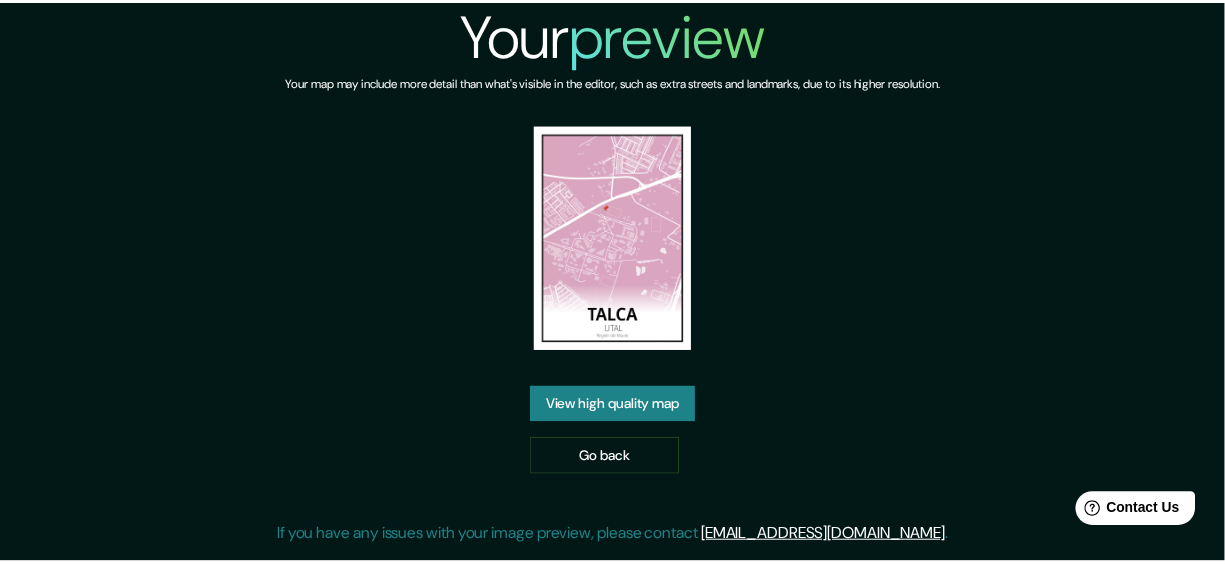 scroll, scrollTop: 0, scrollLeft: 0, axis: both 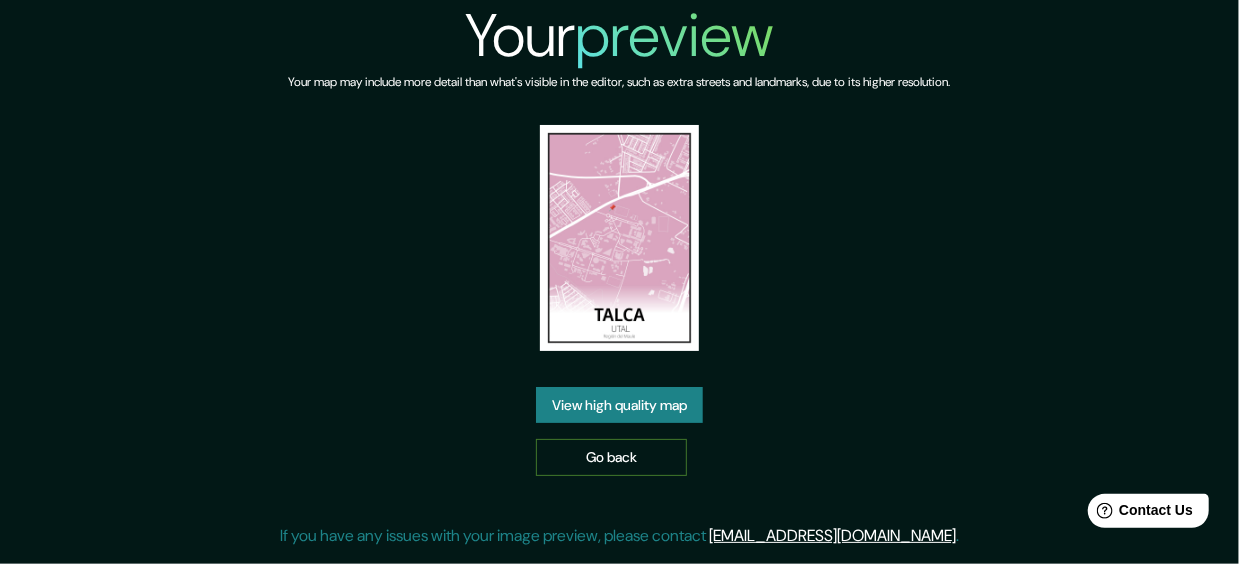 click on "Go back" at bounding box center [611, 457] 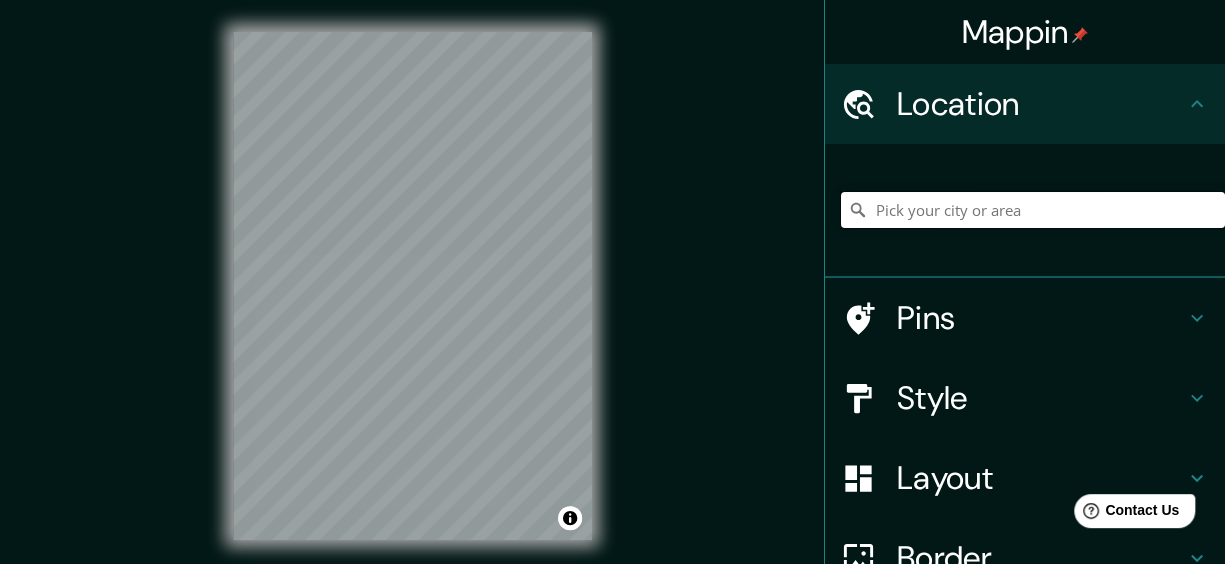 click at bounding box center (1033, 210) 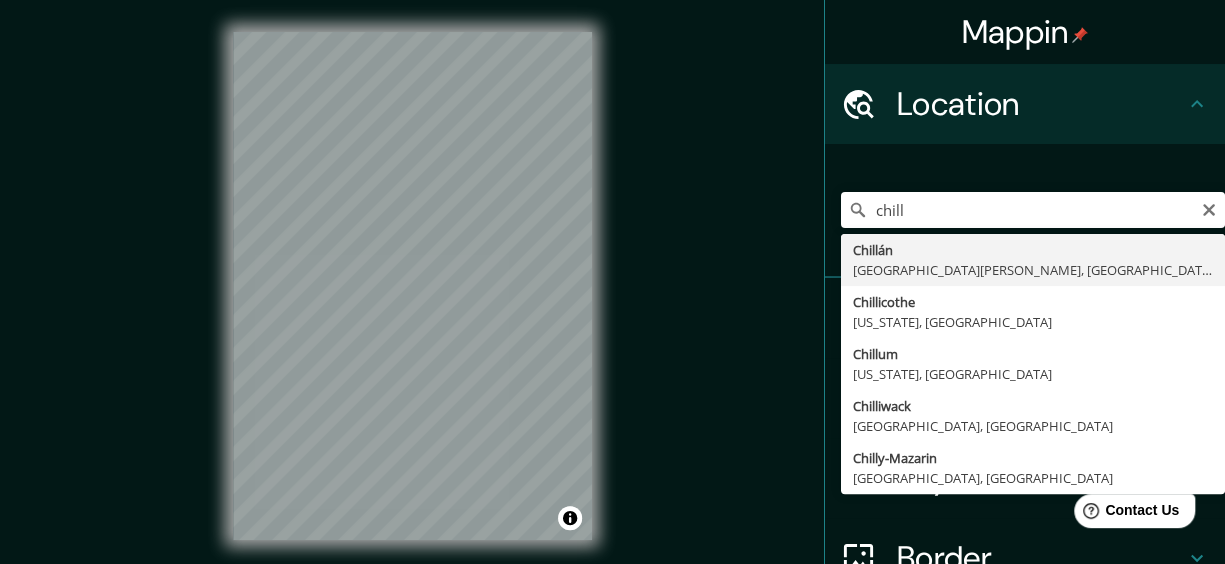 type on "Chillán, Región de Ñuble, Chile" 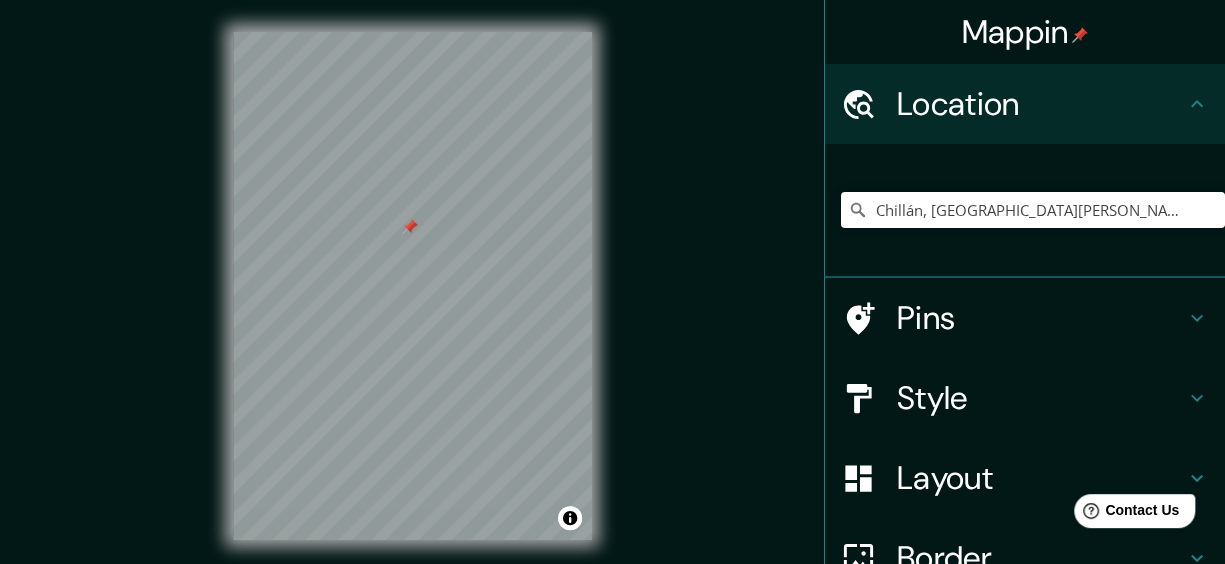 click on "Pins" at bounding box center (1041, 318) 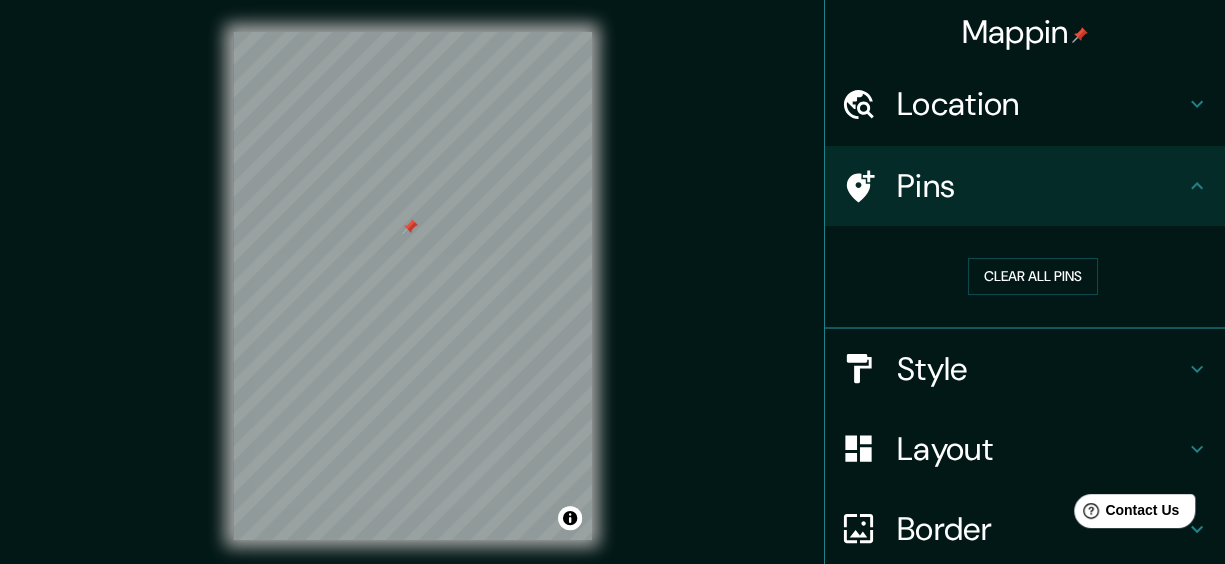 click on "Style" at bounding box center [1041, 369] 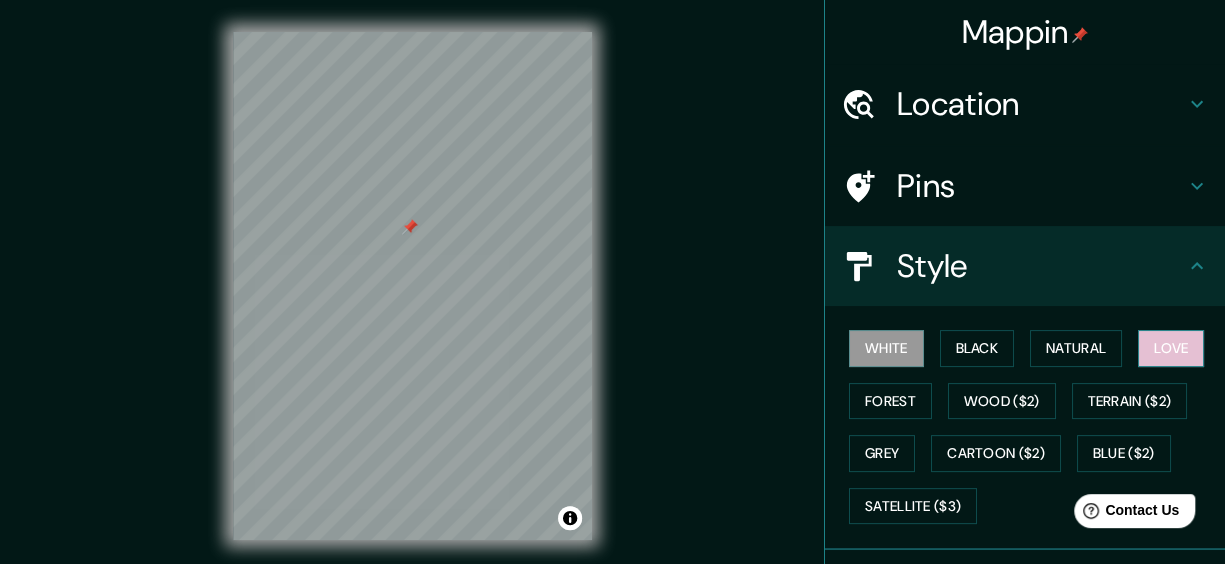click on "Love" at bounding box center (1171, 348) 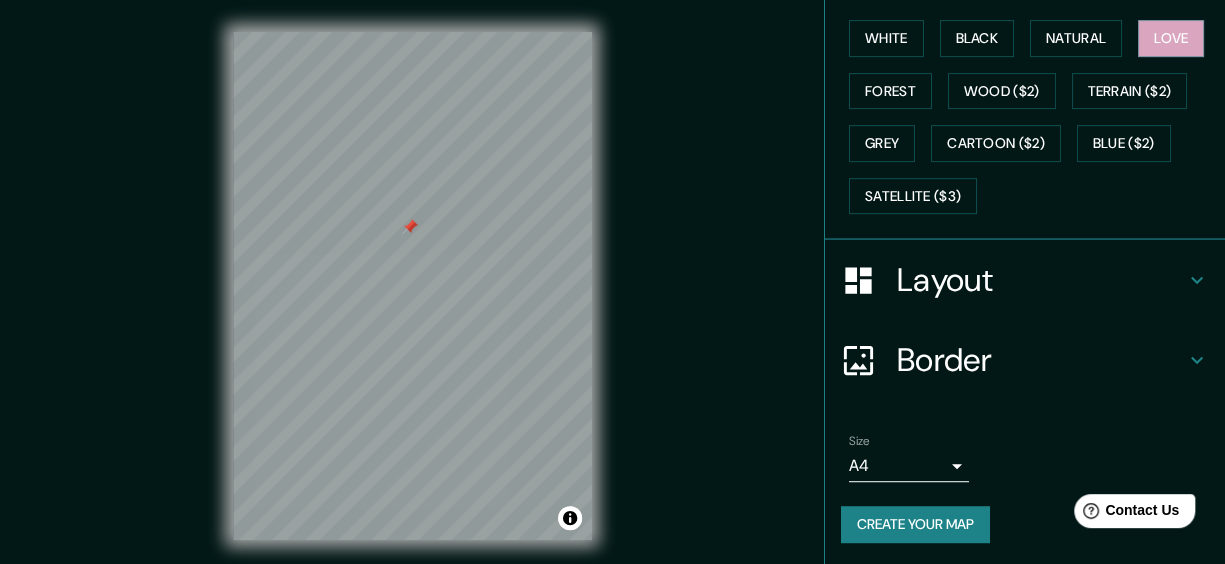 click on "Layout" at bounding box center (1041, 280) 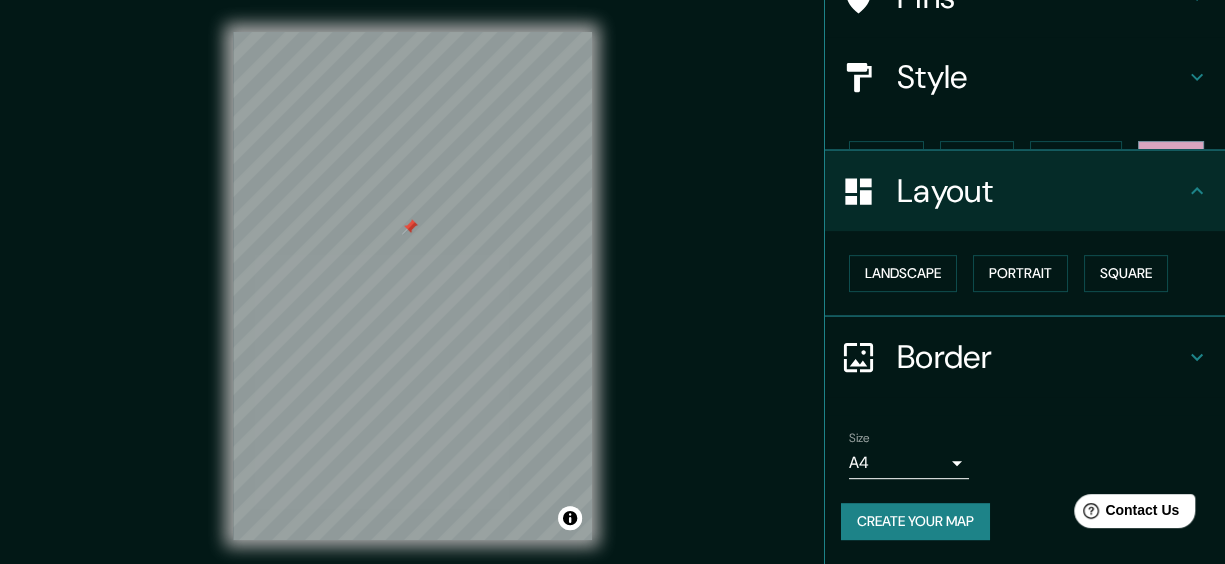 scroll, scrollTop: 154, scrollLeft: 0, axis: vertical 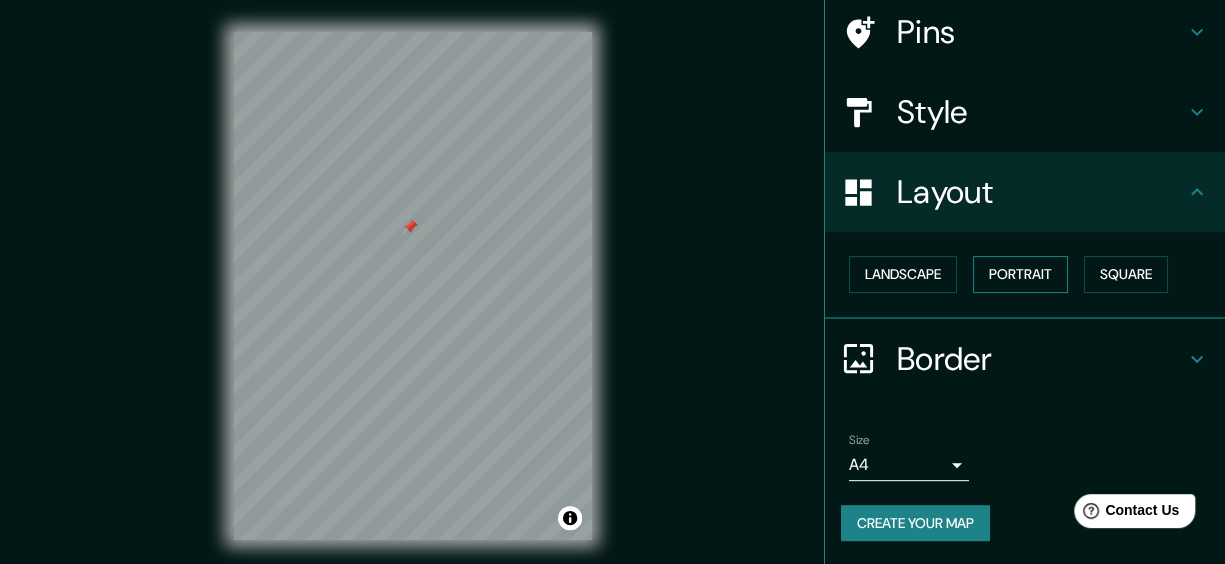 click on "Portrait" at bounding box center (1020, 274) 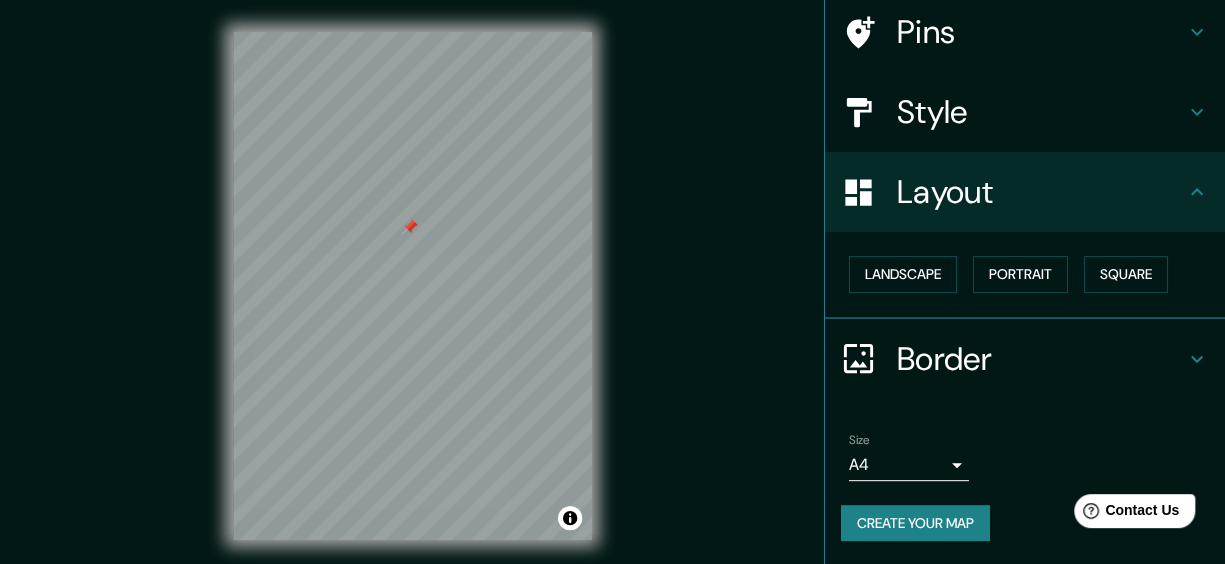 click on "Border" at bounding box center [1041, 359] 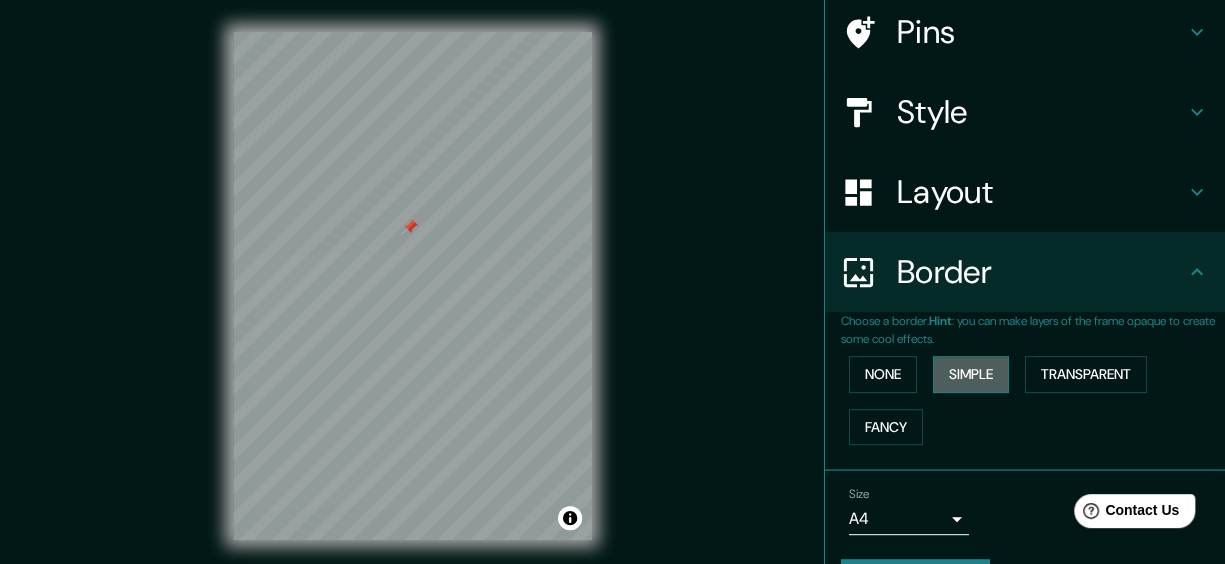 click on "Simple" at bounding box center [971, 374] 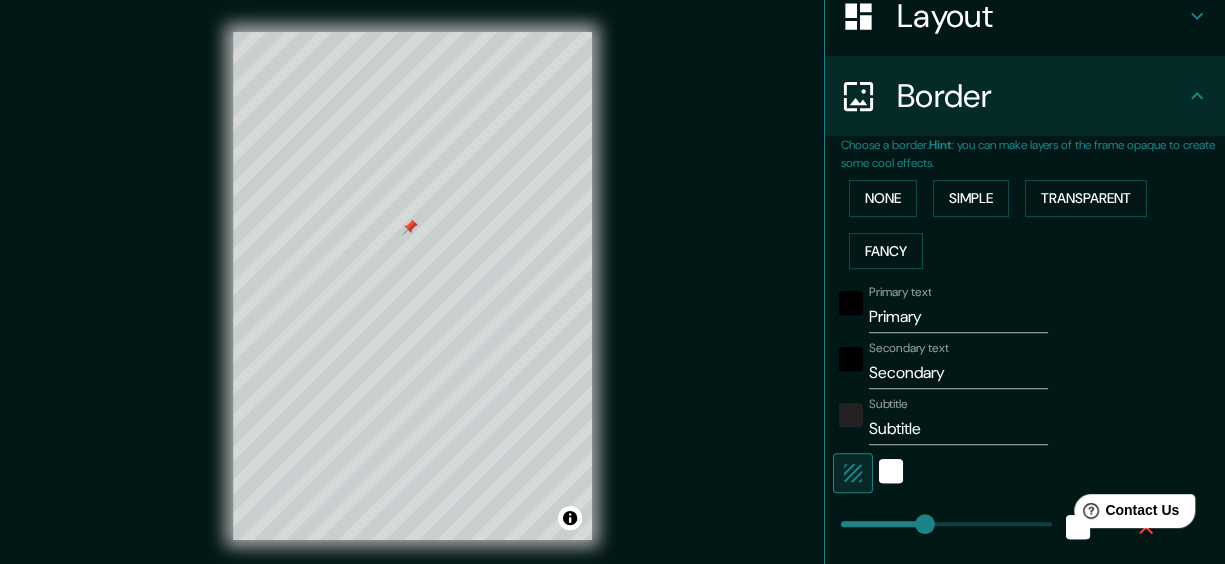 scroll, scrollTop: 354, scrollLeft: 0, axis: vertical 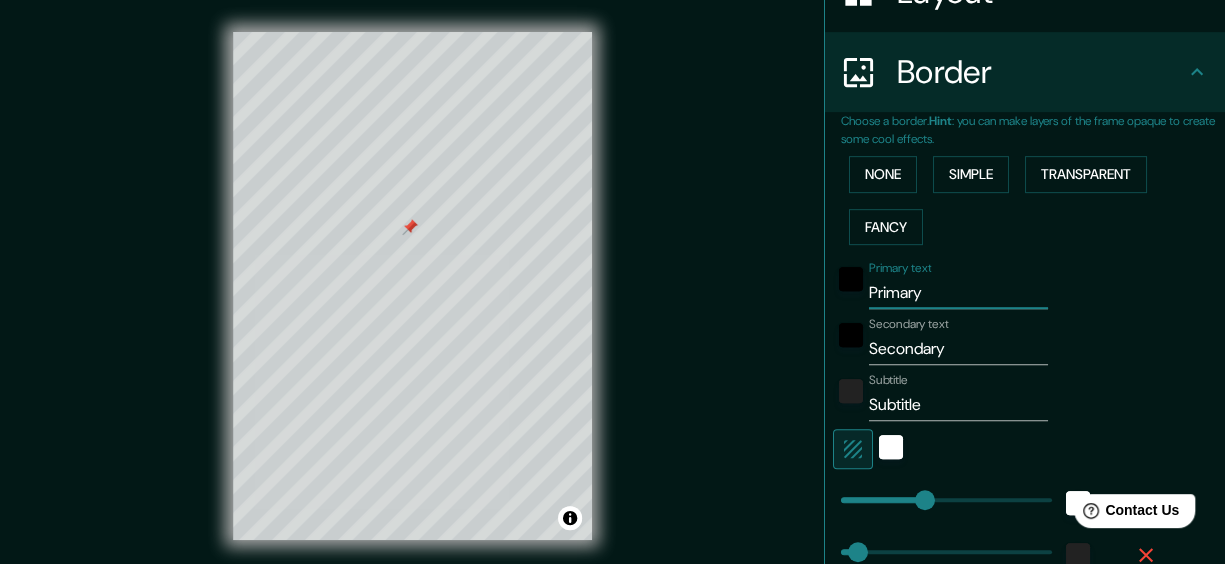 click on "Primary" at bounding box center [958, 293] 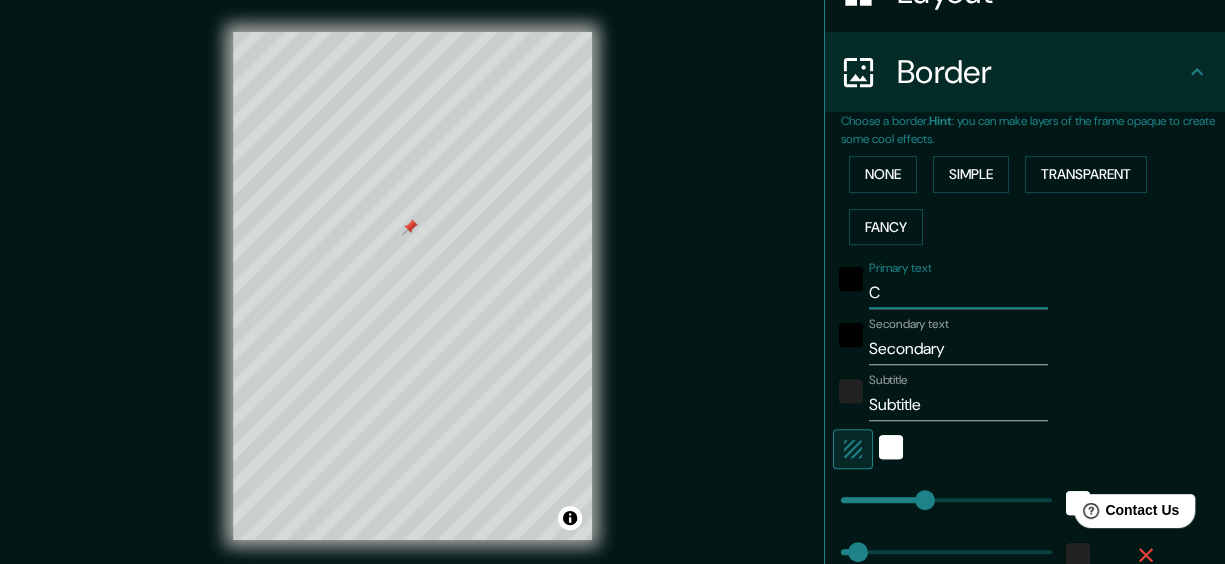type on "Ch" 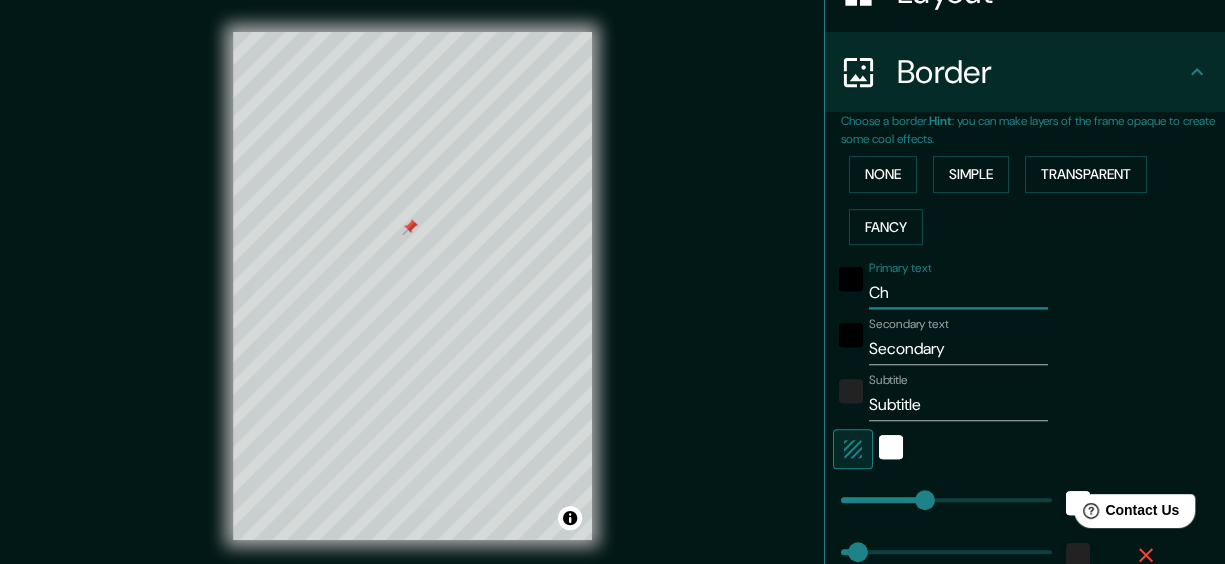 type on "144" 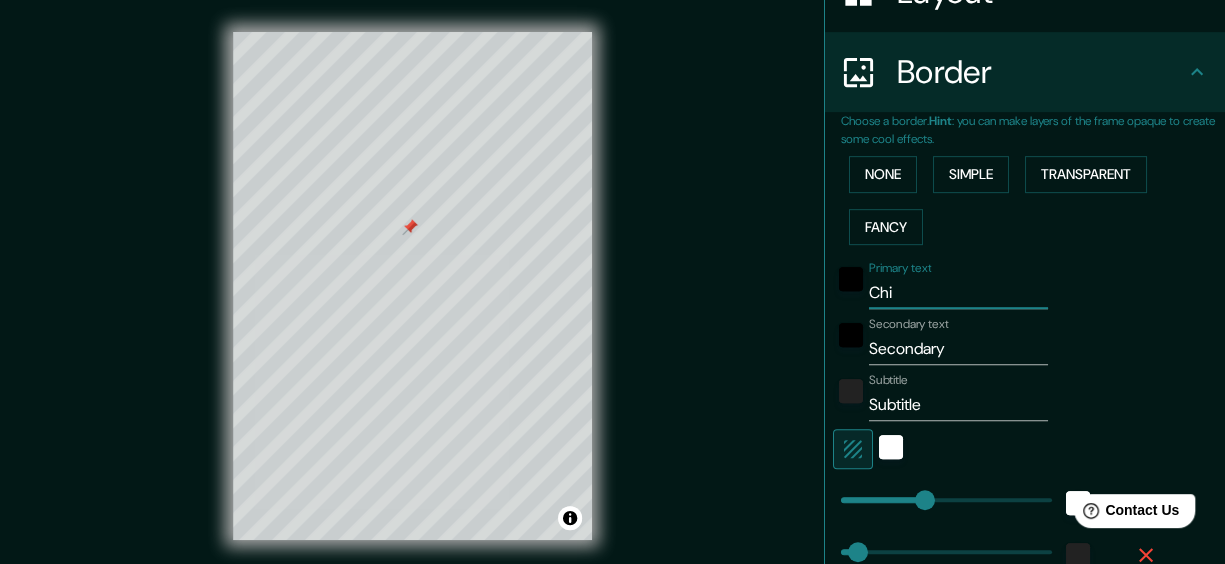 type on "144" 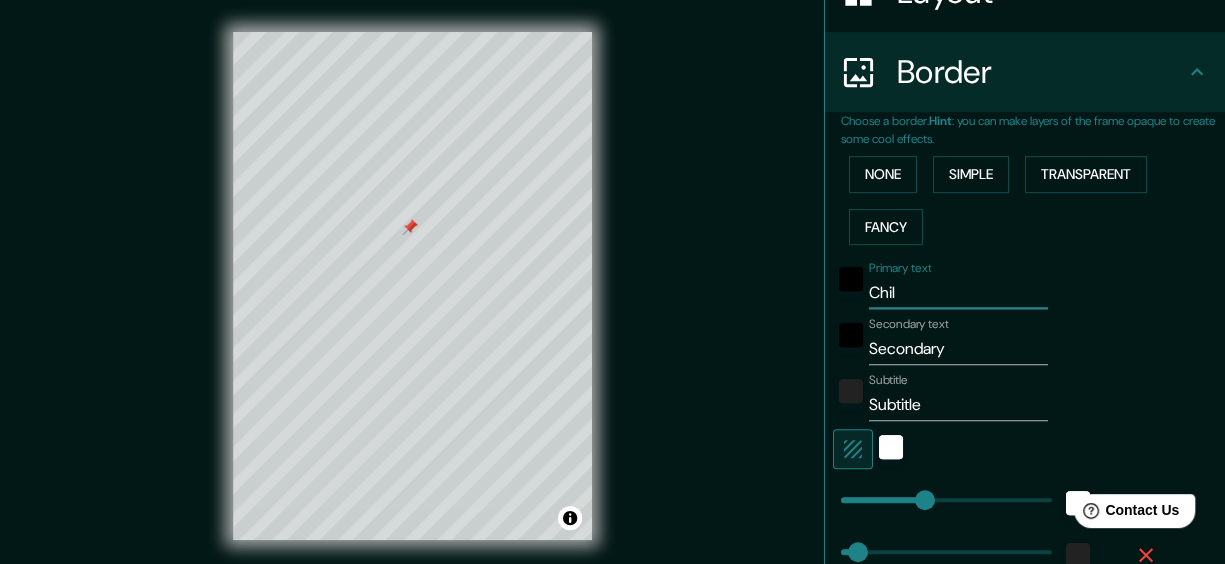 type on "144" 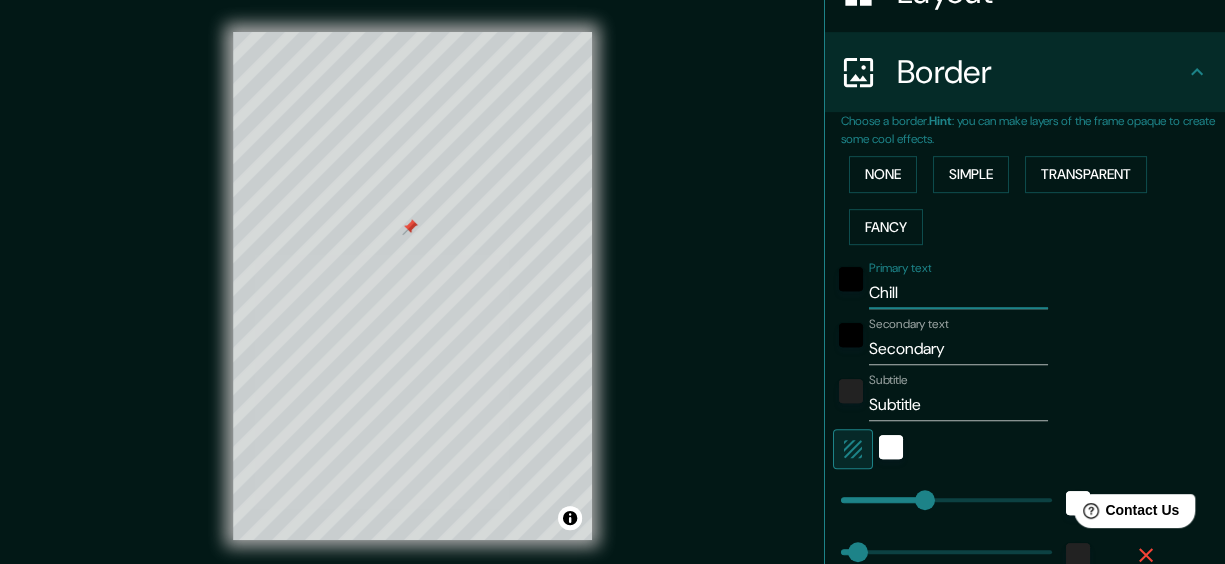 type on "144" 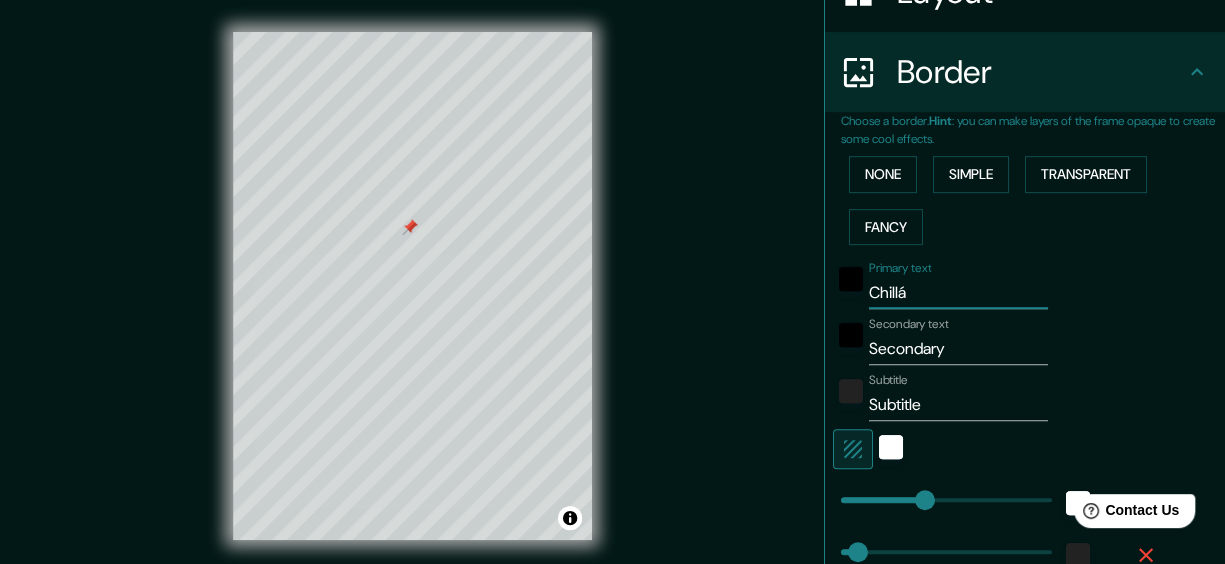 type on "Chillán" 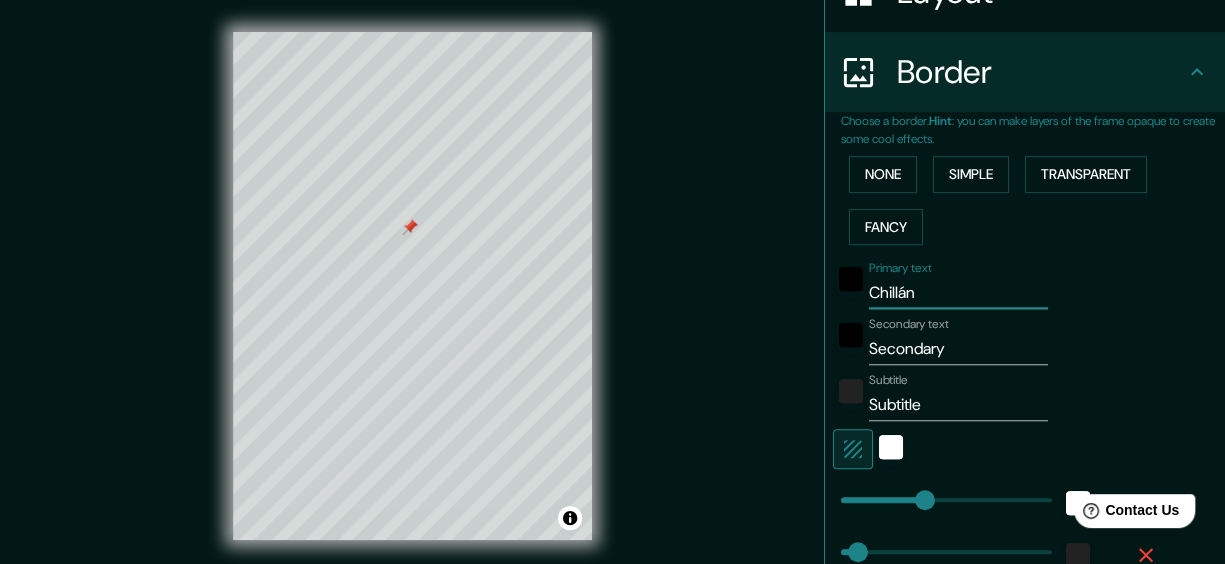 type on "144" 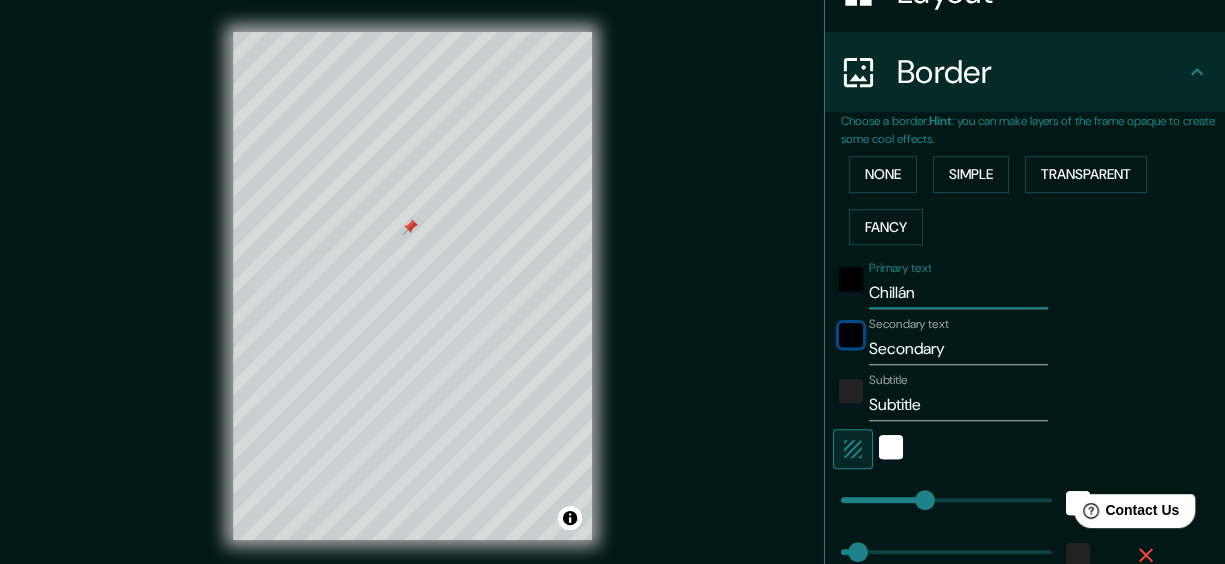 type 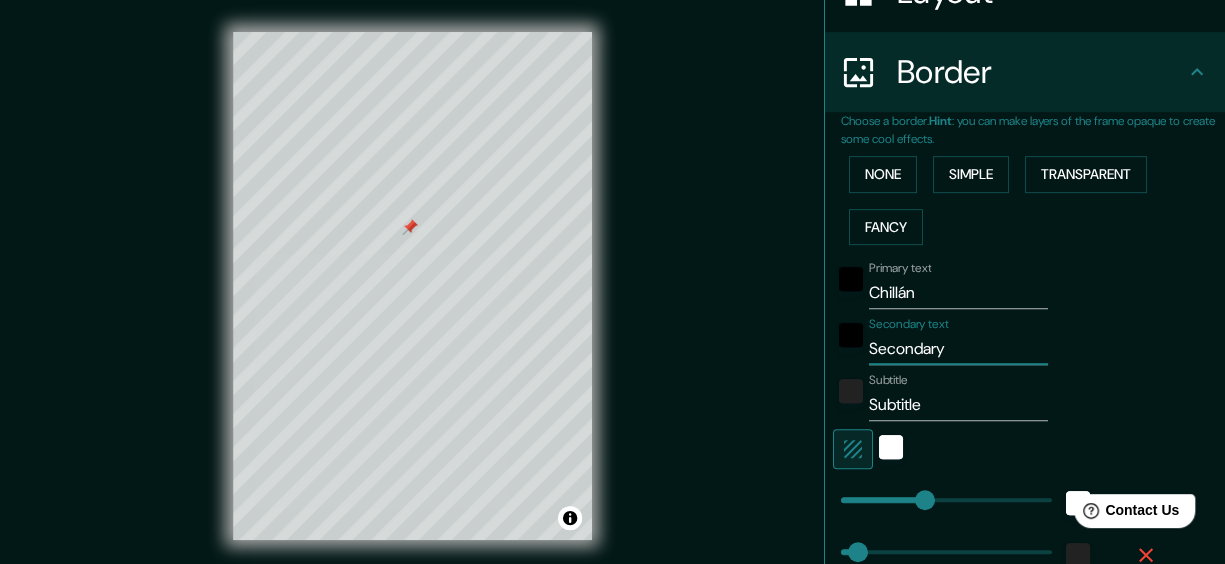 type on "P" 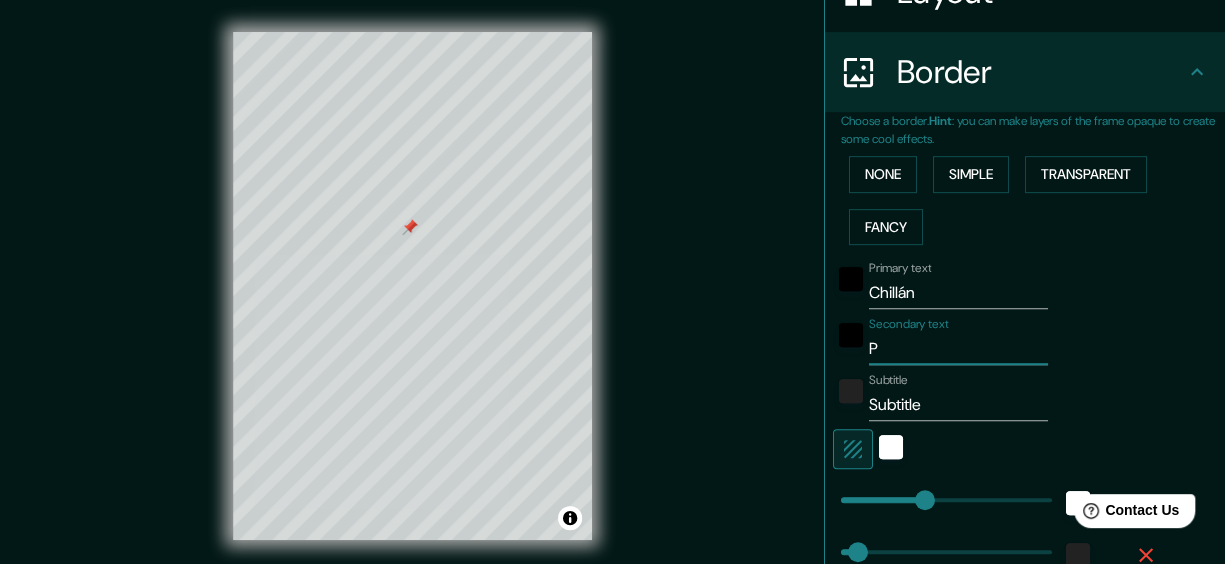 type on "144" 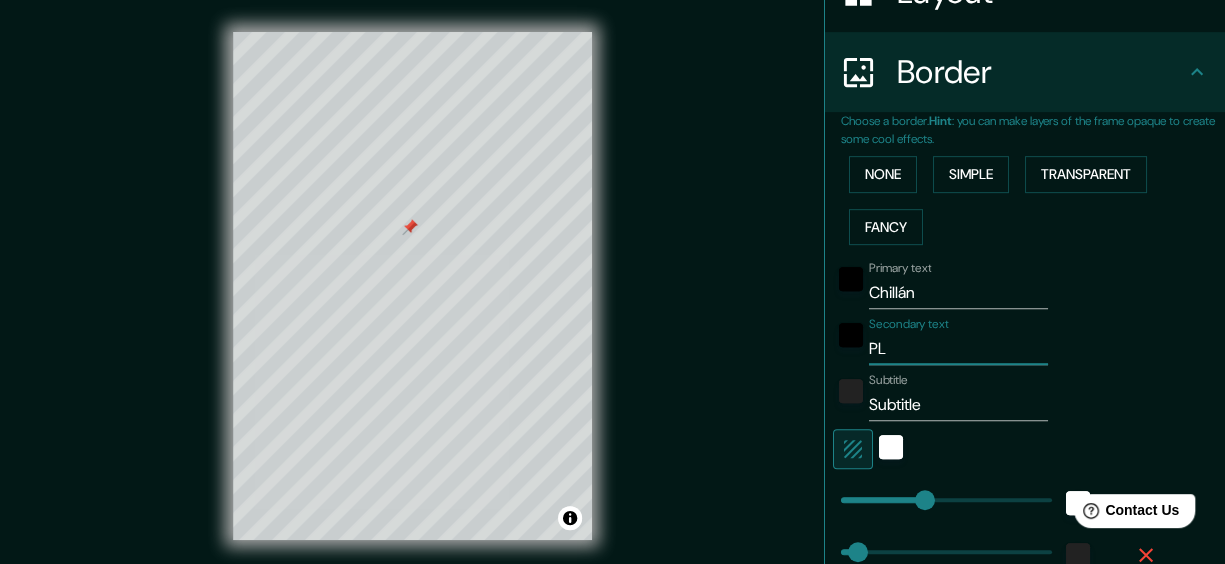 type on "144" 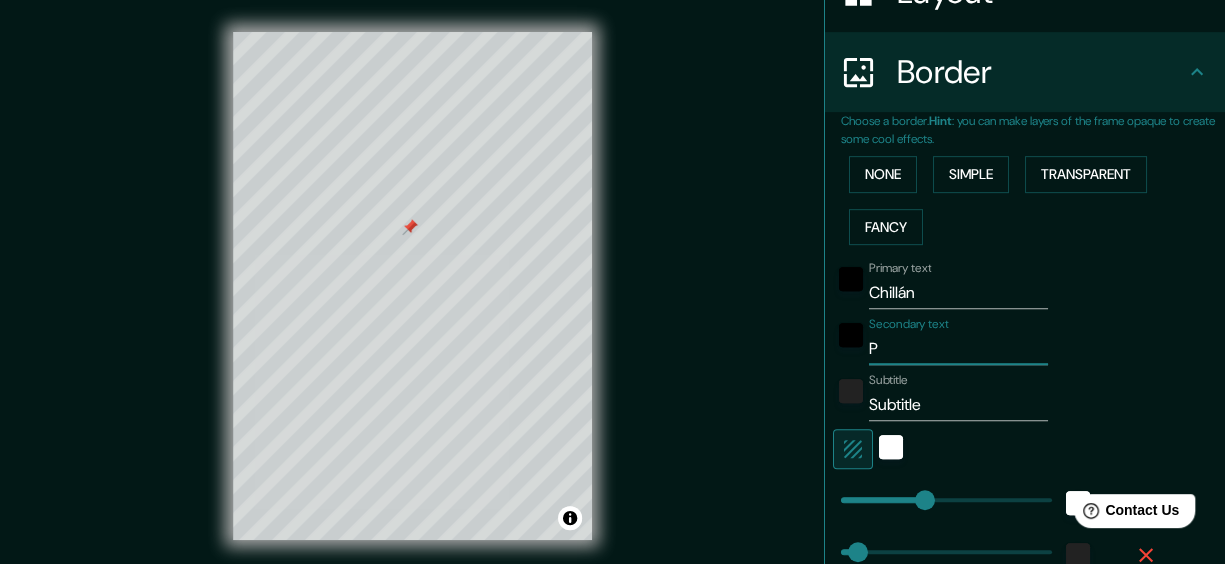 type on "144" 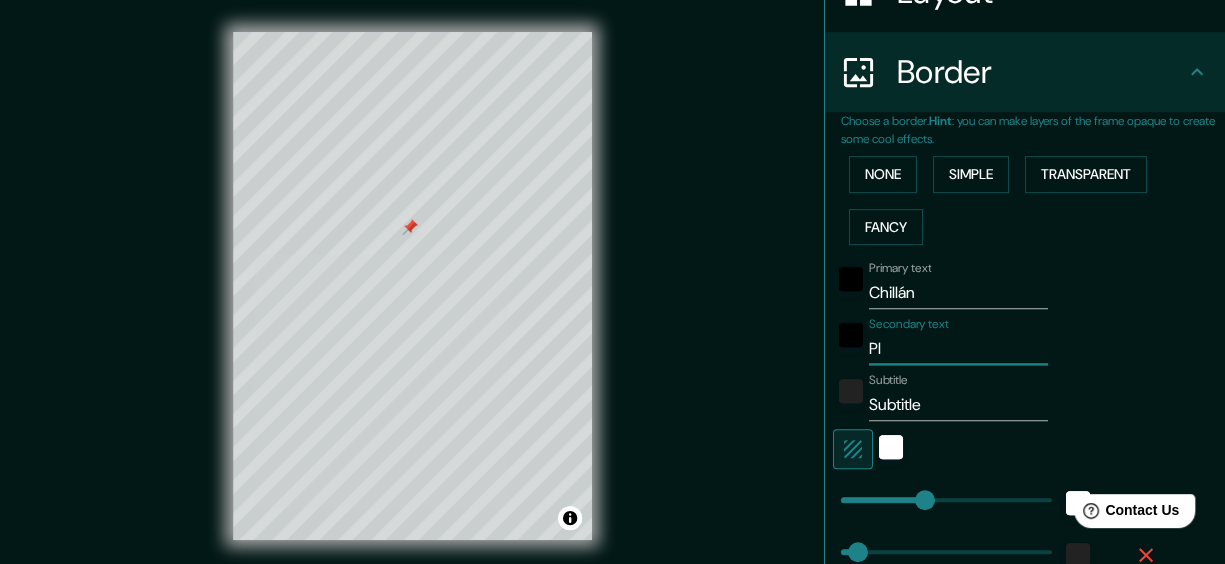 type on "144" 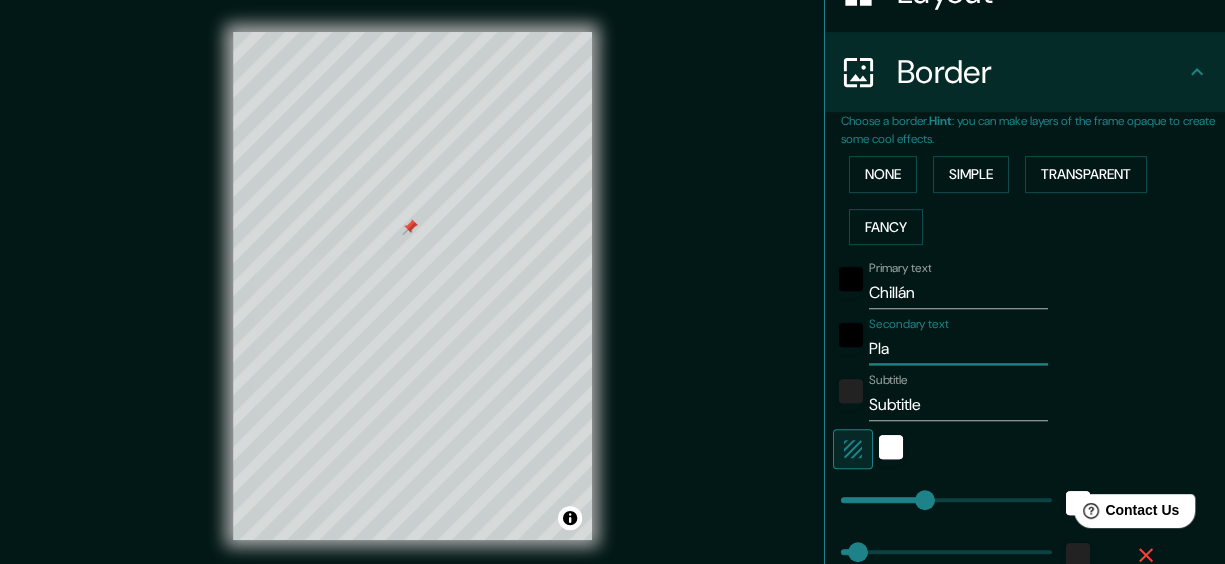type on "144" 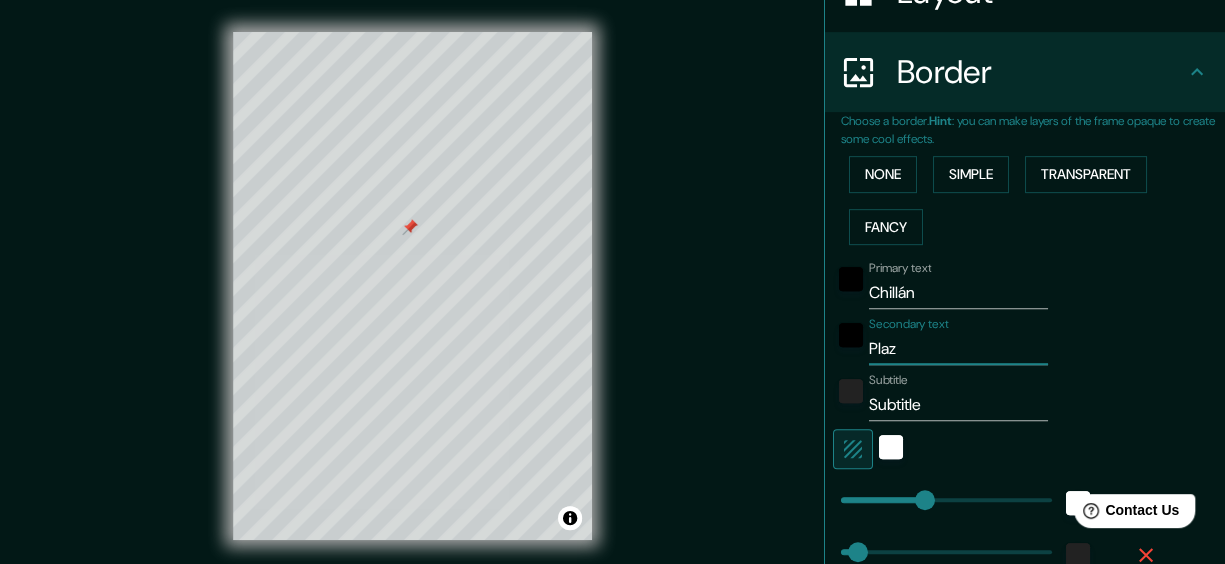 type on "Plaza" 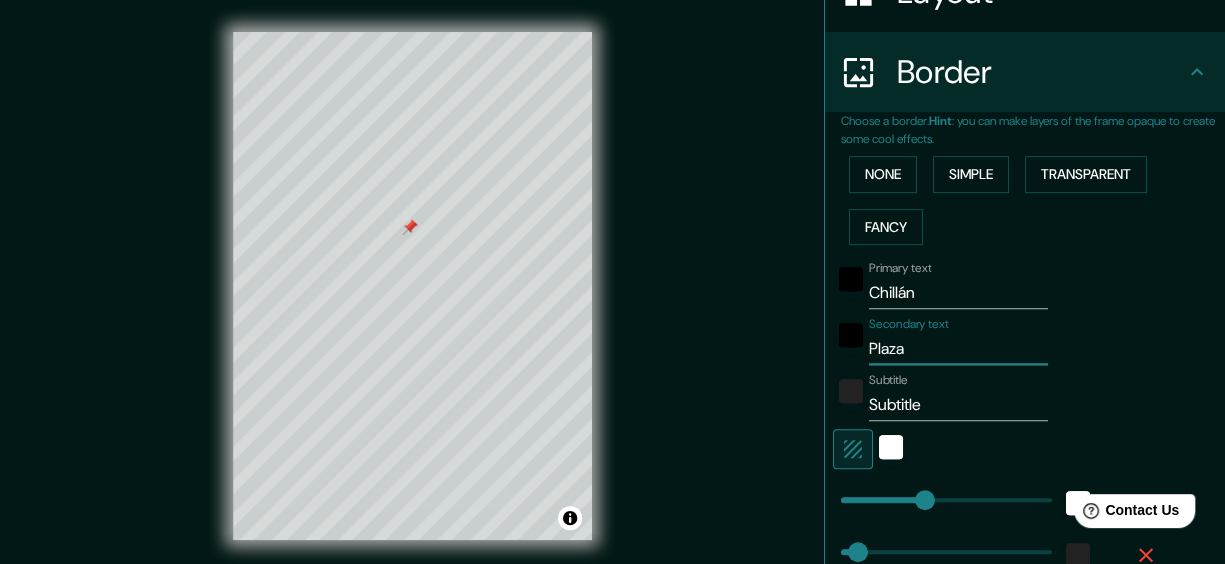 type on "144" 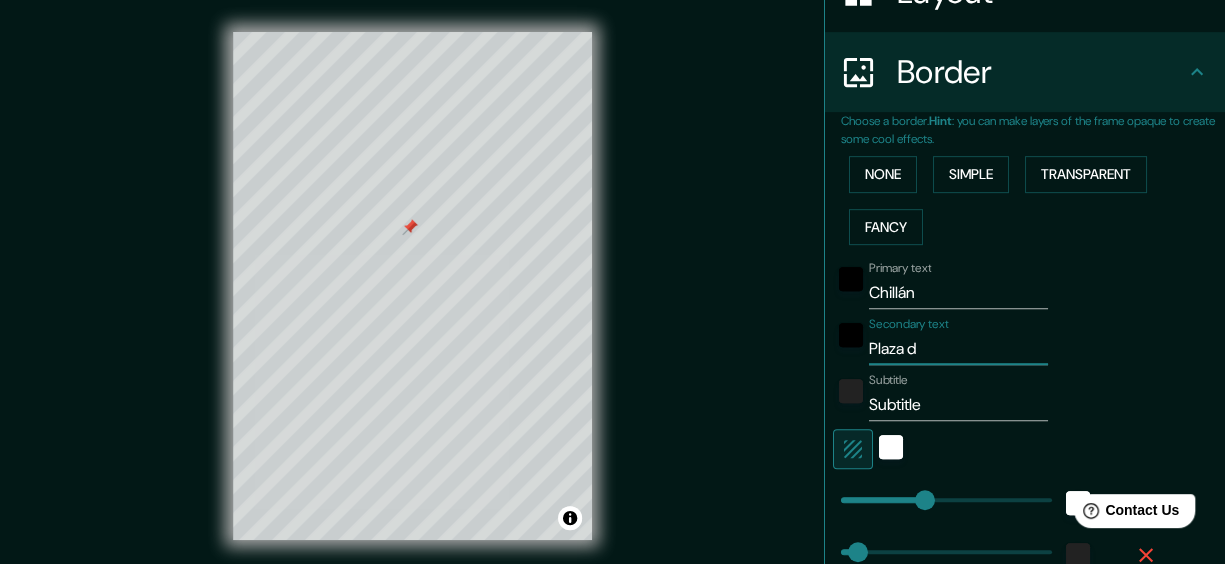 type on "Plaza de" 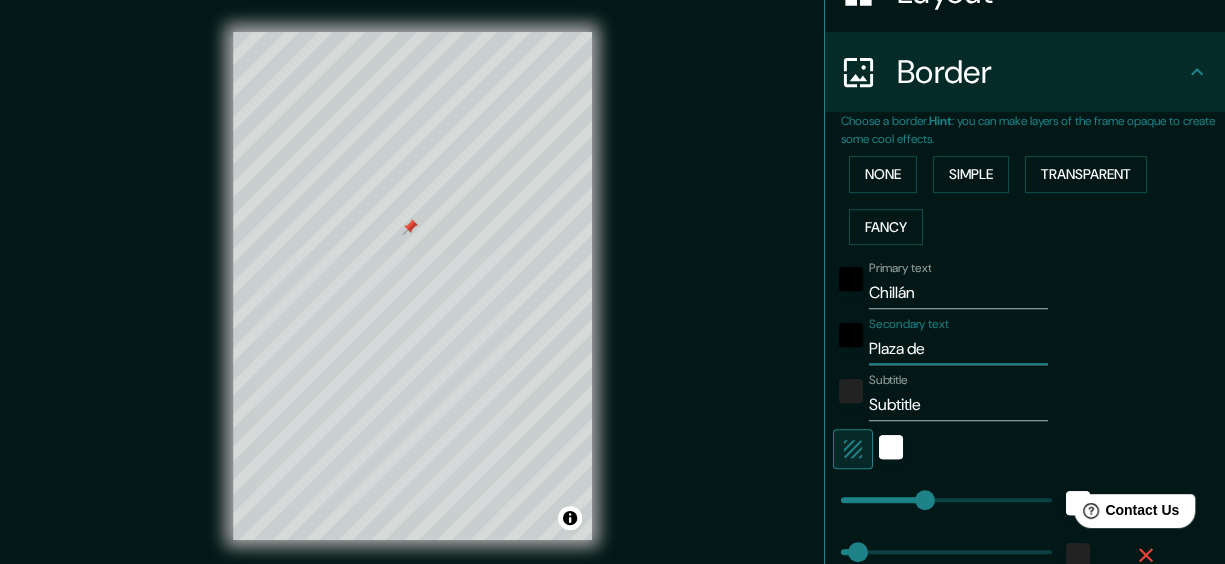 type on "Plaza de" 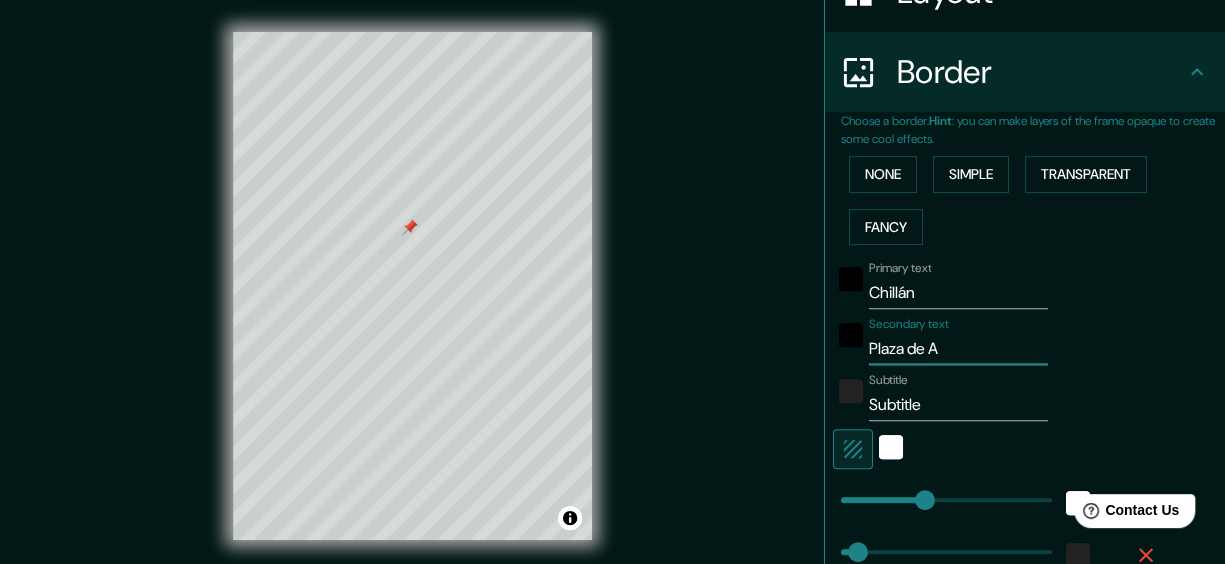 type on "Plaza de Ar" 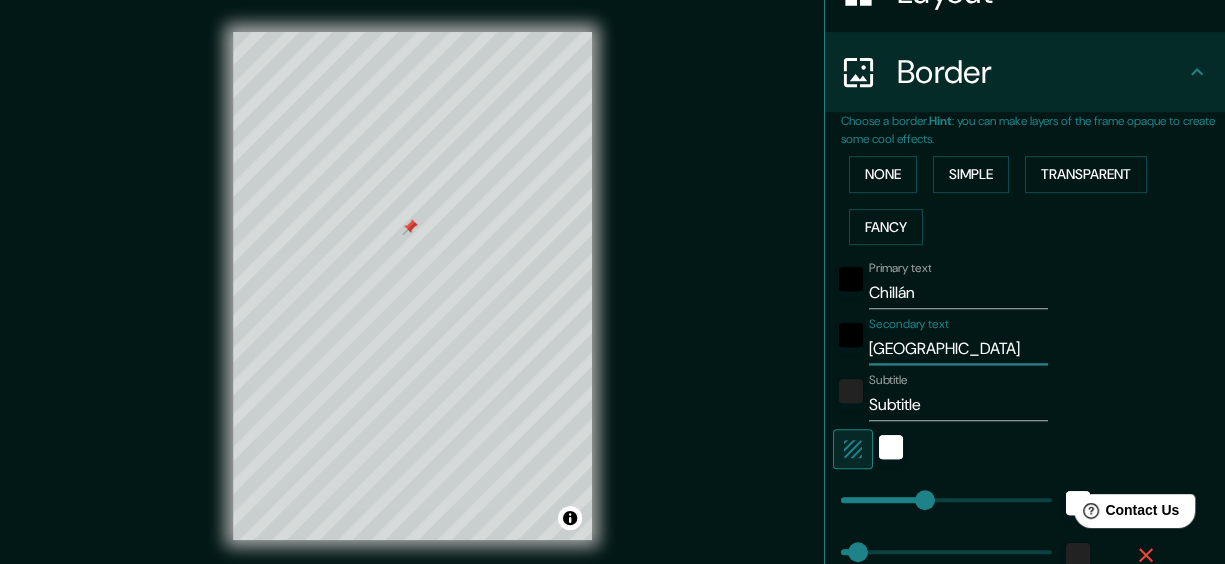 type on "144" 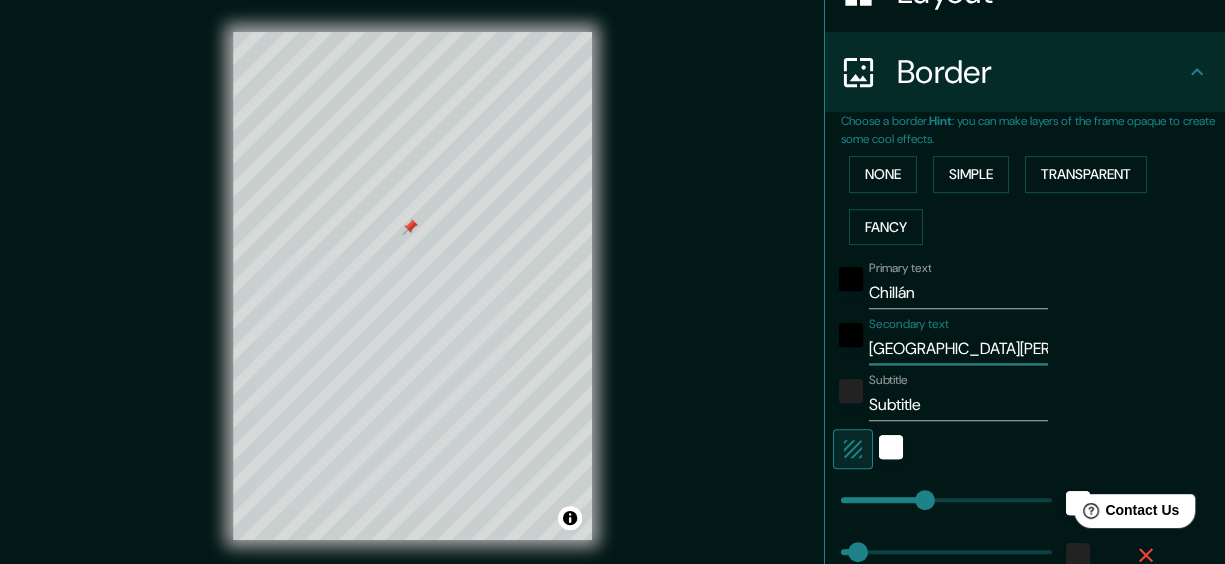 type on "Plaza de Armas" 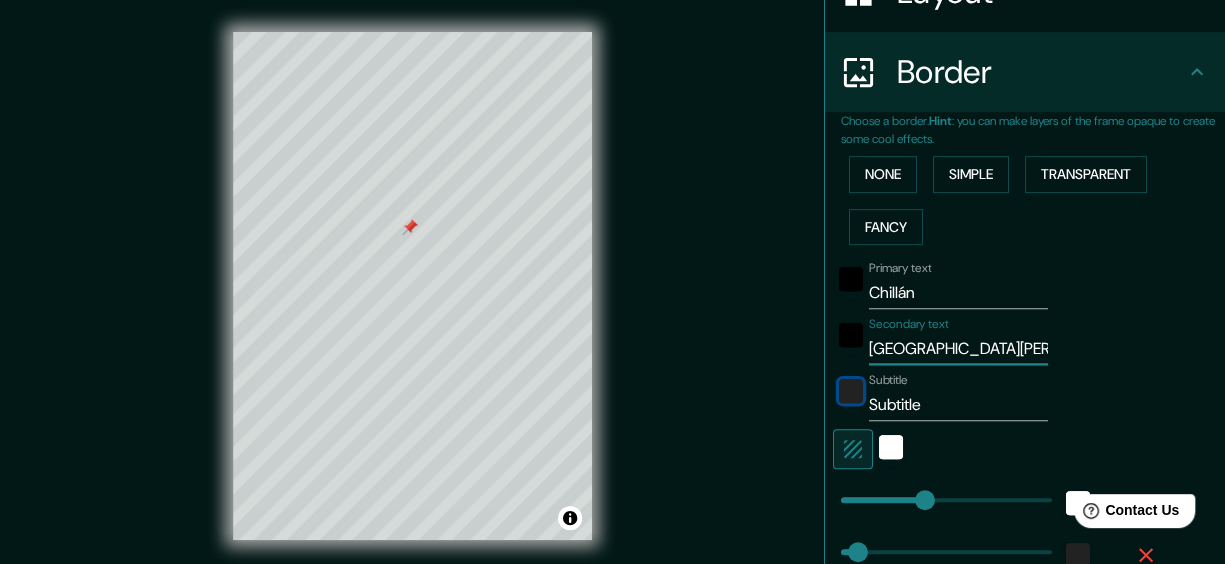 type 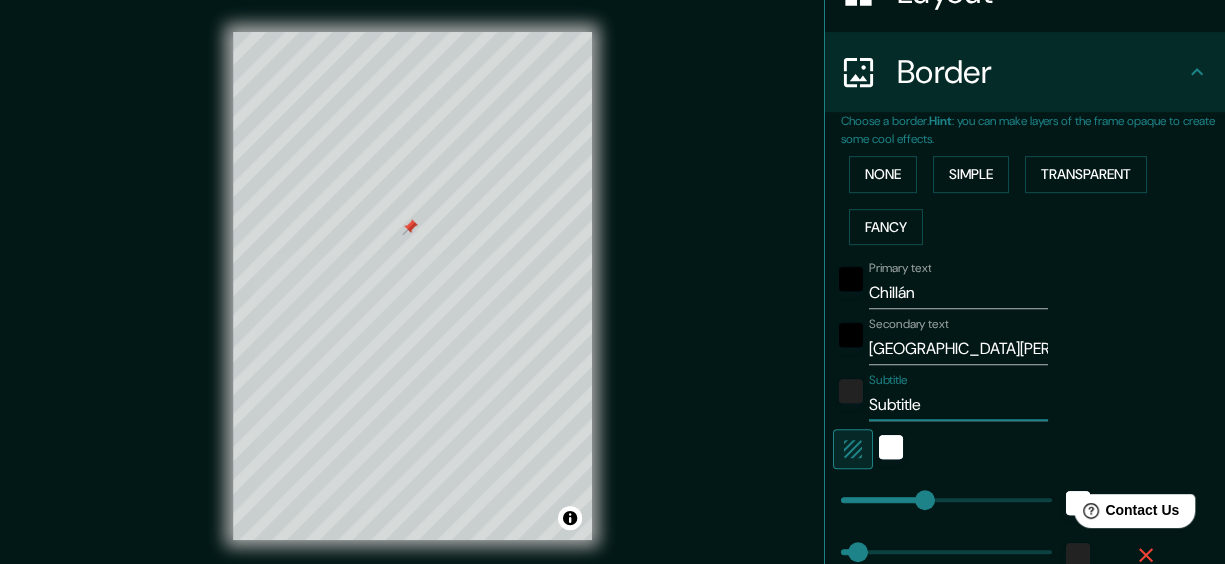 type on "R" 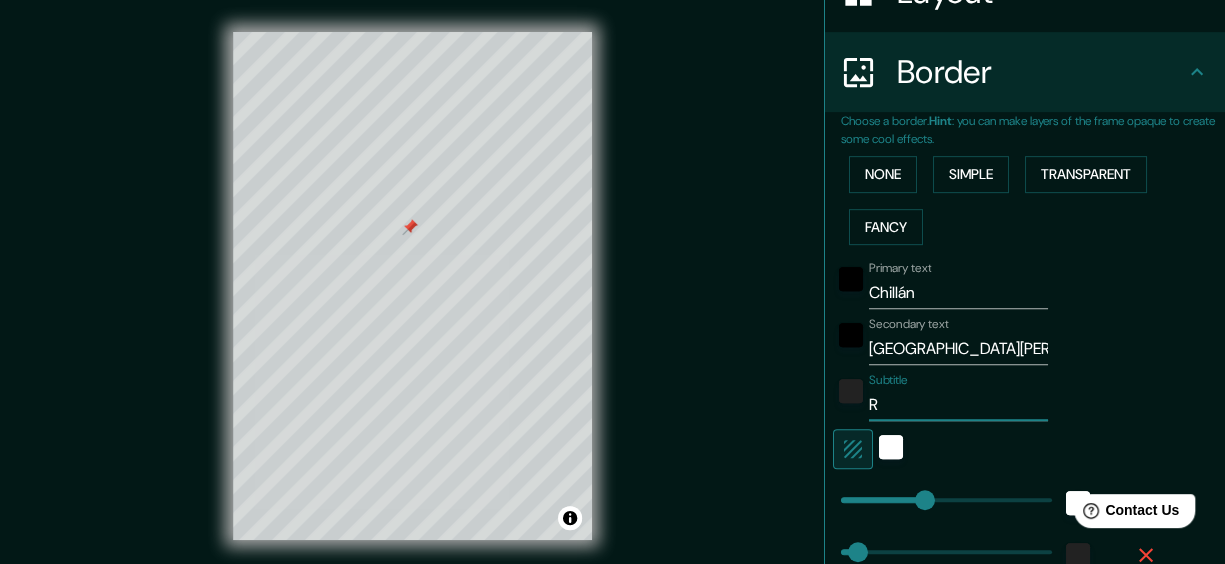 type on "144" 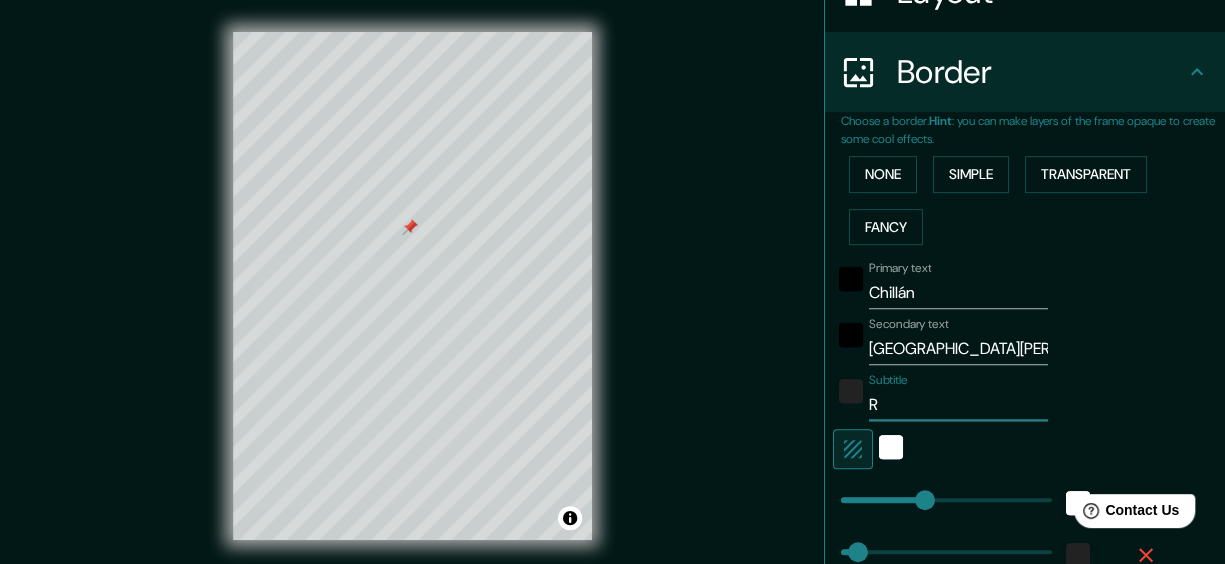 type on "Re" 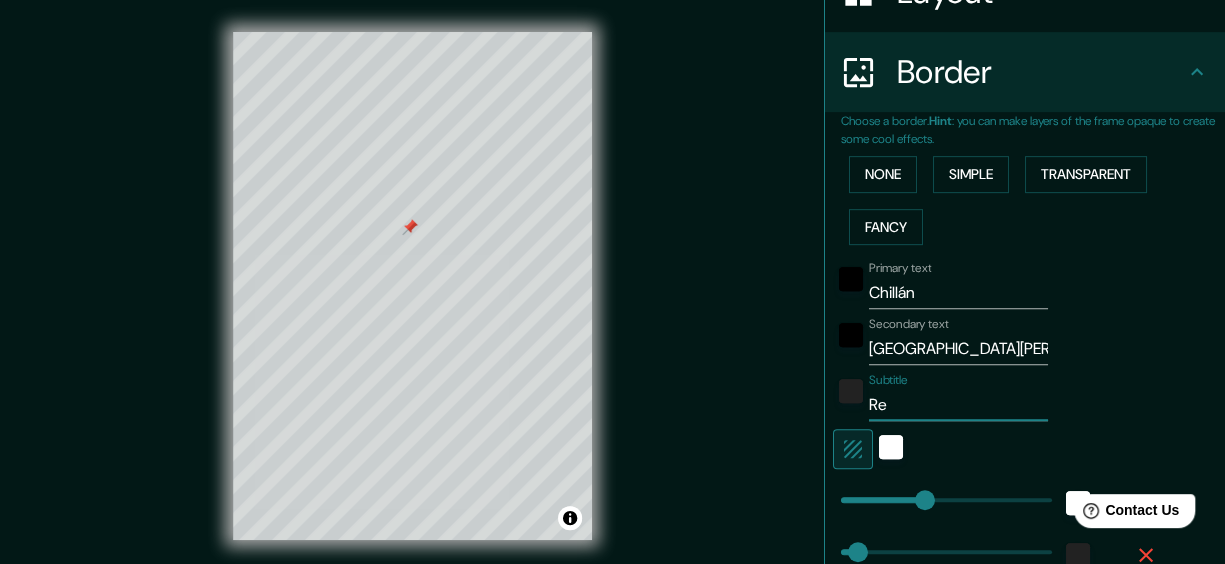 type on "144" 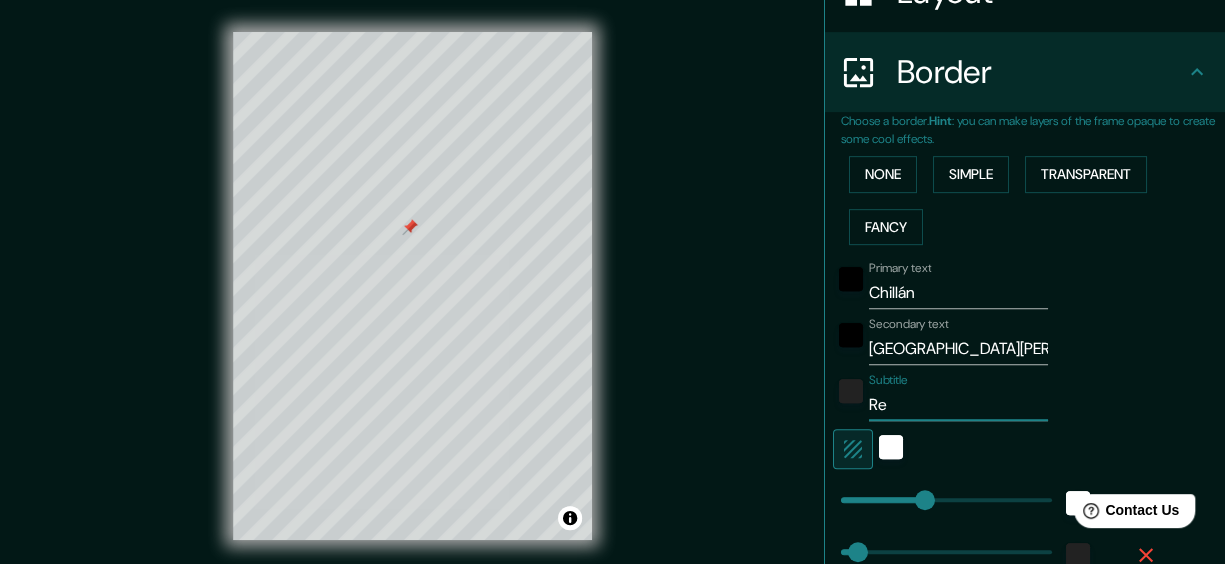 type on "Reg" 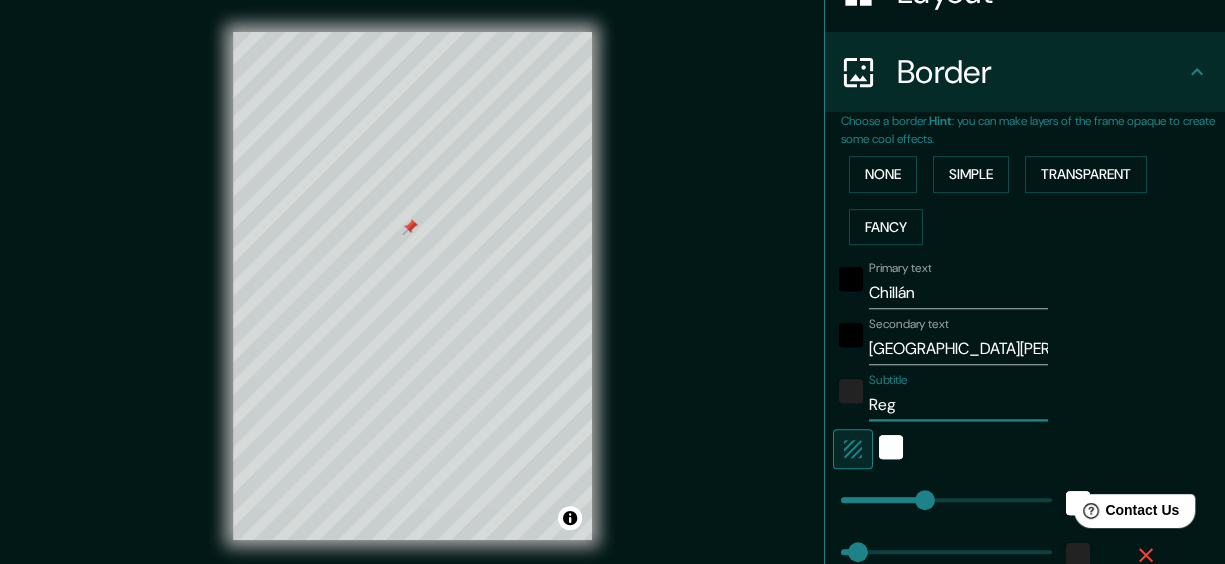 type on "144" 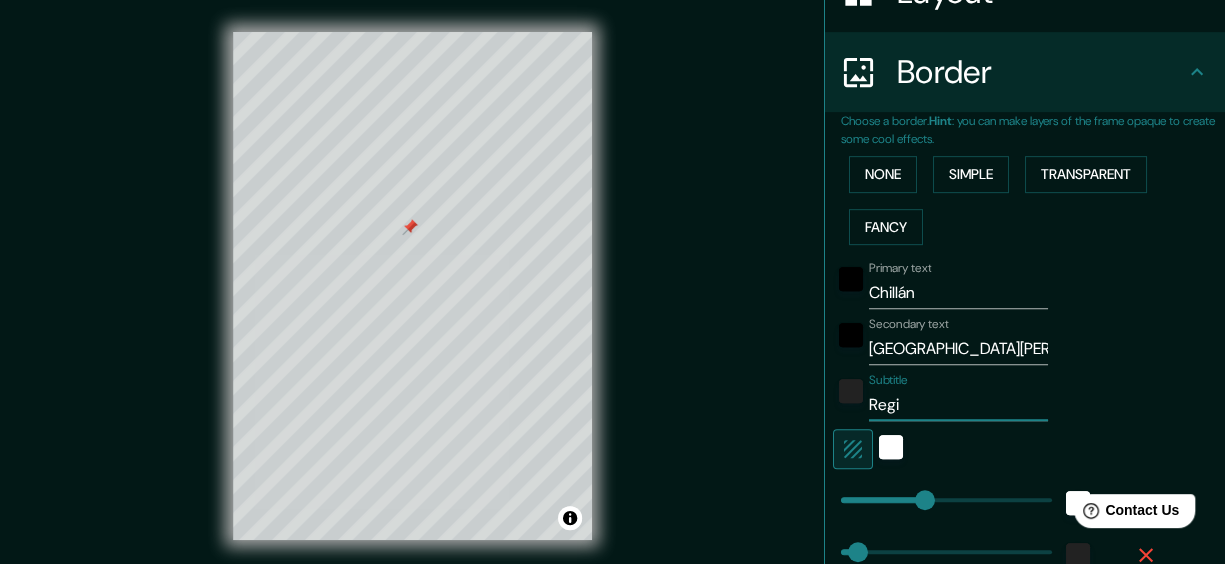 type on "144" 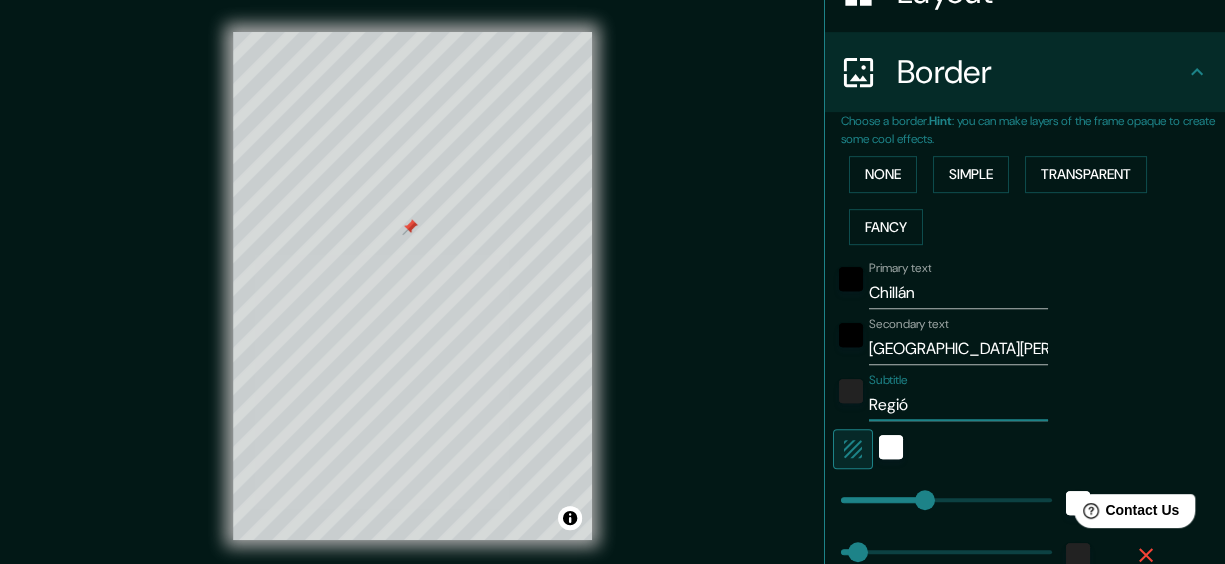 type on "144" 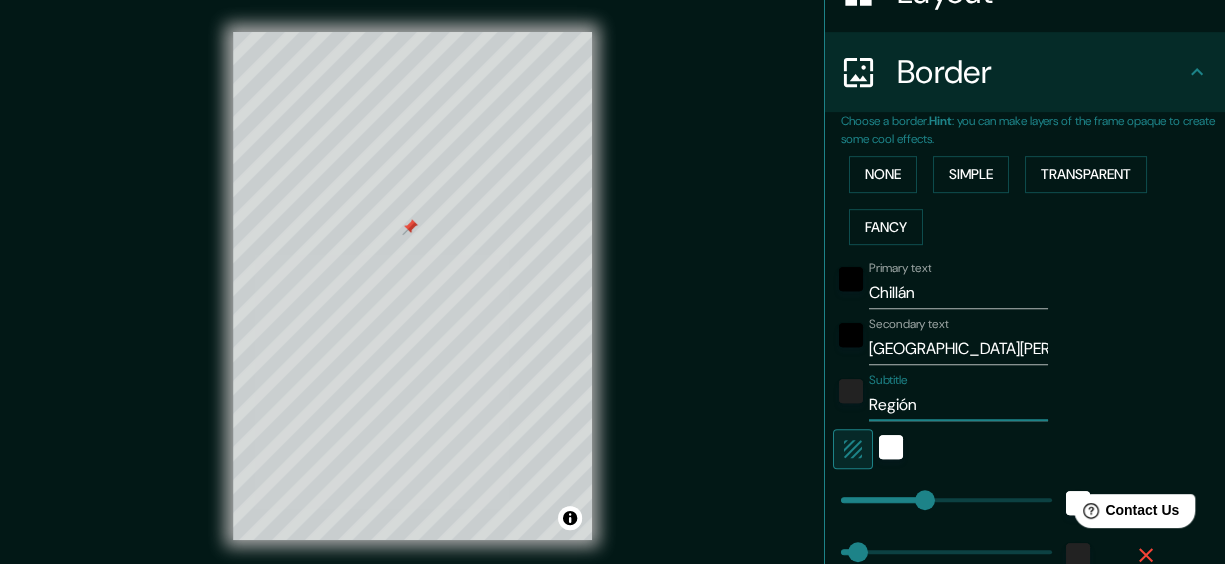 type on "144" 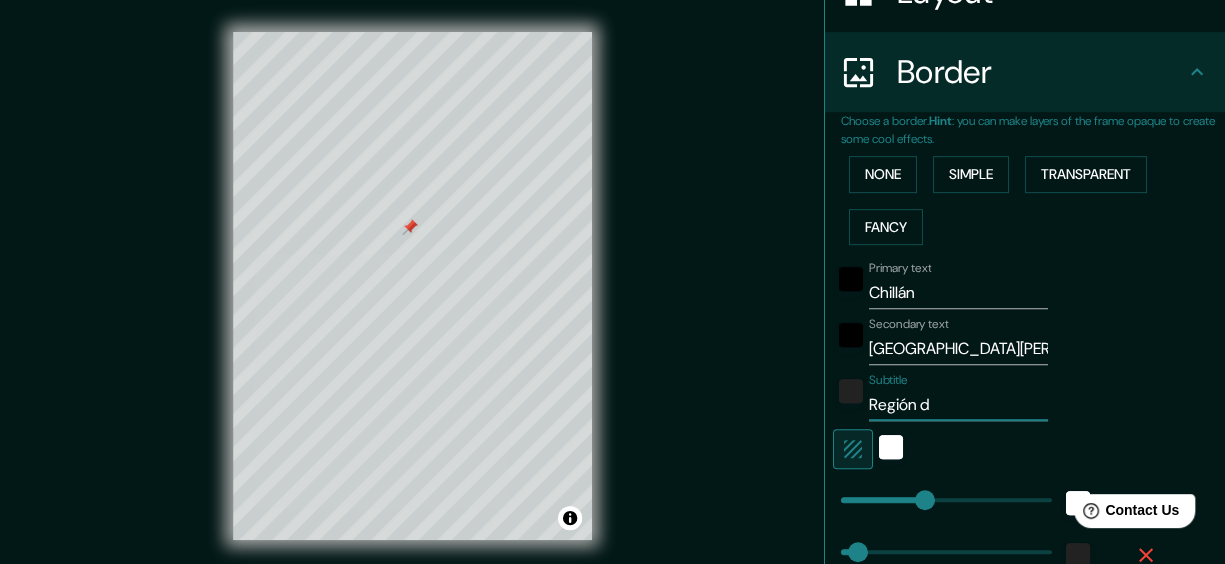 type on "Región de" 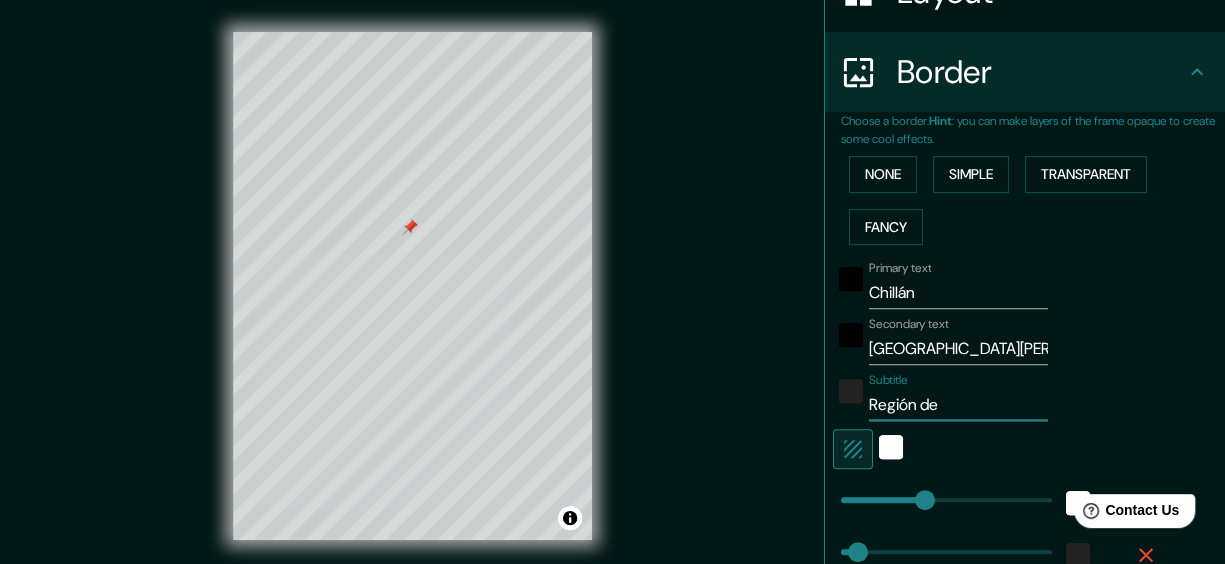 type on "144" 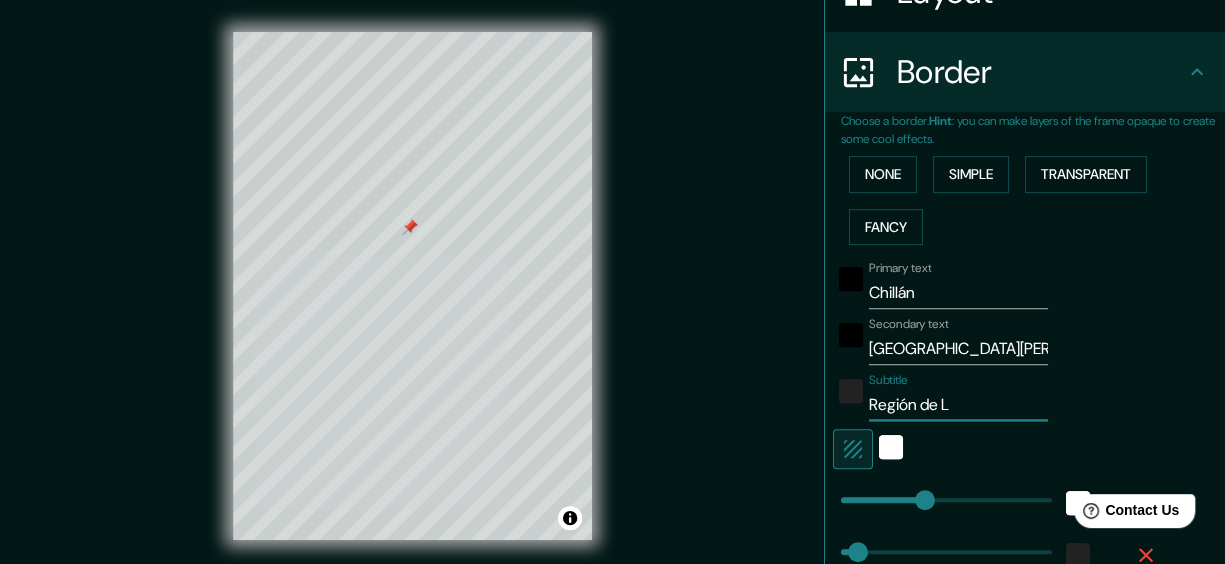 type on "144" 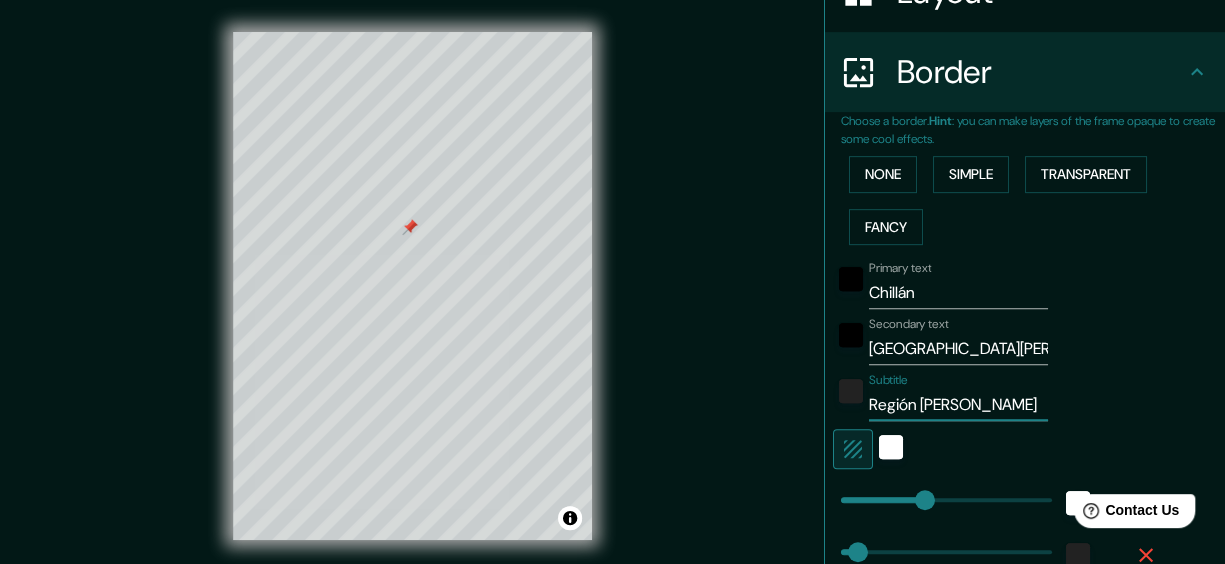 type on "144" 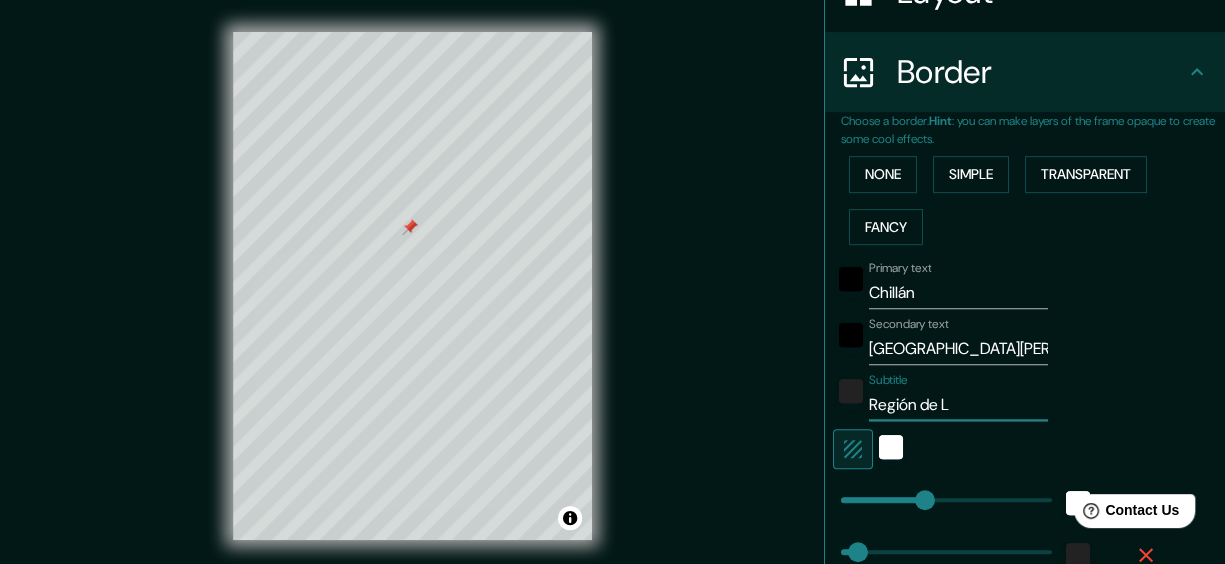 type on "144" 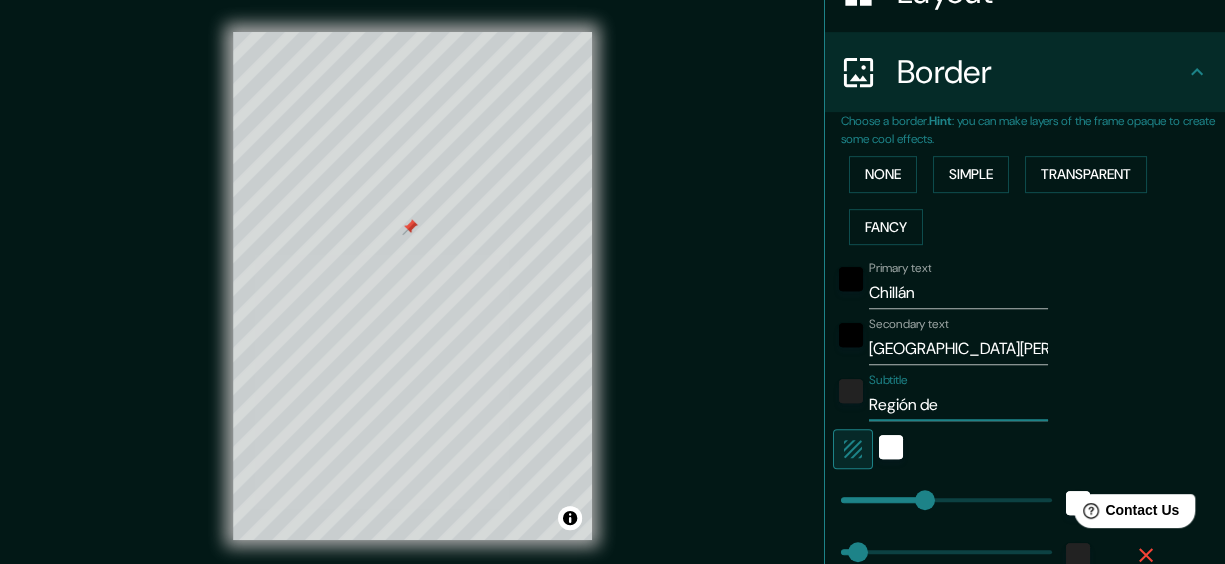 type on "Región de Ñ" 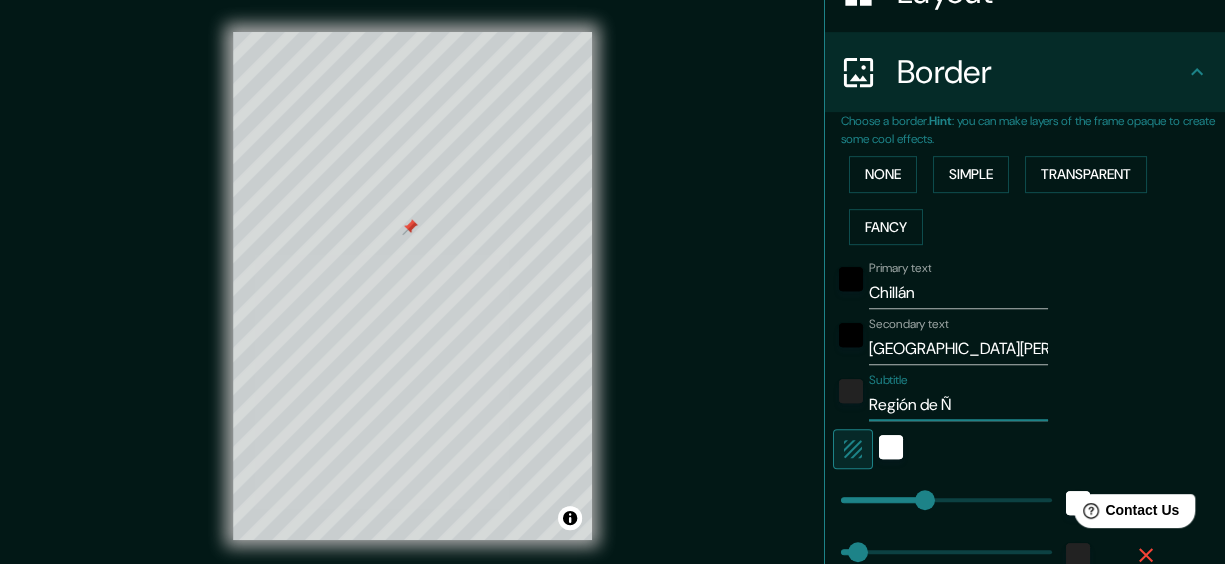 type on "Región de Ñu" 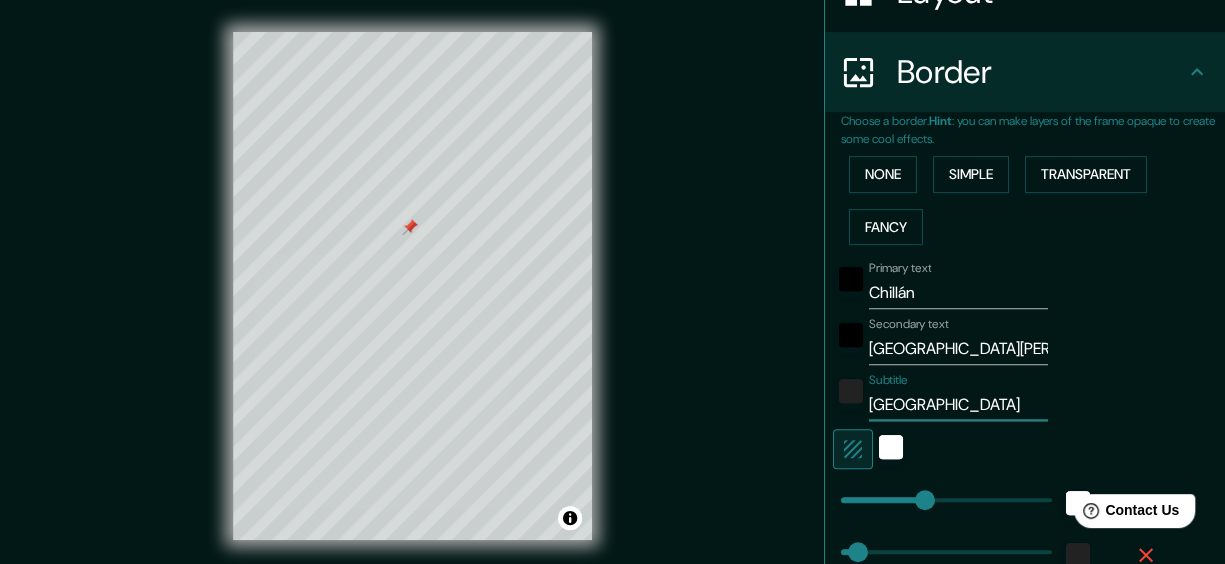 type on "Región de Ñub" 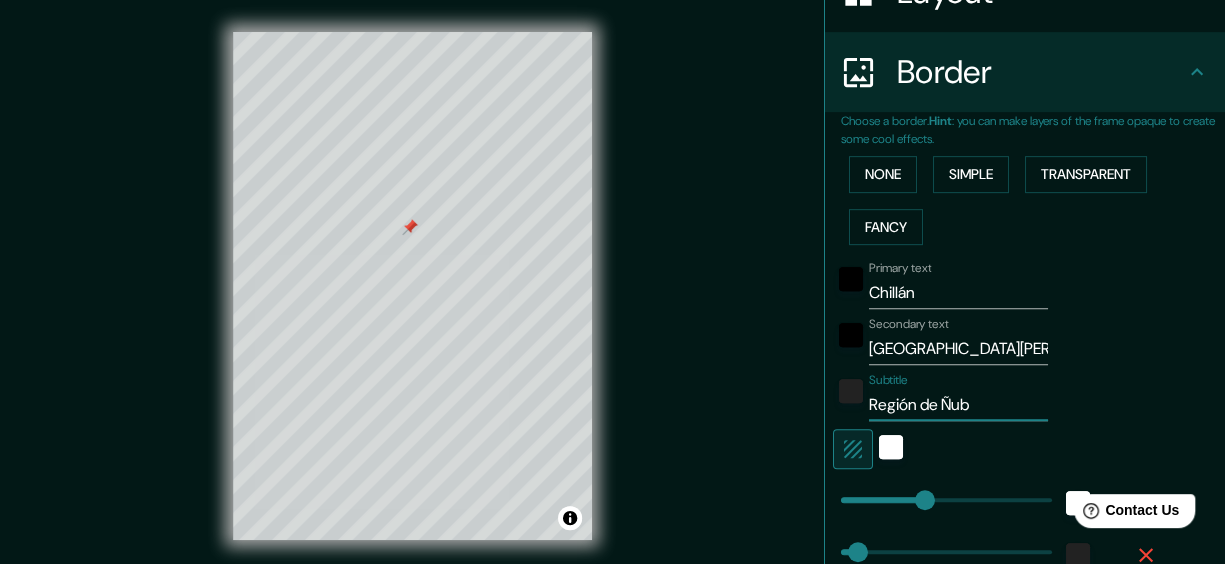 type on "144" 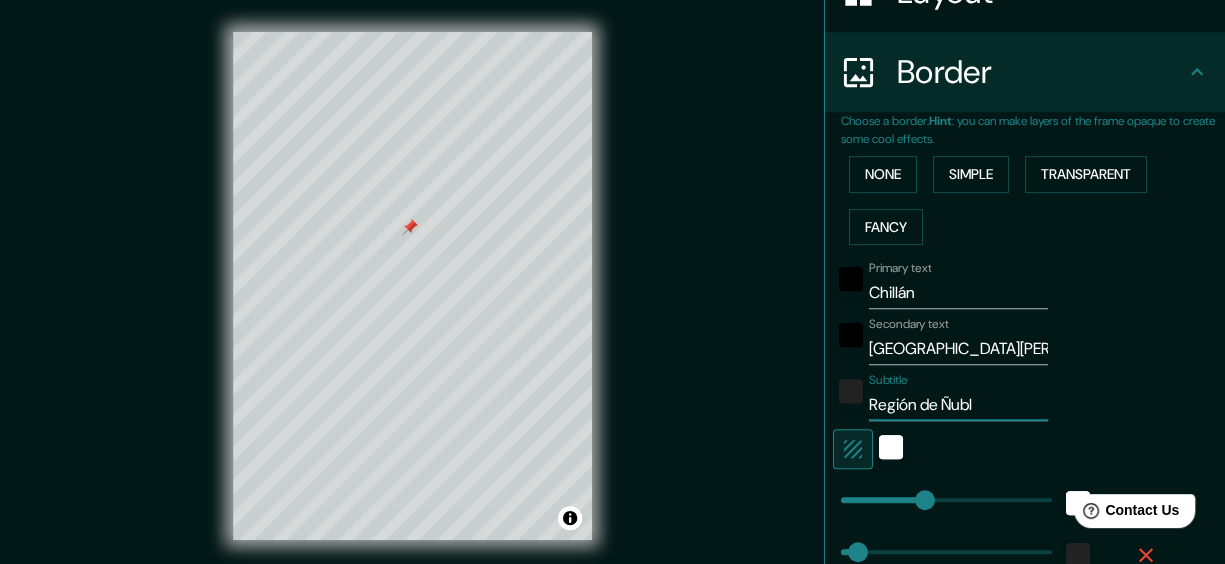 type on "Región de Ñuble" 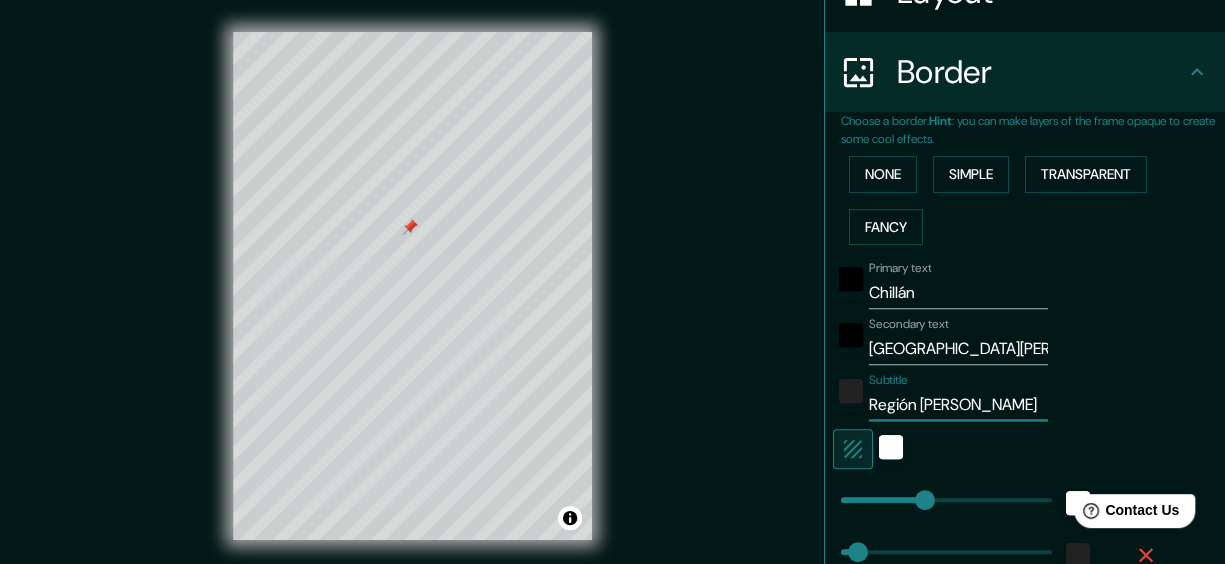 type on "144" 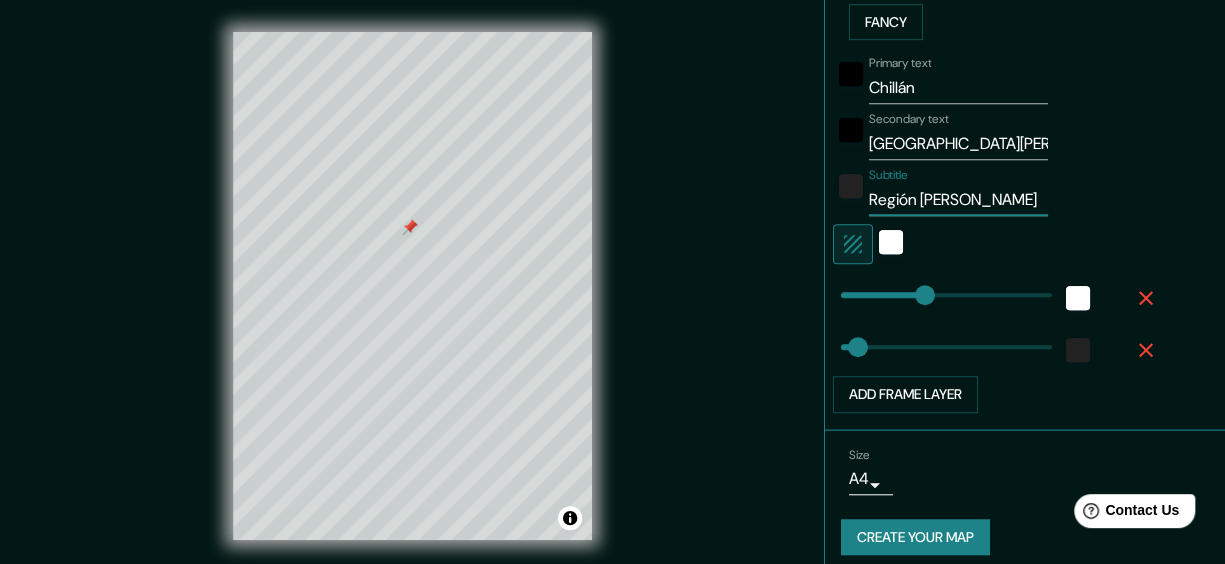 scroll, scrollTop: 571, scrollLeft: 0, axis: vertical 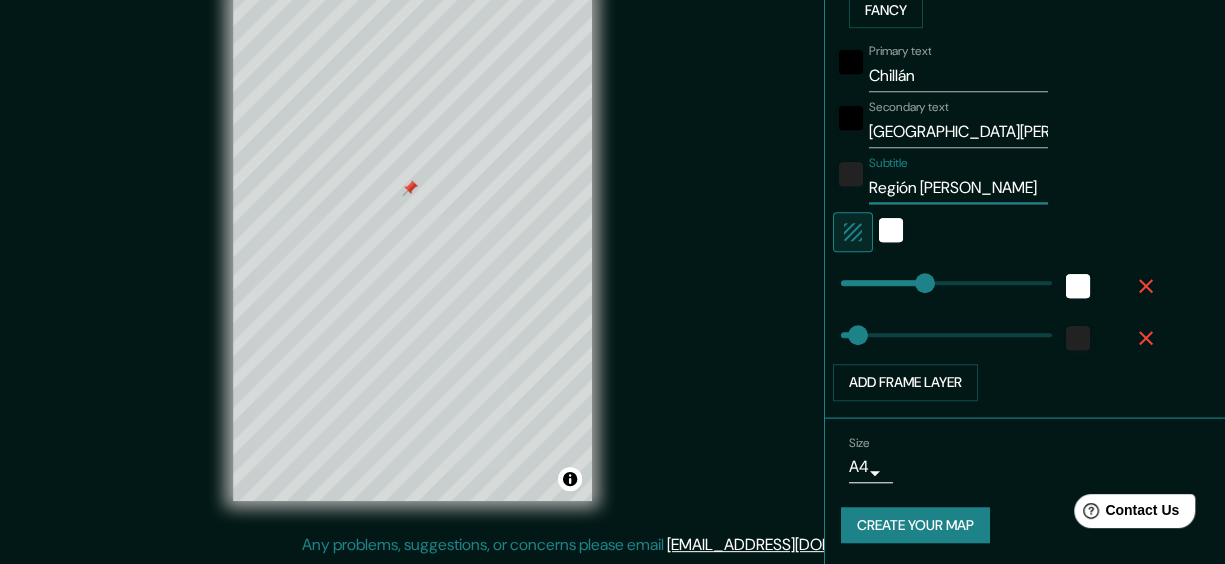 type on "Región de Ñuble" 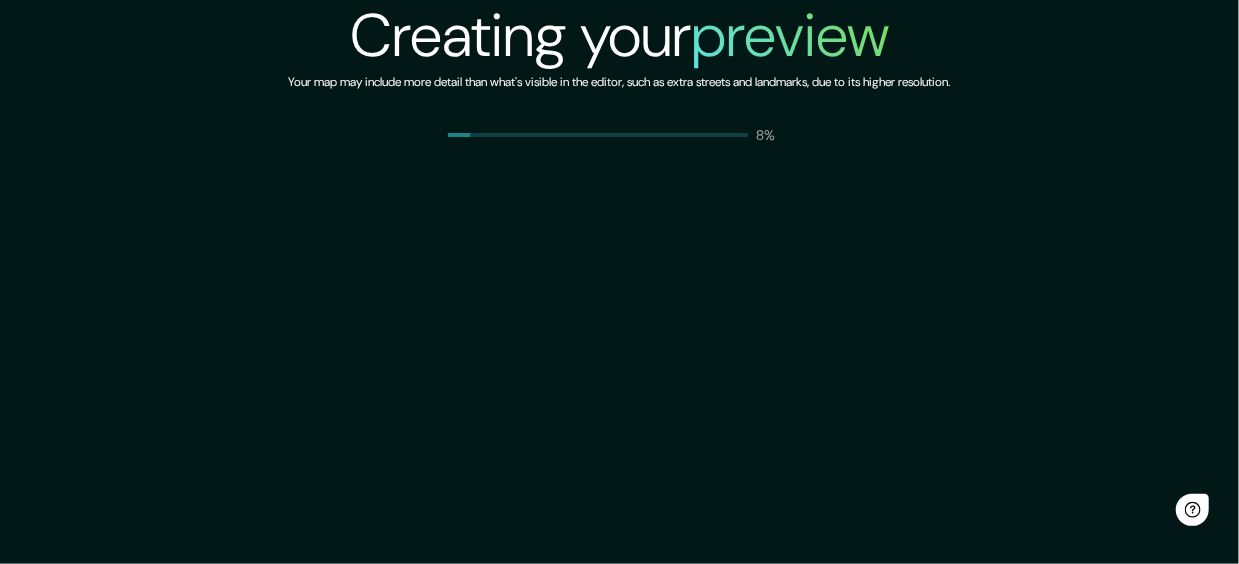 scroll, scrollTop: 0, scrollLeft: 0, axis: both 